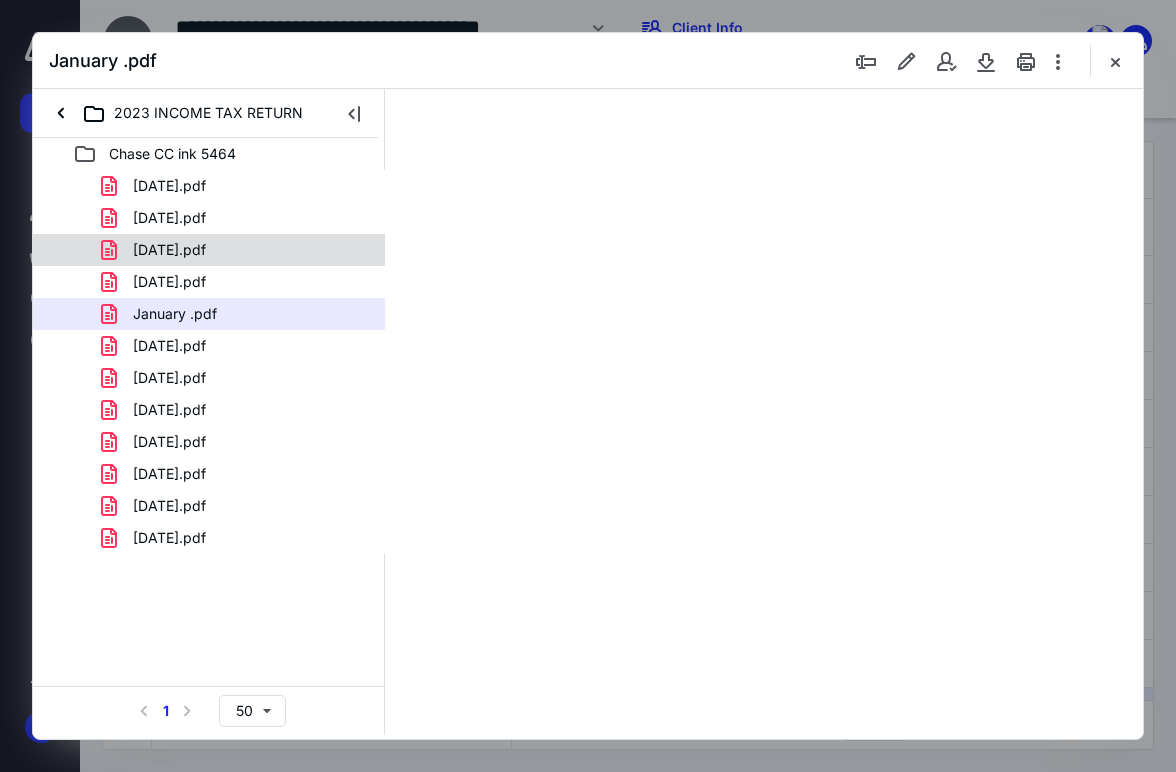 scroll, scrollTop: 0, scrollLeft: 0, axis: both 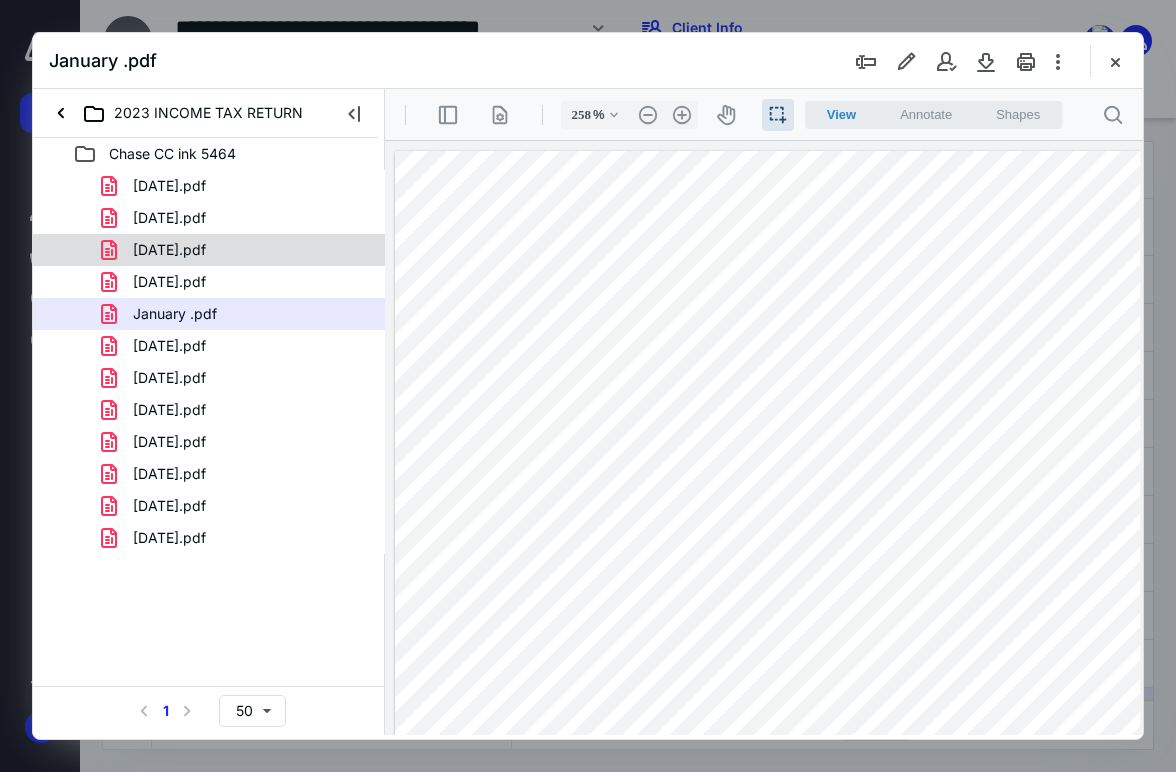 click on "[DATE].pdf" at bounding box center [169, 250] 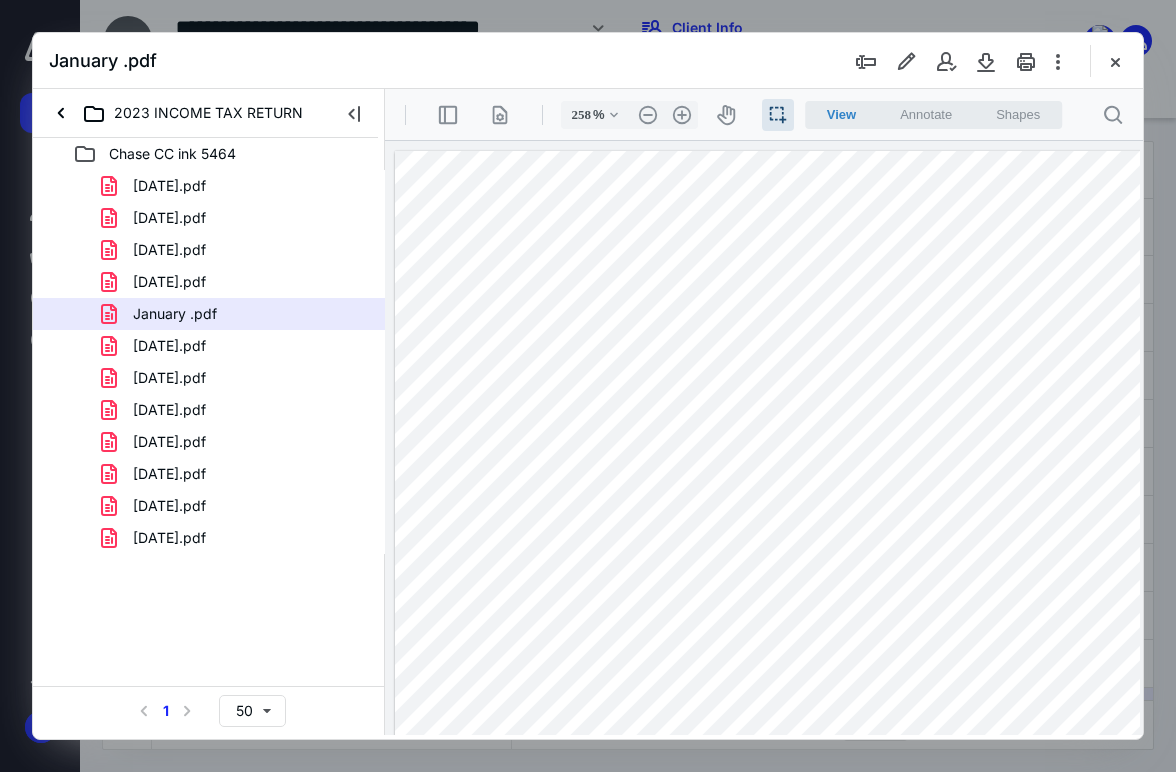 scroll, scrollTop: 179, scrollLeft: 0, axis: vertical 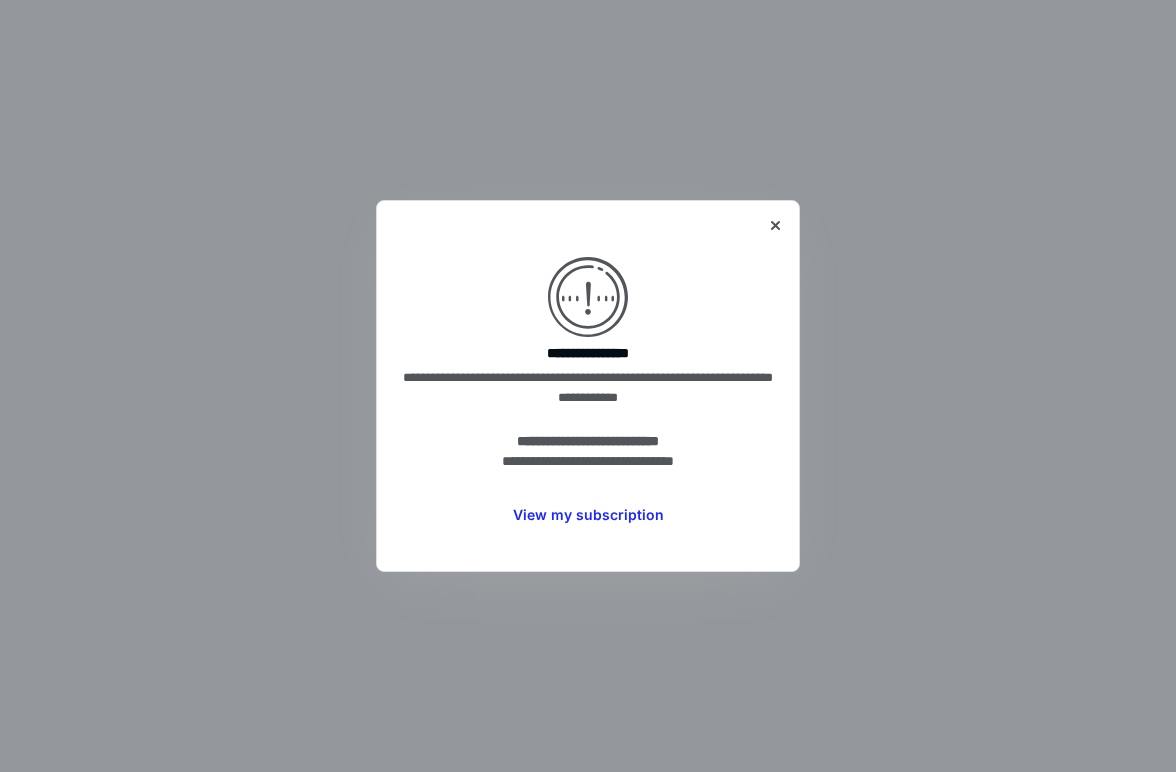 click at bounding box center (588, 386) 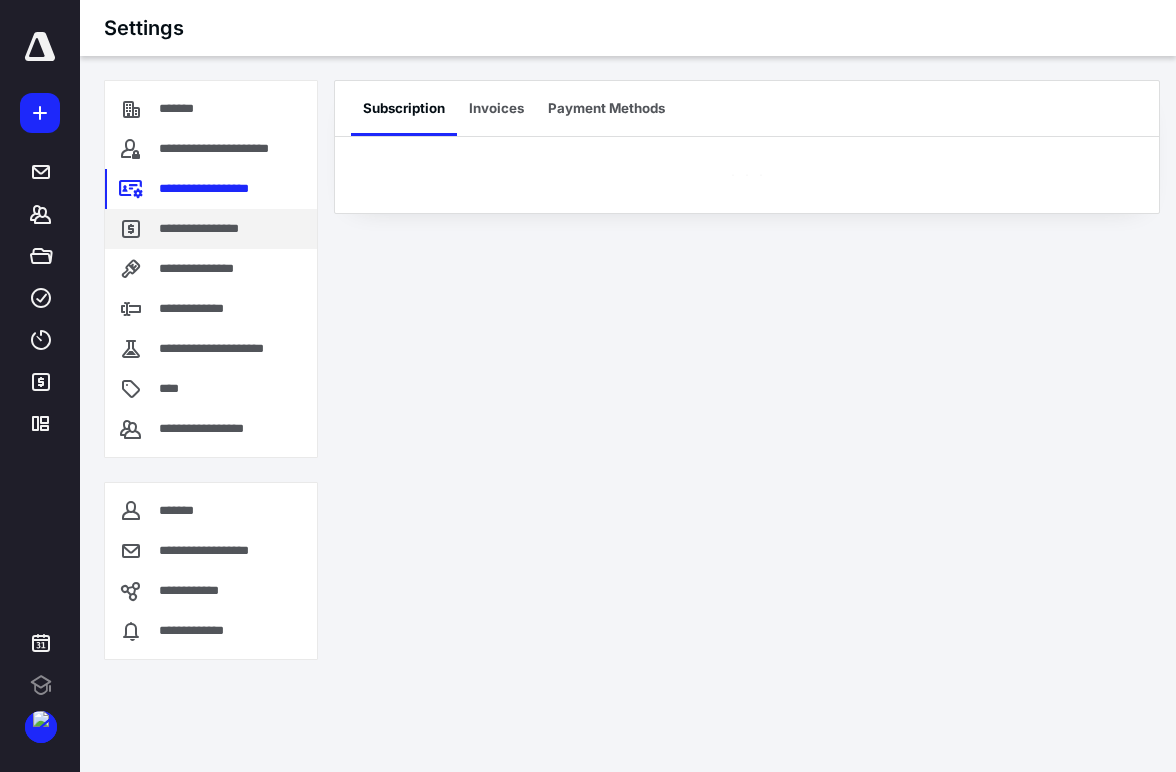 scroll, scrollTop: 0, scrollLeft: 0, axis: both 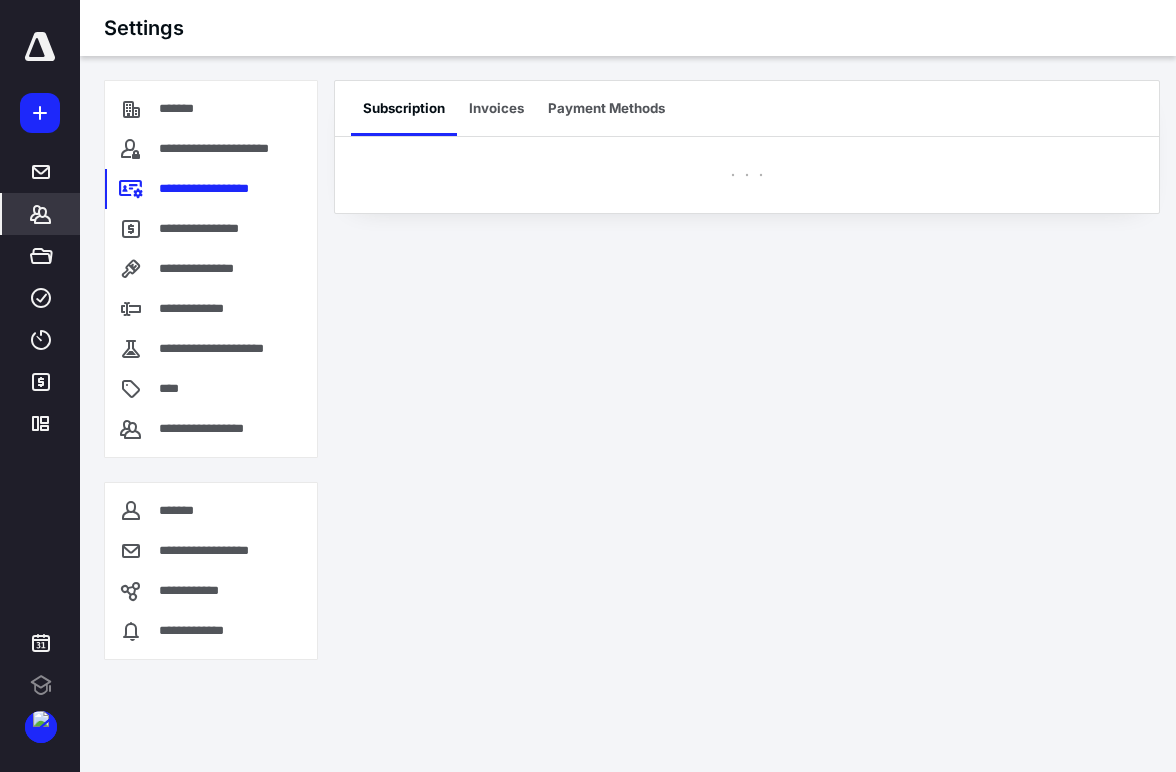 click 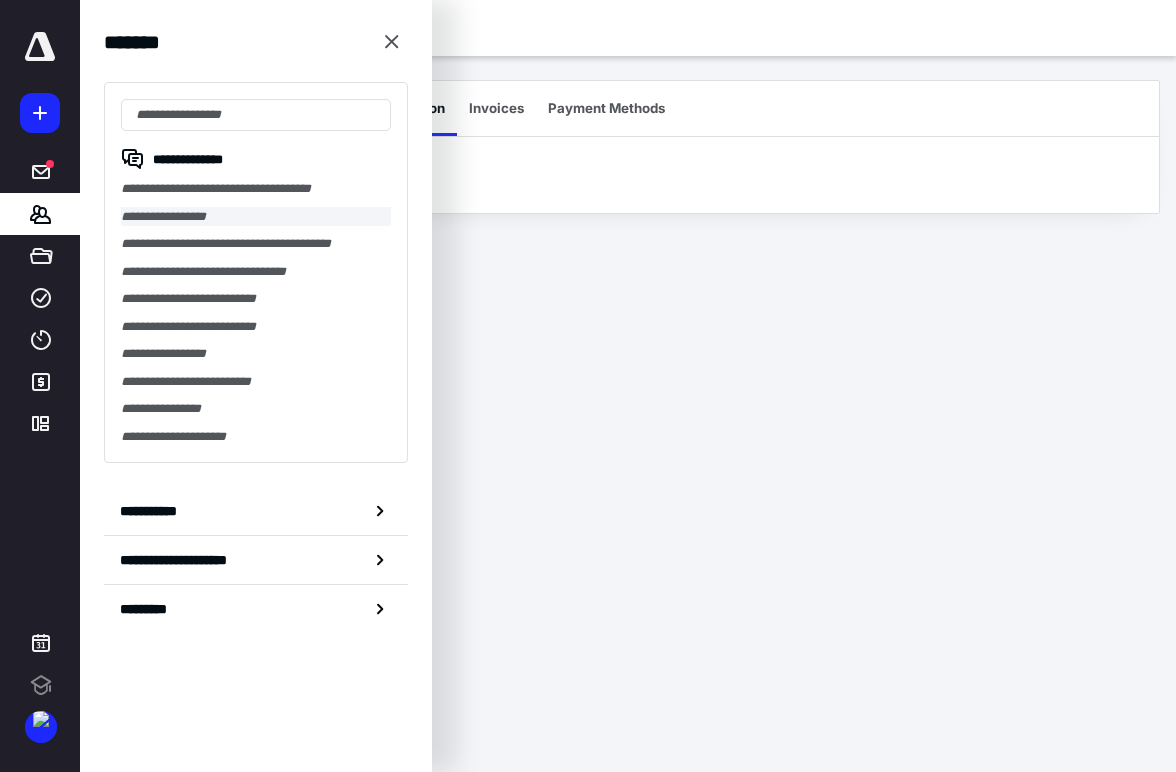 scroll, scrollTop: 0, scrollLeft: 0, axis: both 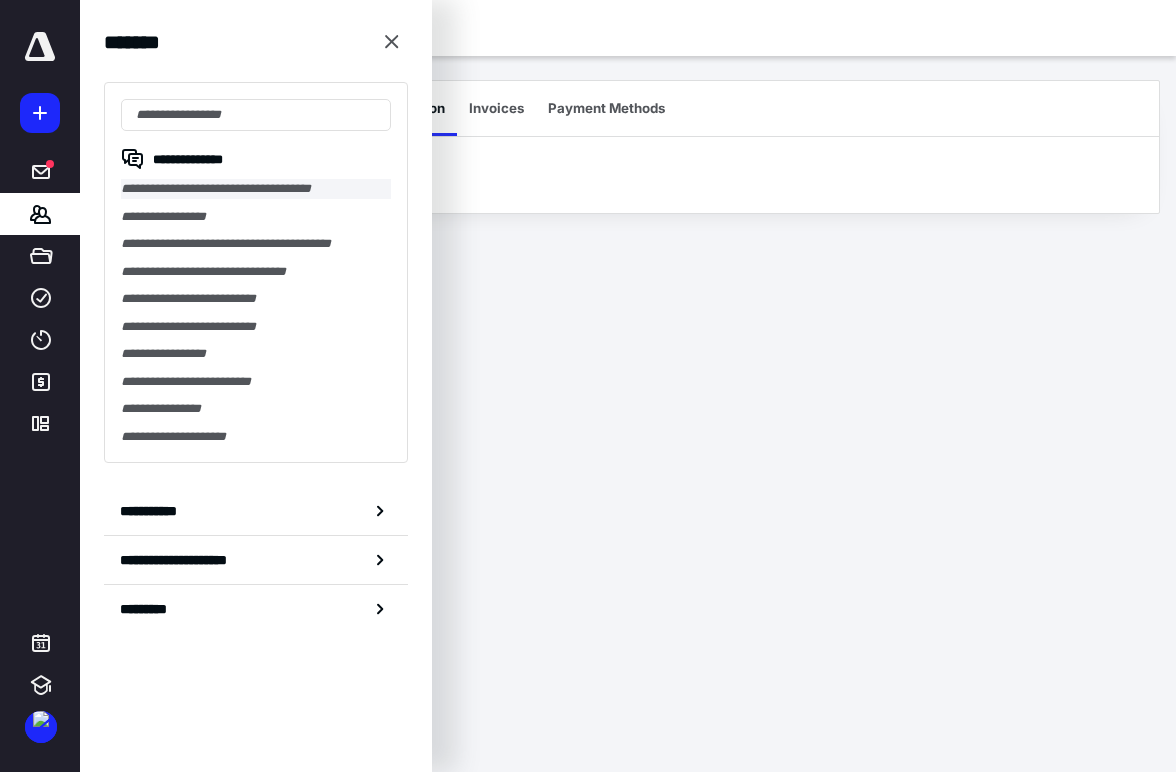 click on "**********" at bounding box center (256, 189) 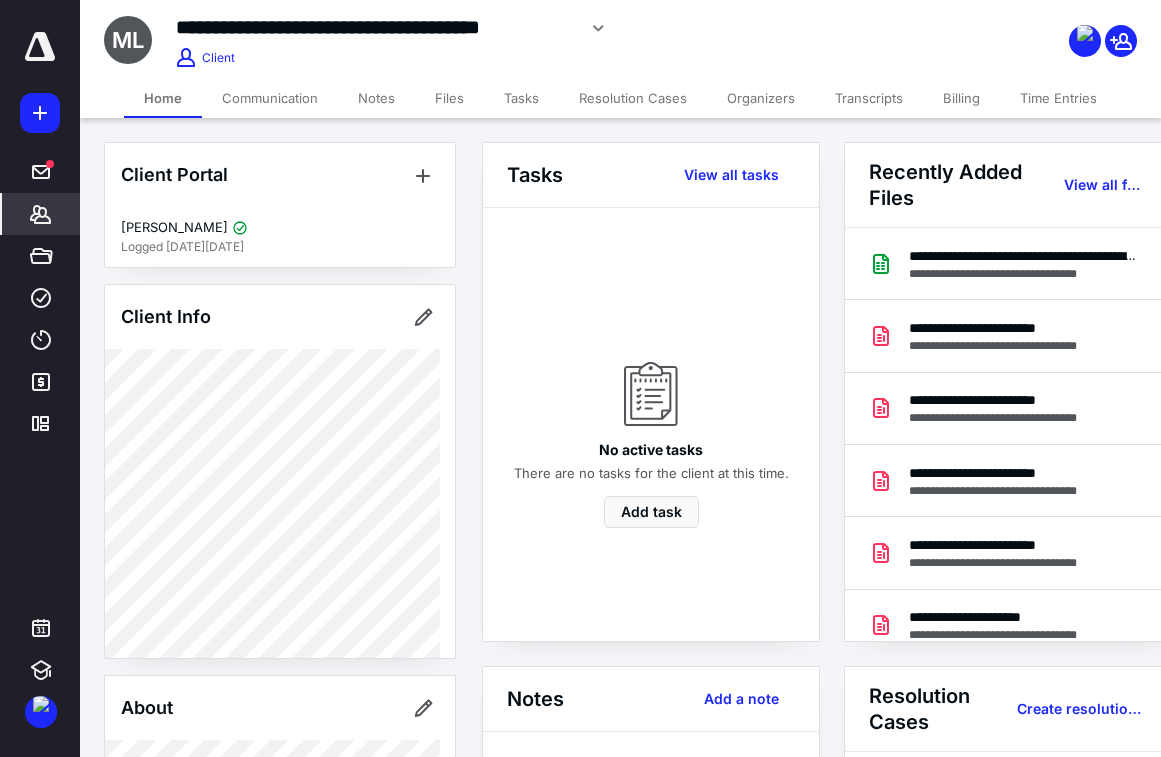 click on "Tasks" at bounding box center [521, 98] 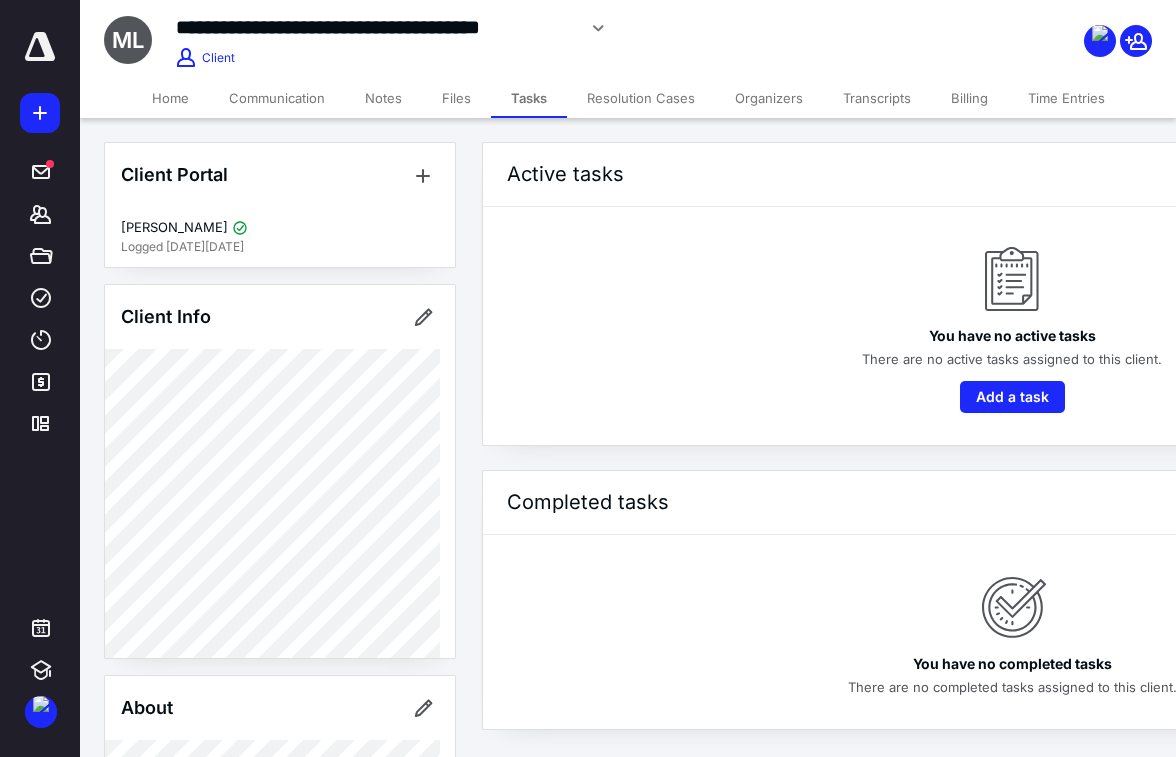 click on "Files" at bounding box center [456, 98] 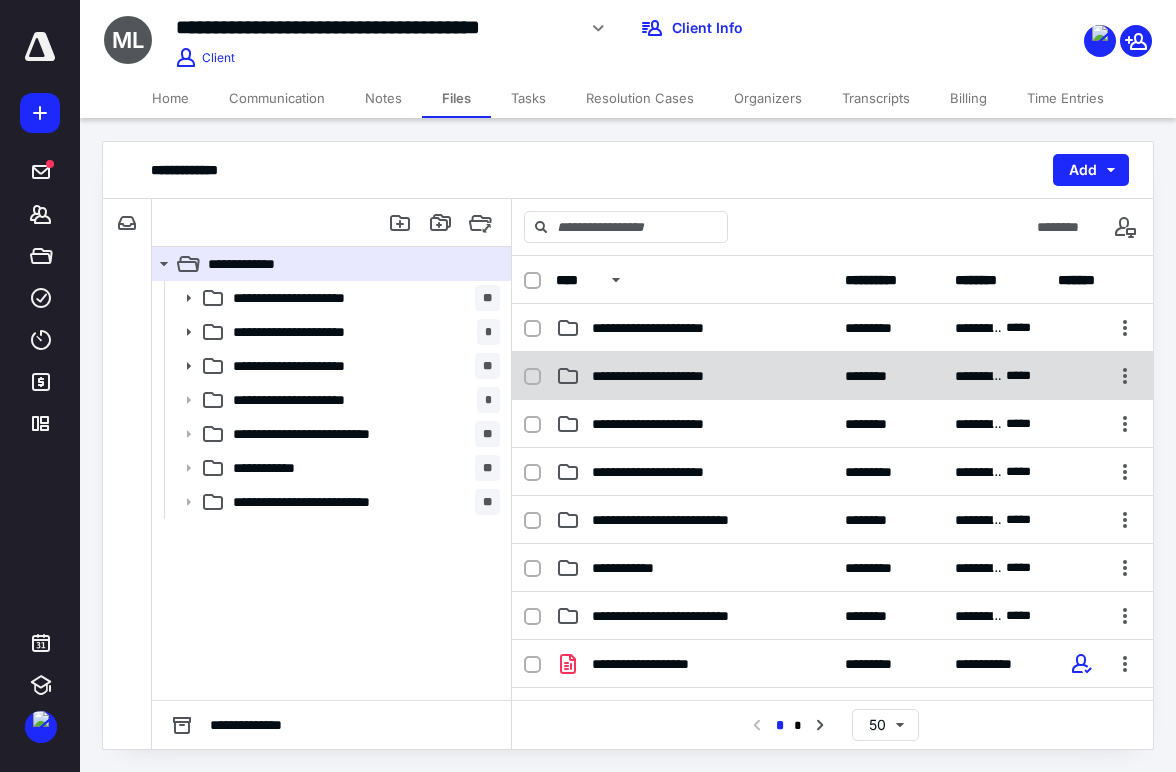 click on "**********" at bounding box center (686, 376) 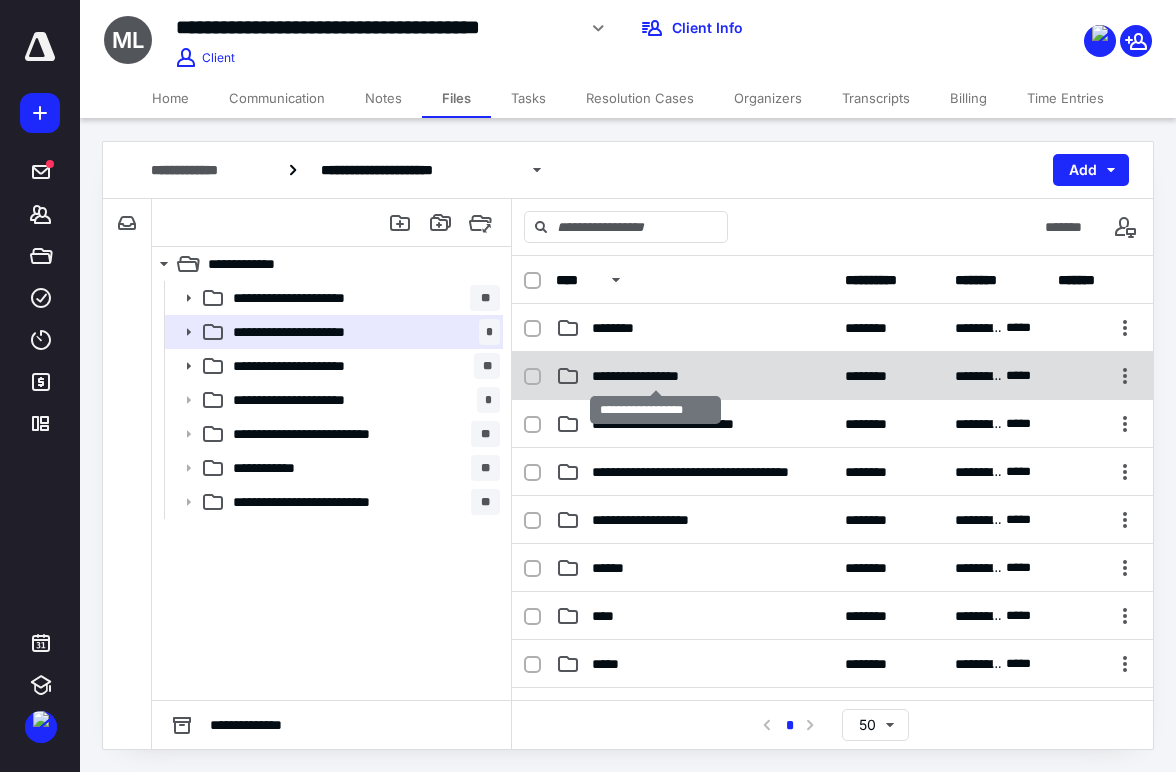 click on "**********" at bounding box center [655, 376] 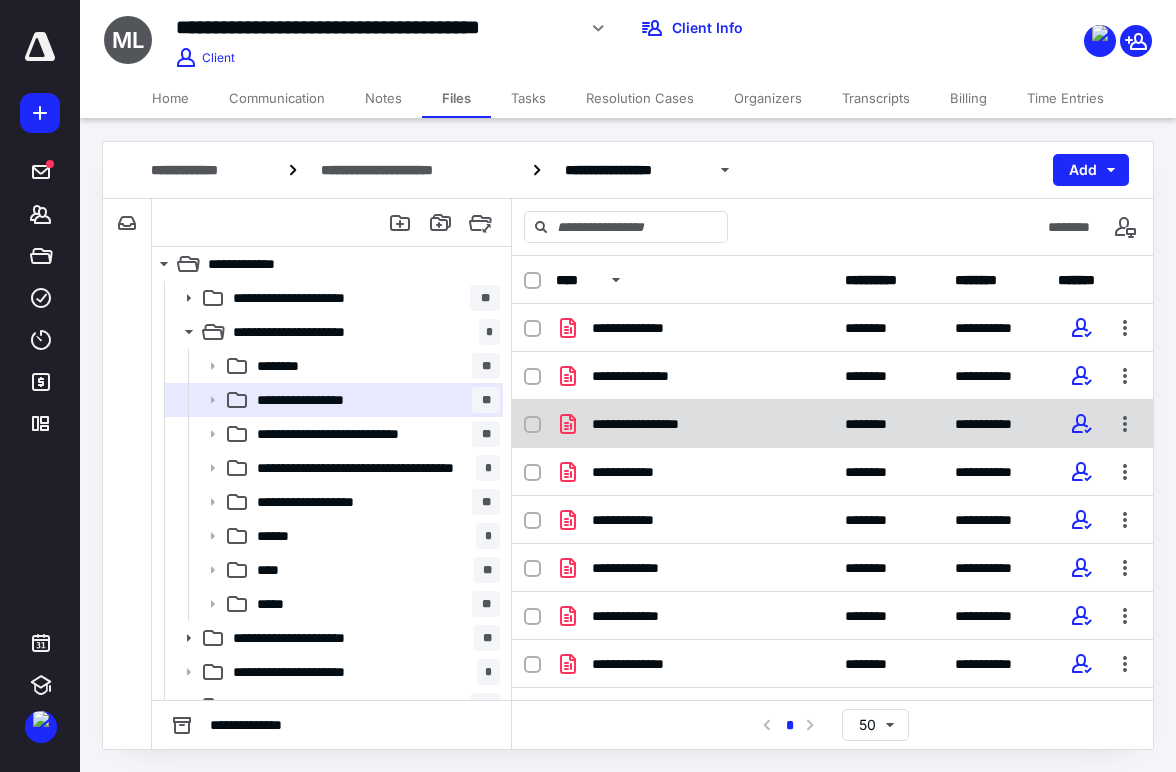 click on "**********" at bounding box center [659, 424] 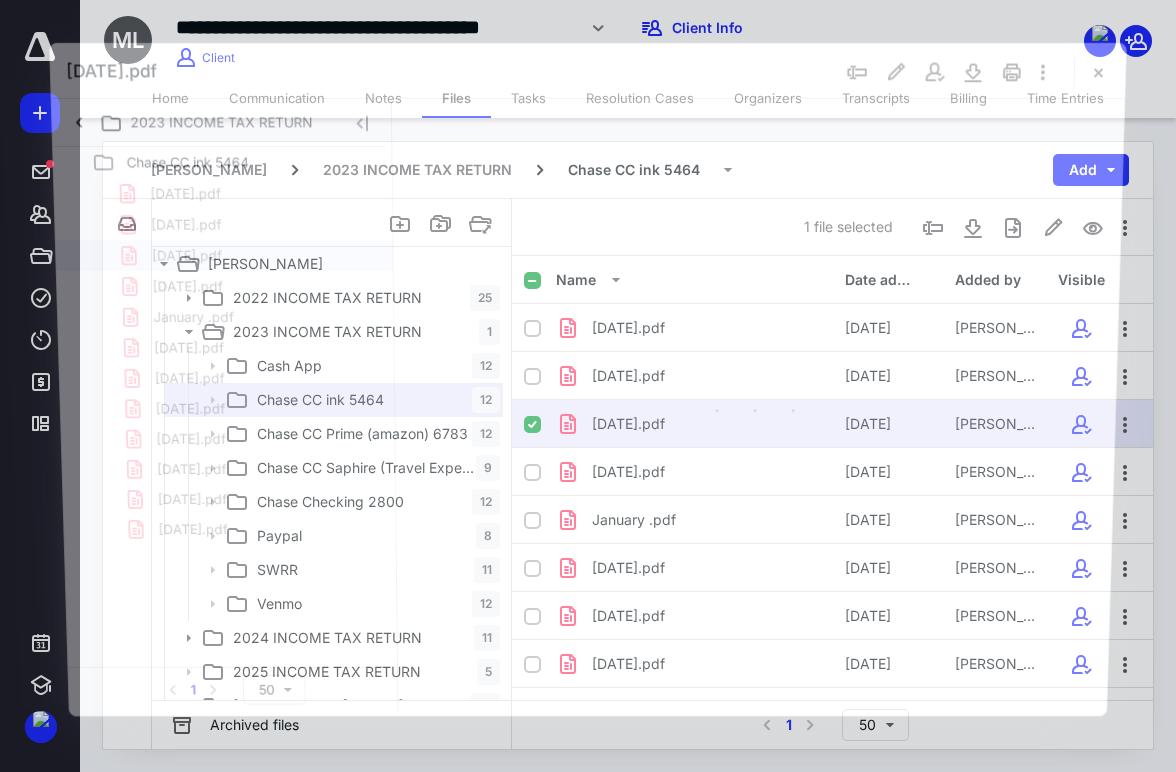 click at bounding box center (758, 405) 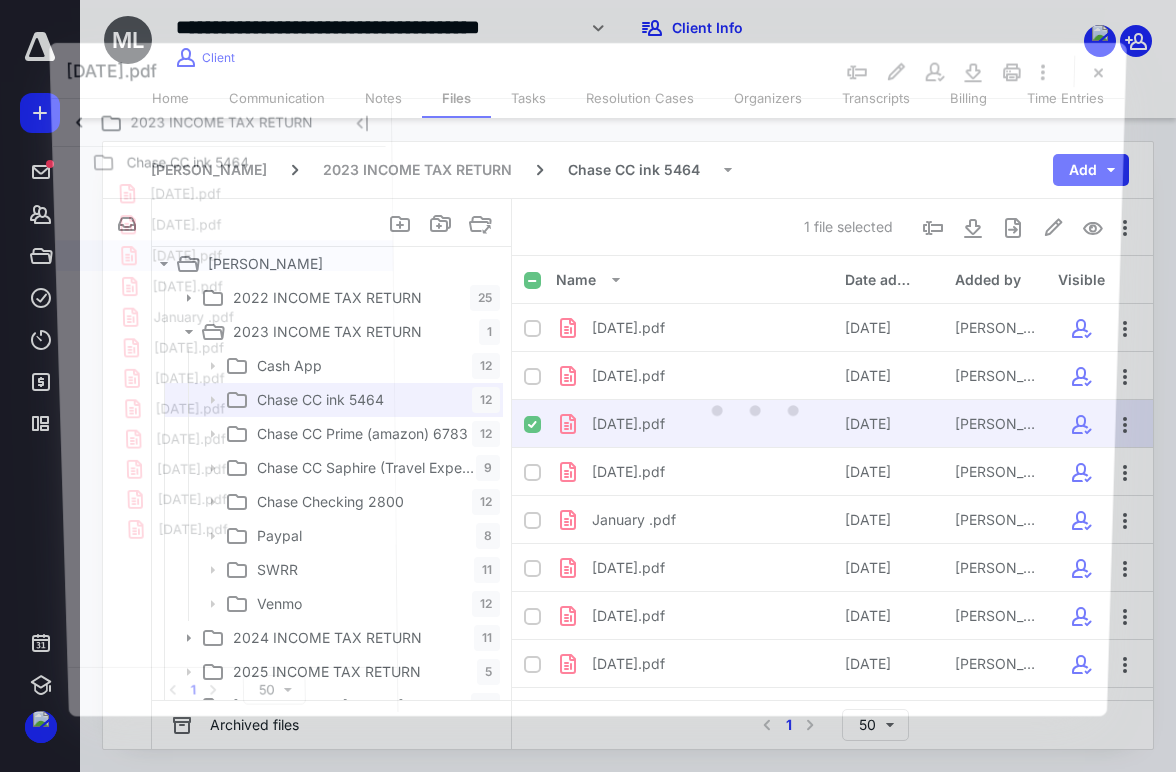 click at bounding box center [758, 405] 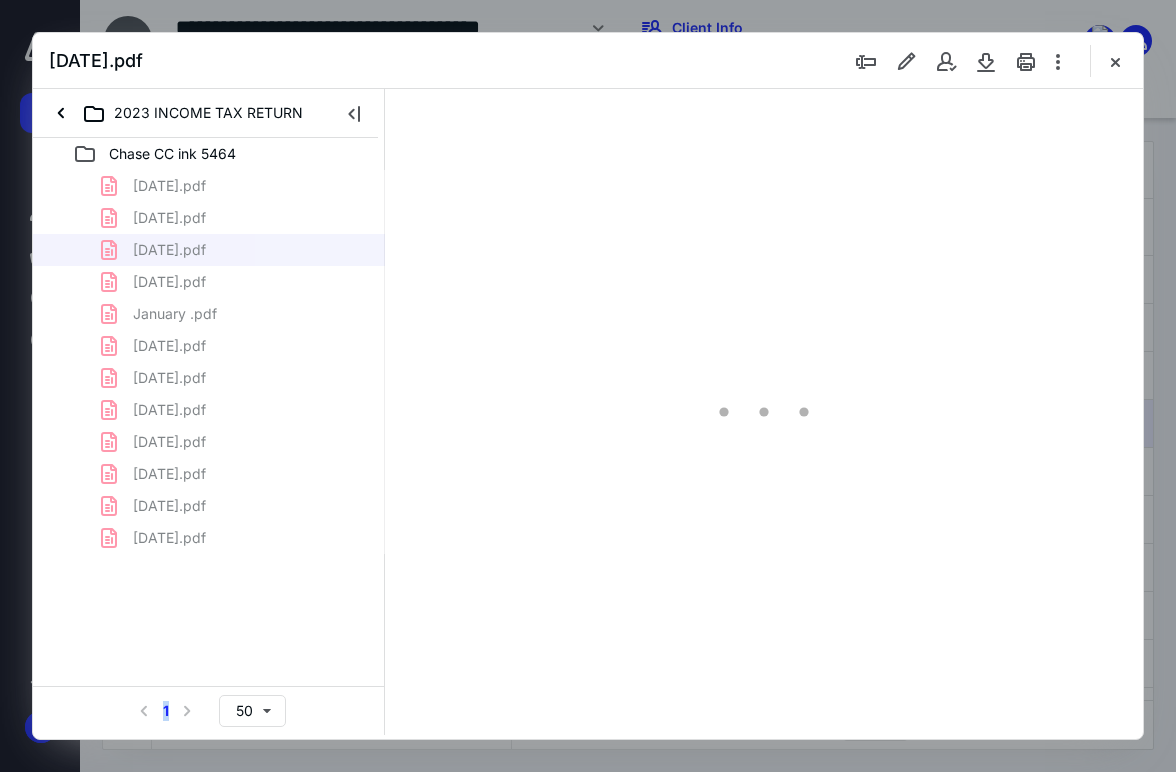 scroll, scrollTop: 0, scrollLeft: 0, axis: both 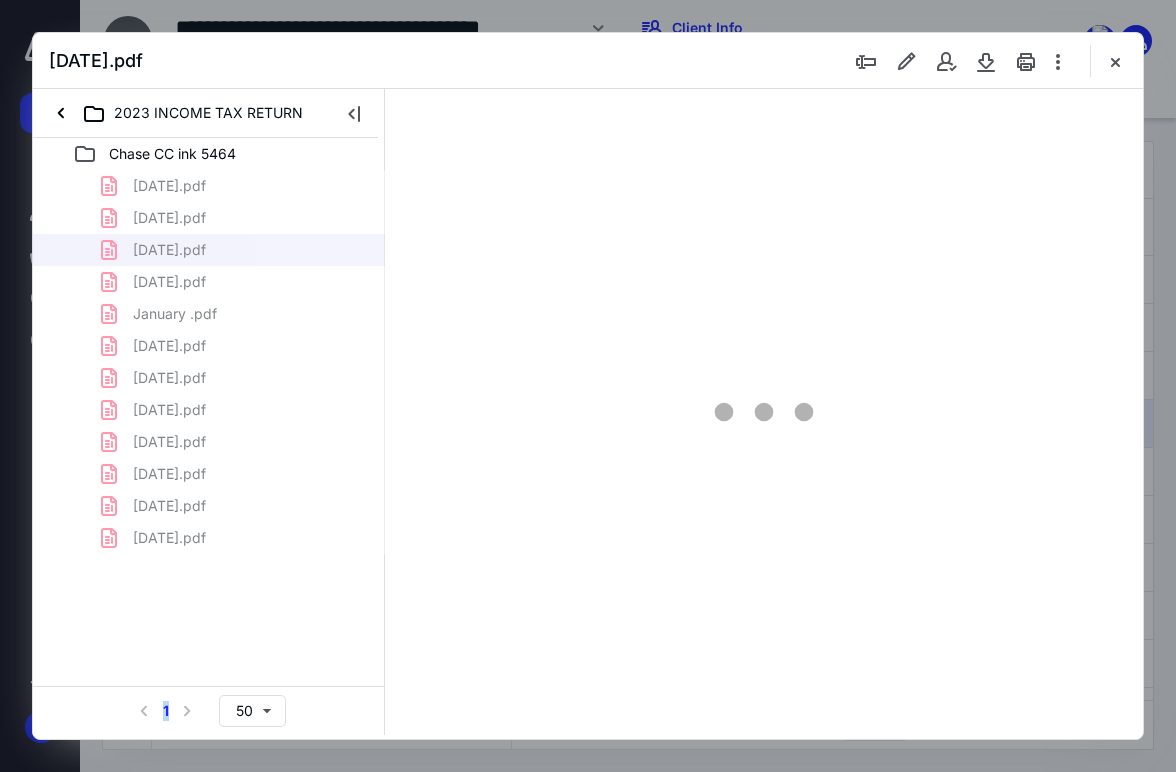 type on "54" 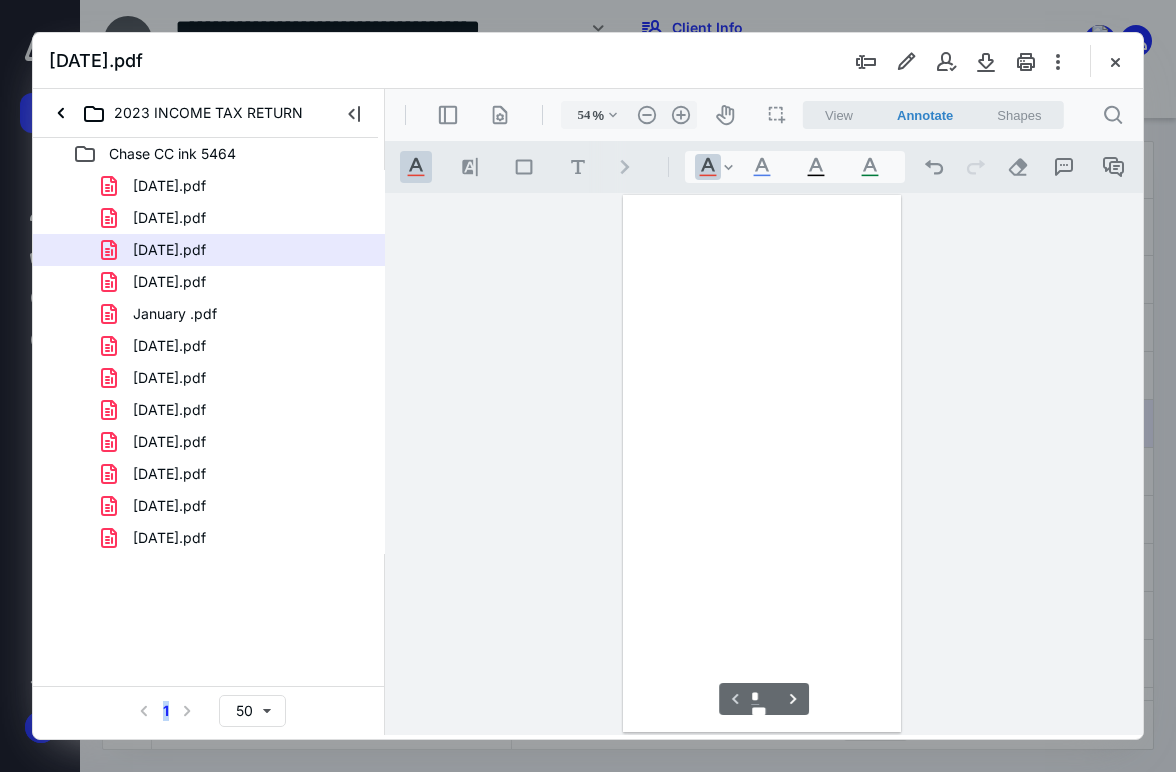 scroll, scrollTop: 106, scrollLeft: 0, axis: vertical 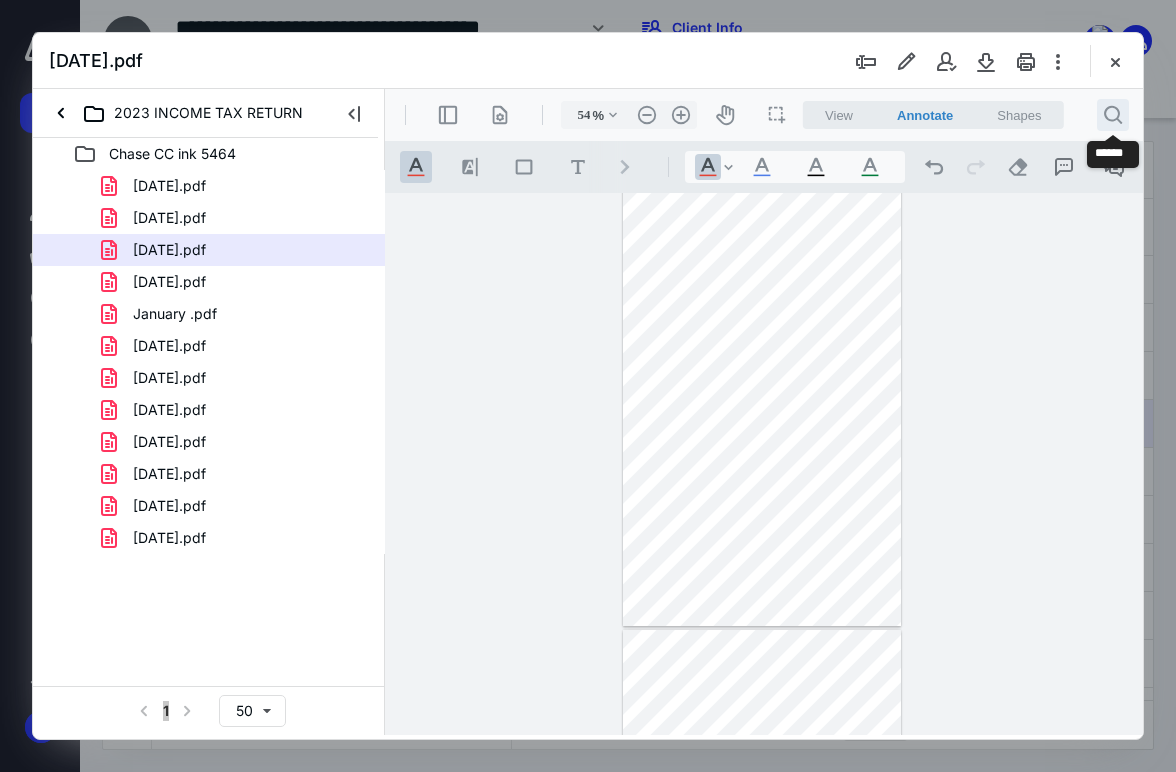 click on ".cls-1{fill:#abb0c4;} icon - header - search" at bounding box center (1113, 115) 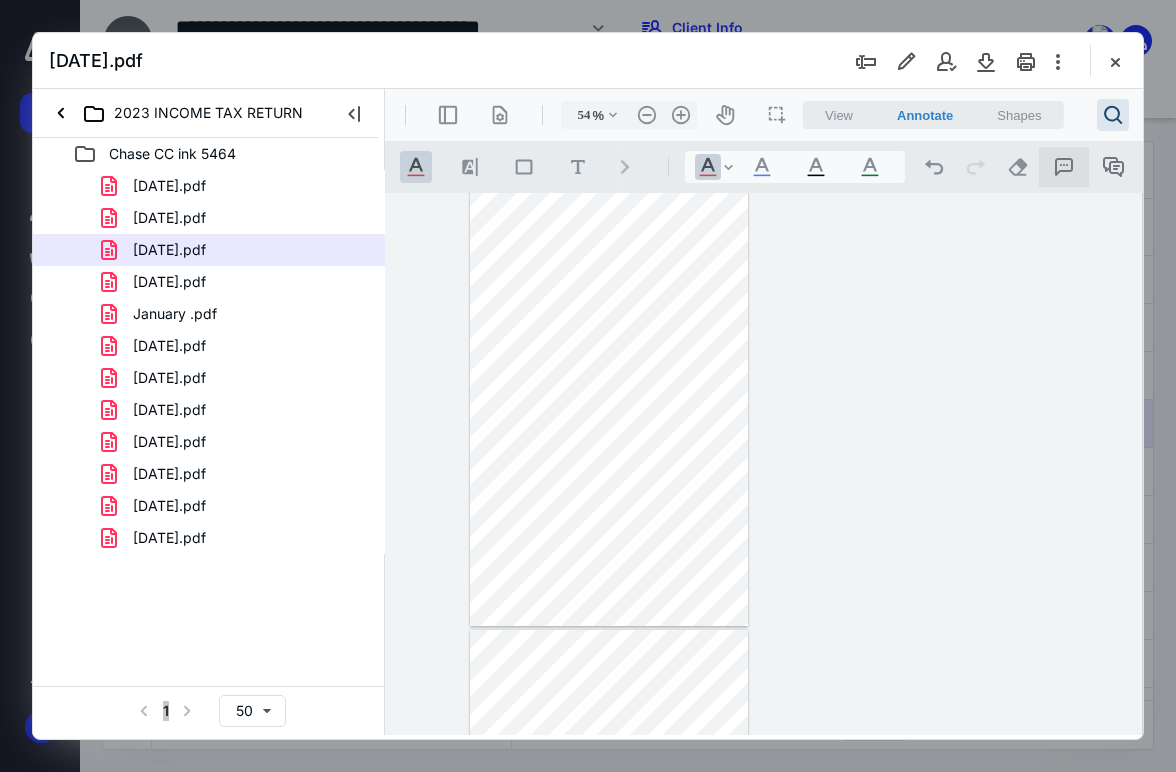 type 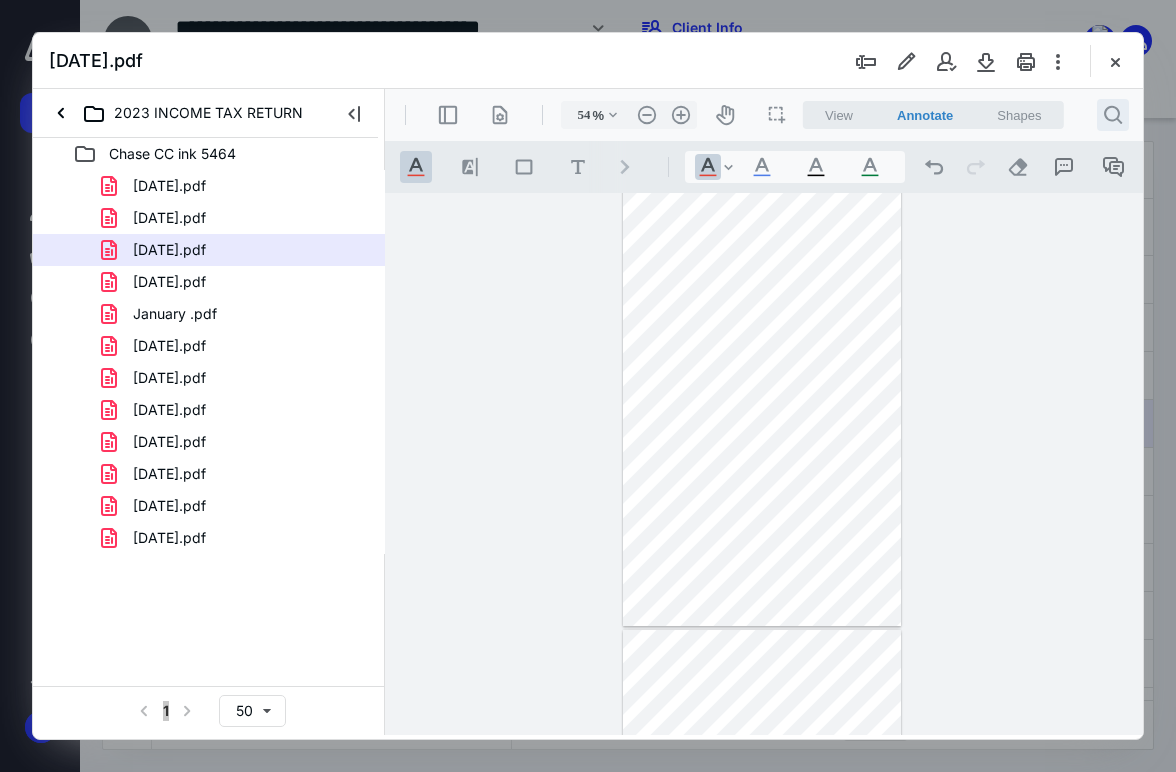 click on ".cls-1{fill:#abb0c4;} icon - header - search" at bounding box center (1113, 115) 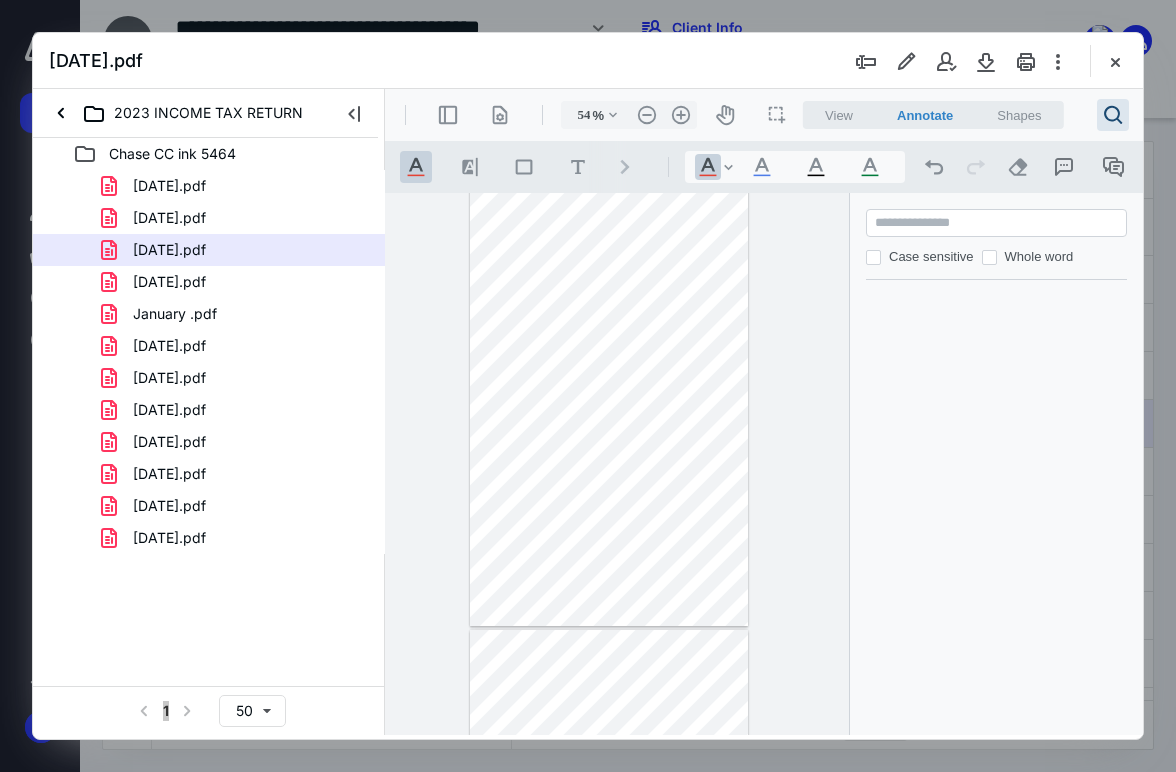 paste on "******" 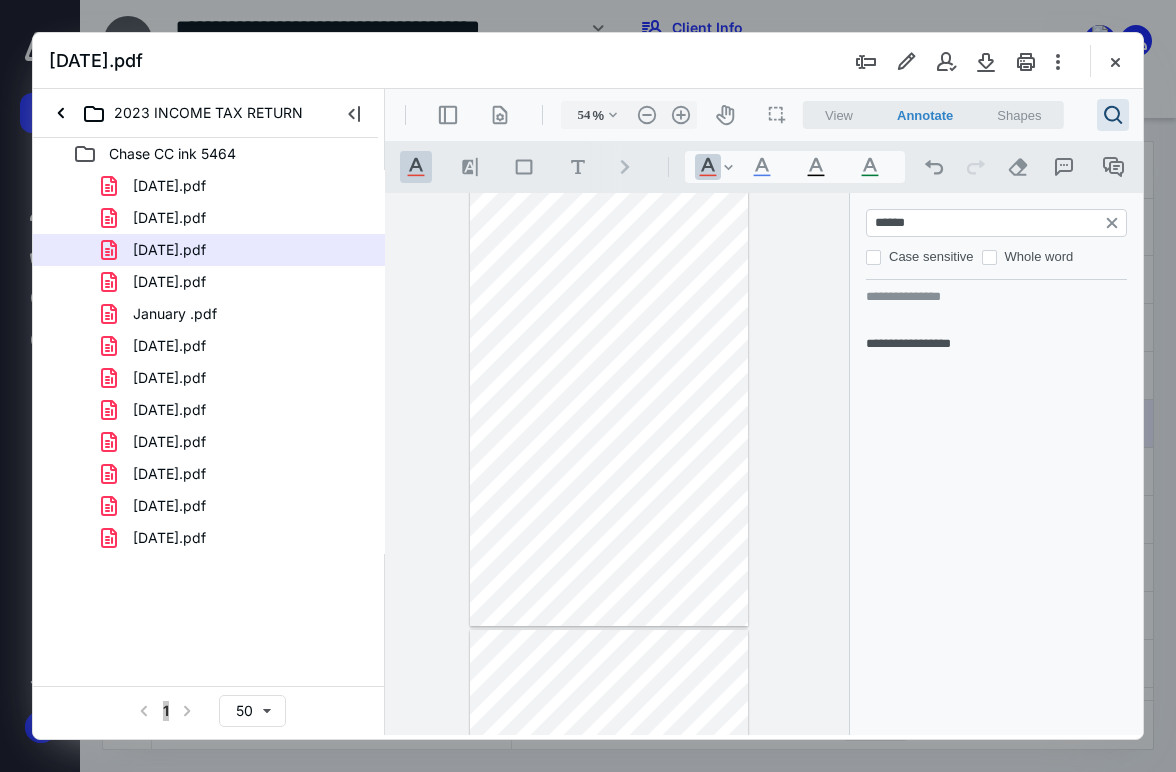 type on "******" 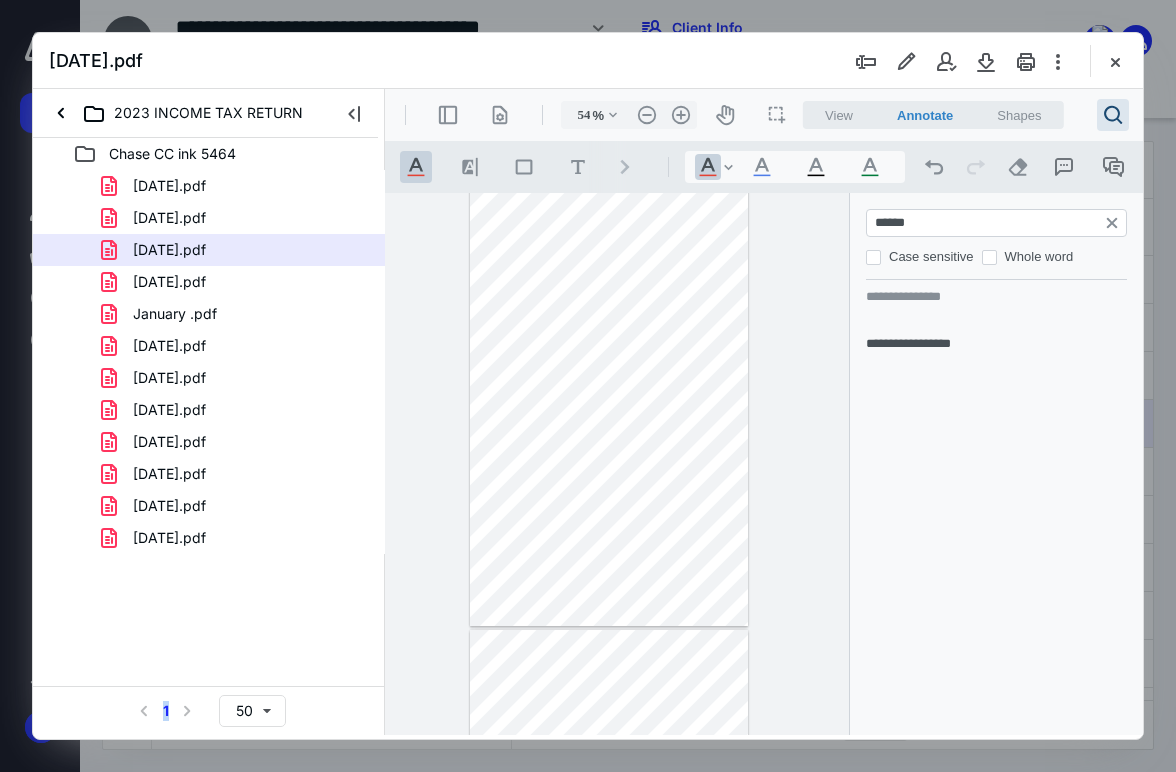 click on "January .pdf" at bounding box center [175, 314] 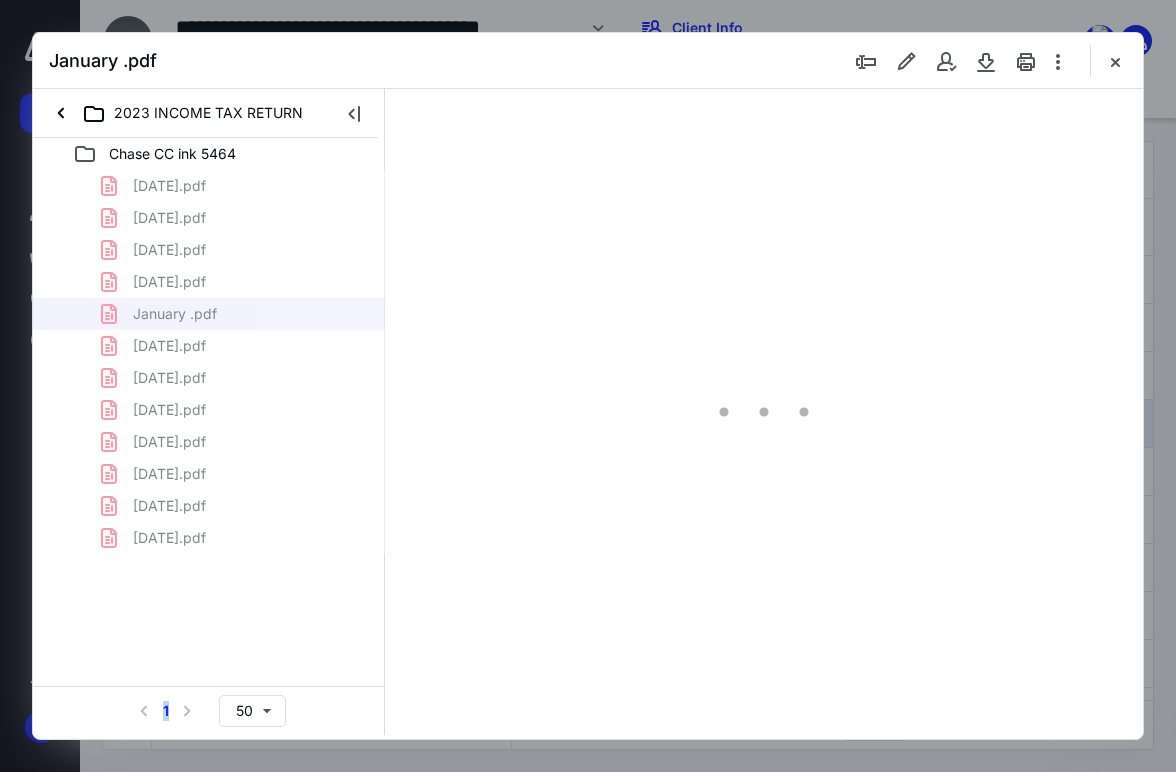 type on "54" 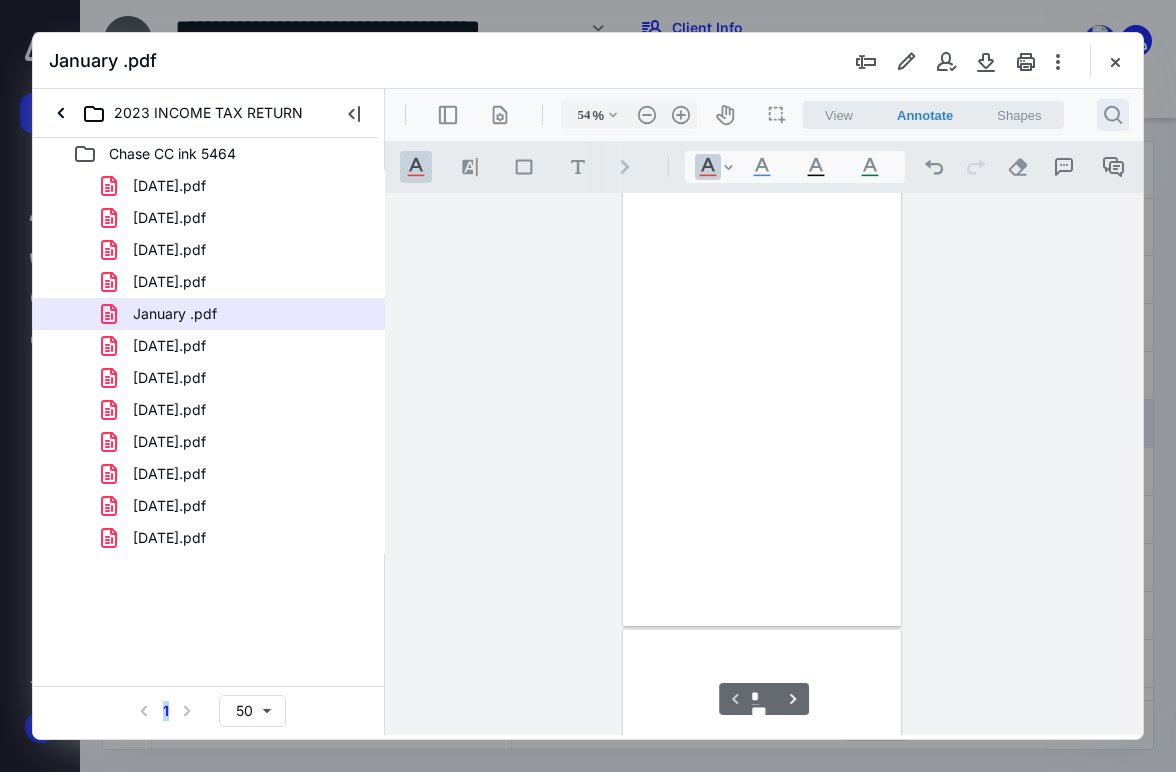 scroll, scrollTop: 106, scrollLeft: 0, axis: vertical 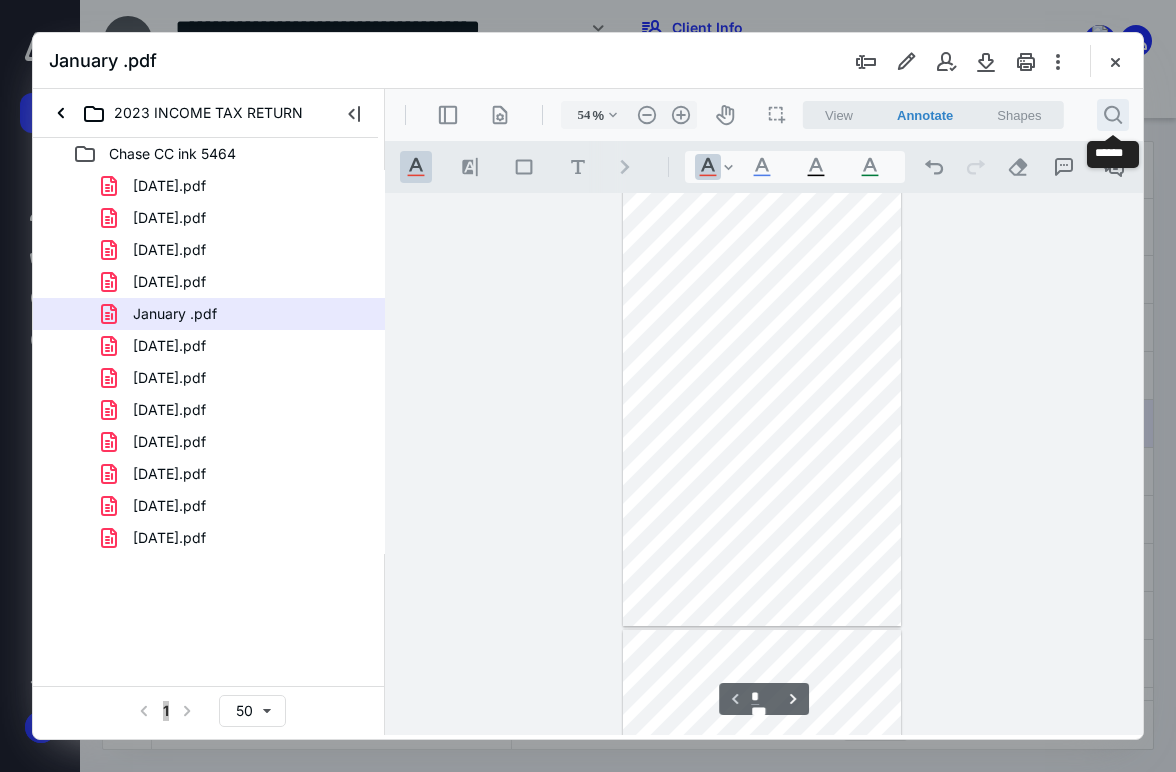 click on ".cls-1{fill:#abb0c4;} icon - header - search" at bounding box center [1113, 115] 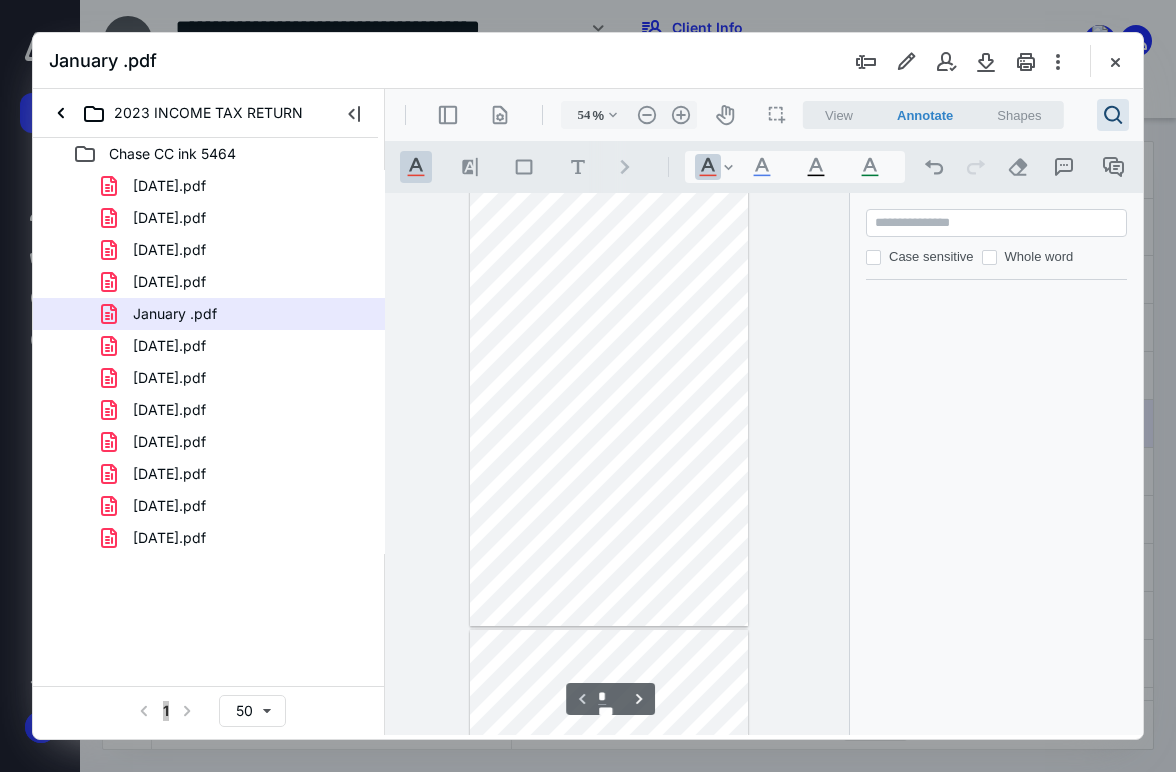 paste on "******" 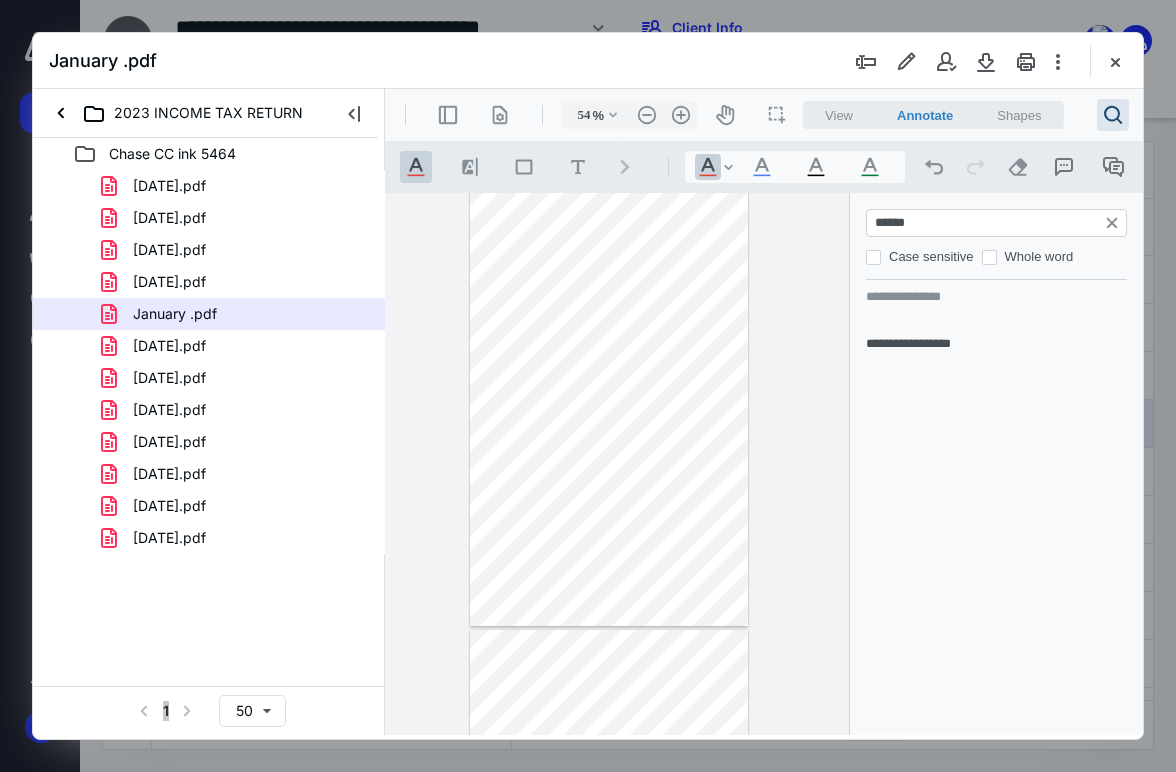 type on "******" 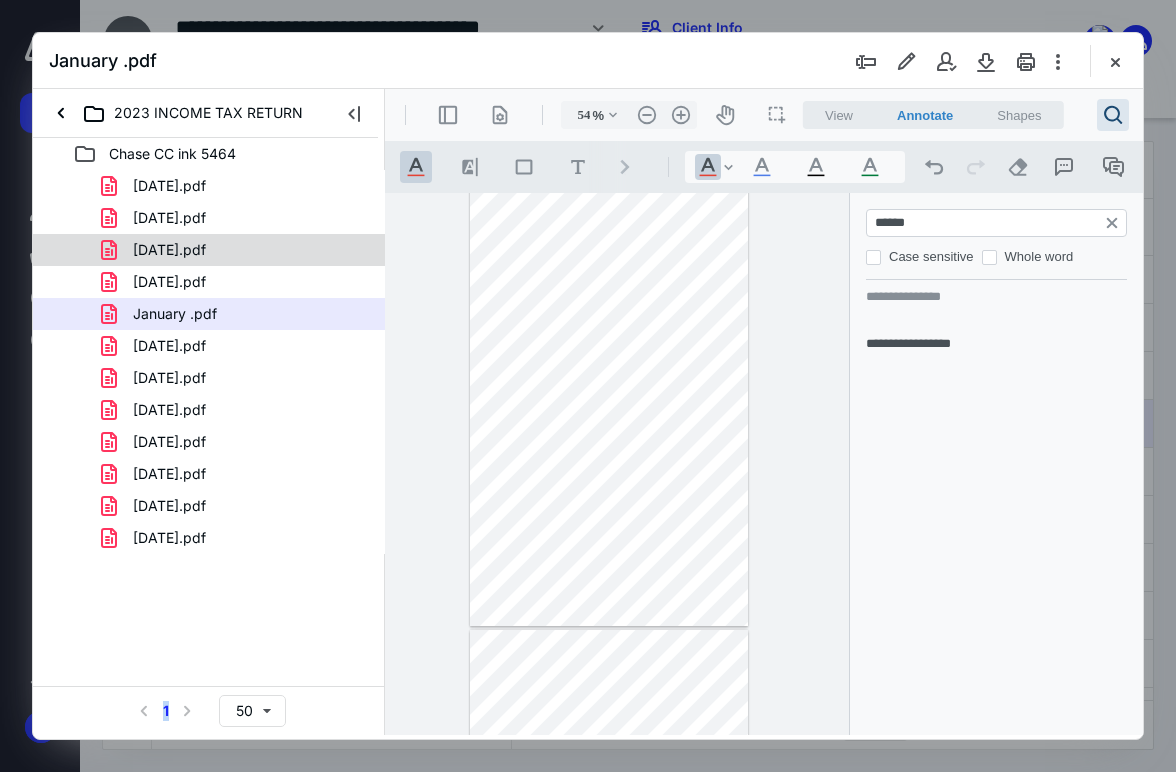 click on "[DATE].pdf" at bounding box center (169, 250) 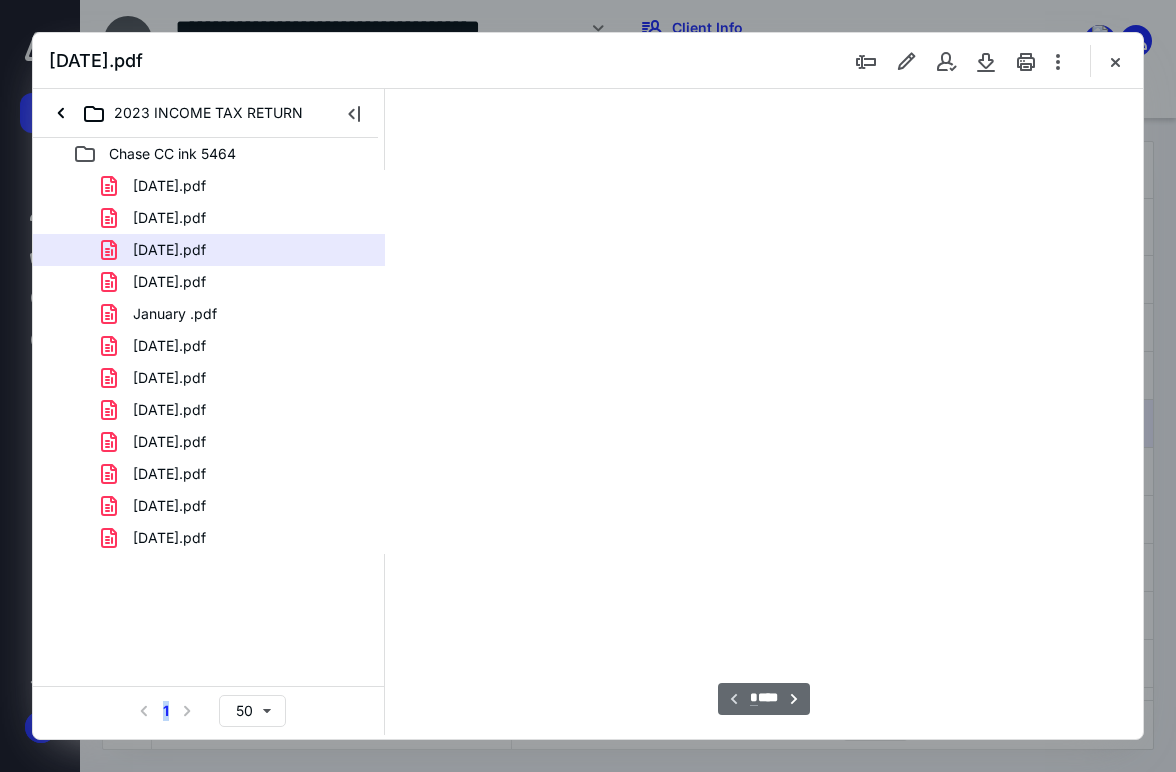 type on "54" 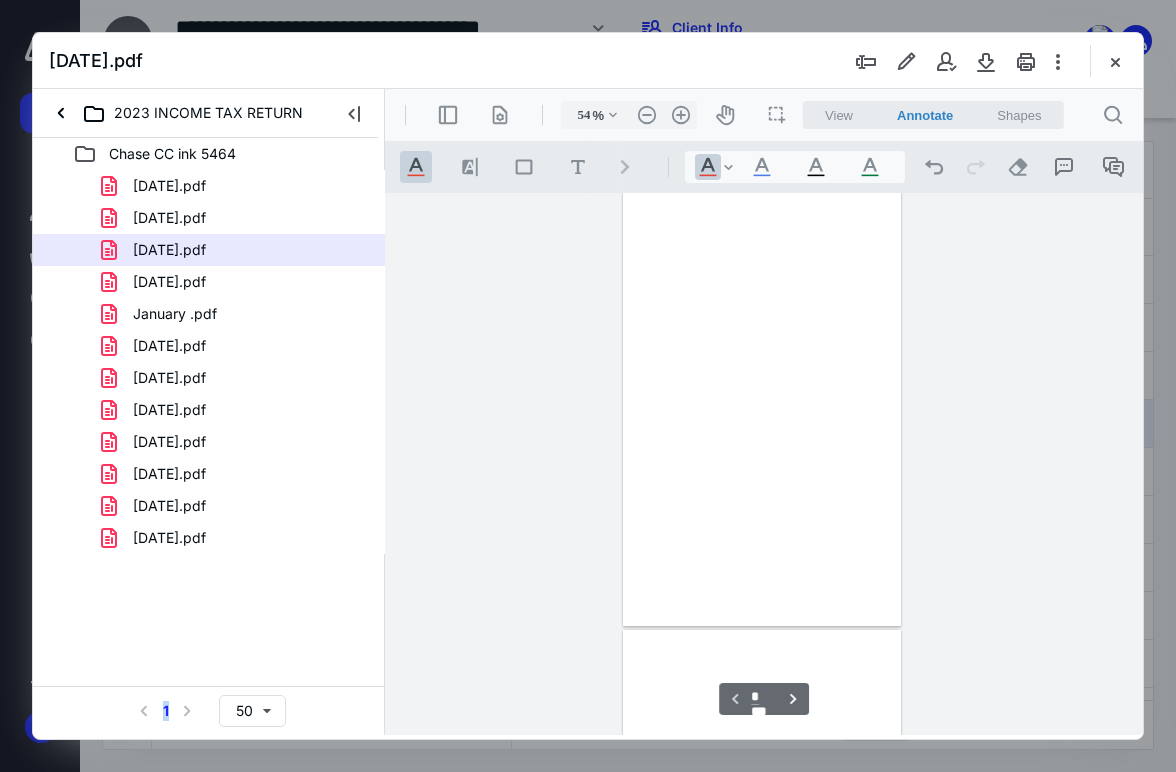 scroll, scrollTop: 106, scrollLeft: 0, axis: vertical 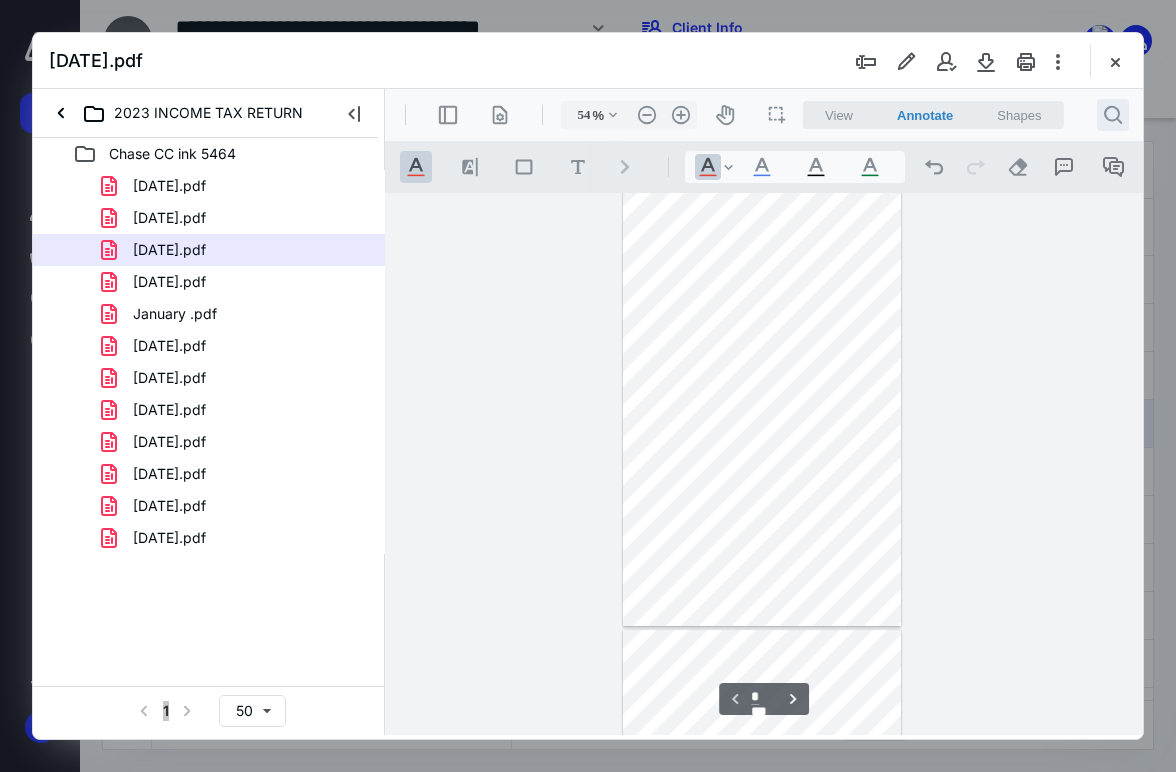 click on ".cls-1{fill:#abb0c4;} icon - header - search" at bounding box center (1113, 115) 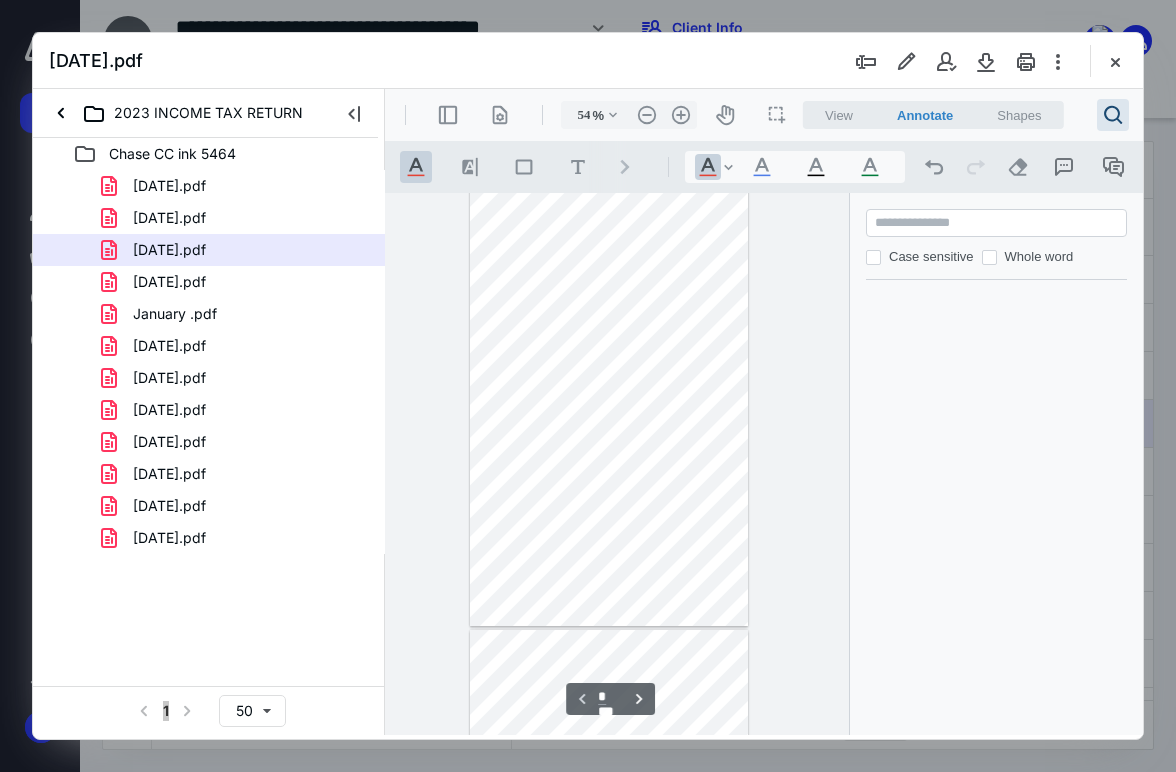 paste on "*****" 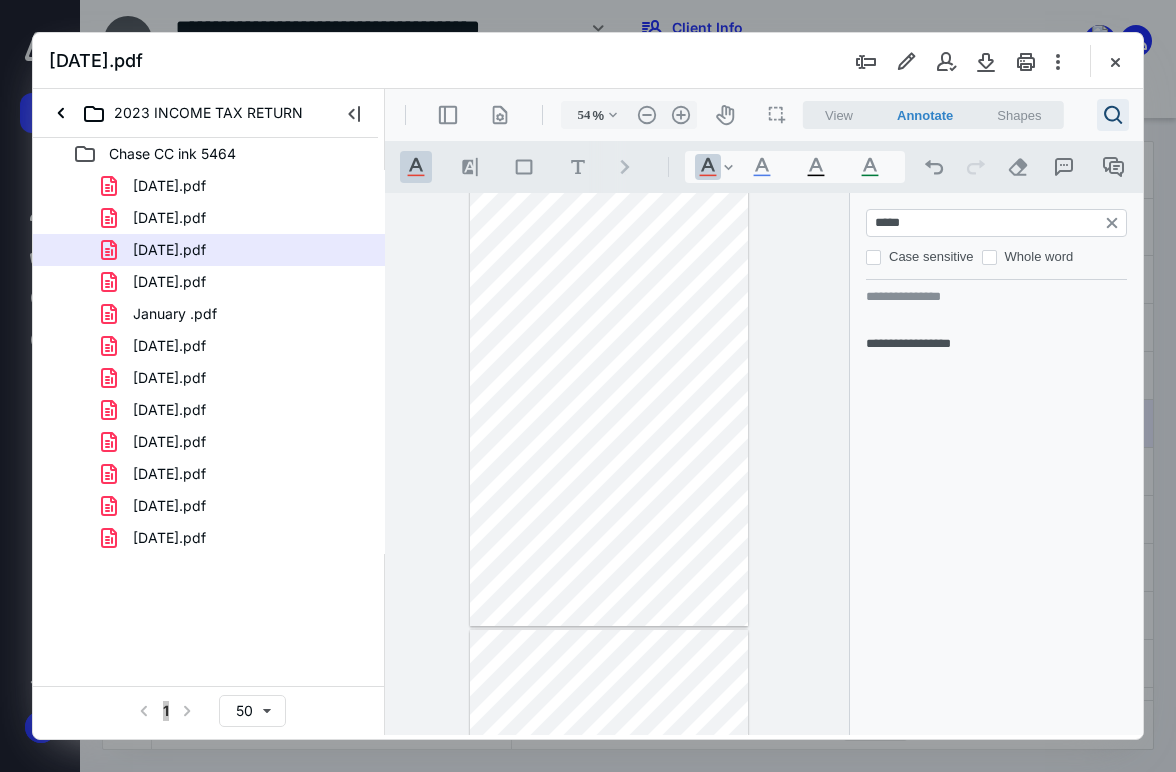 click on ".cls-1{fill:#abb0c4;} icon - header - search" at bounding box center (1113, 115) 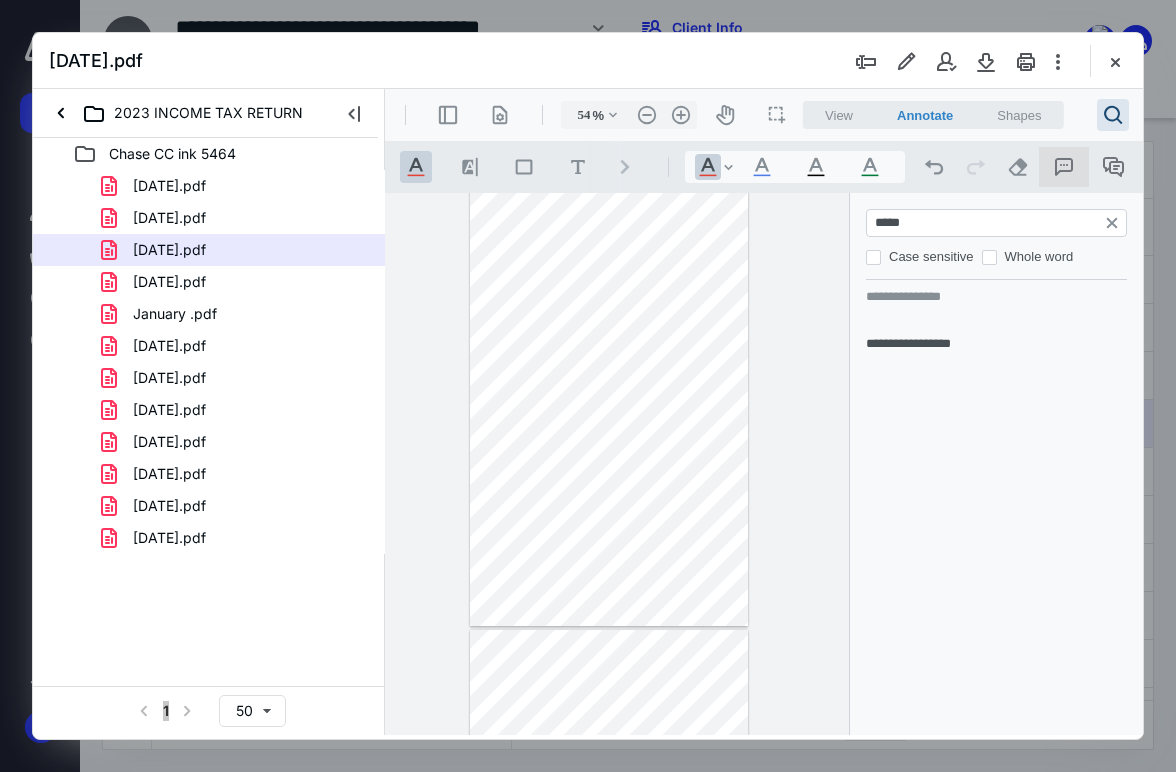 paste on "***" 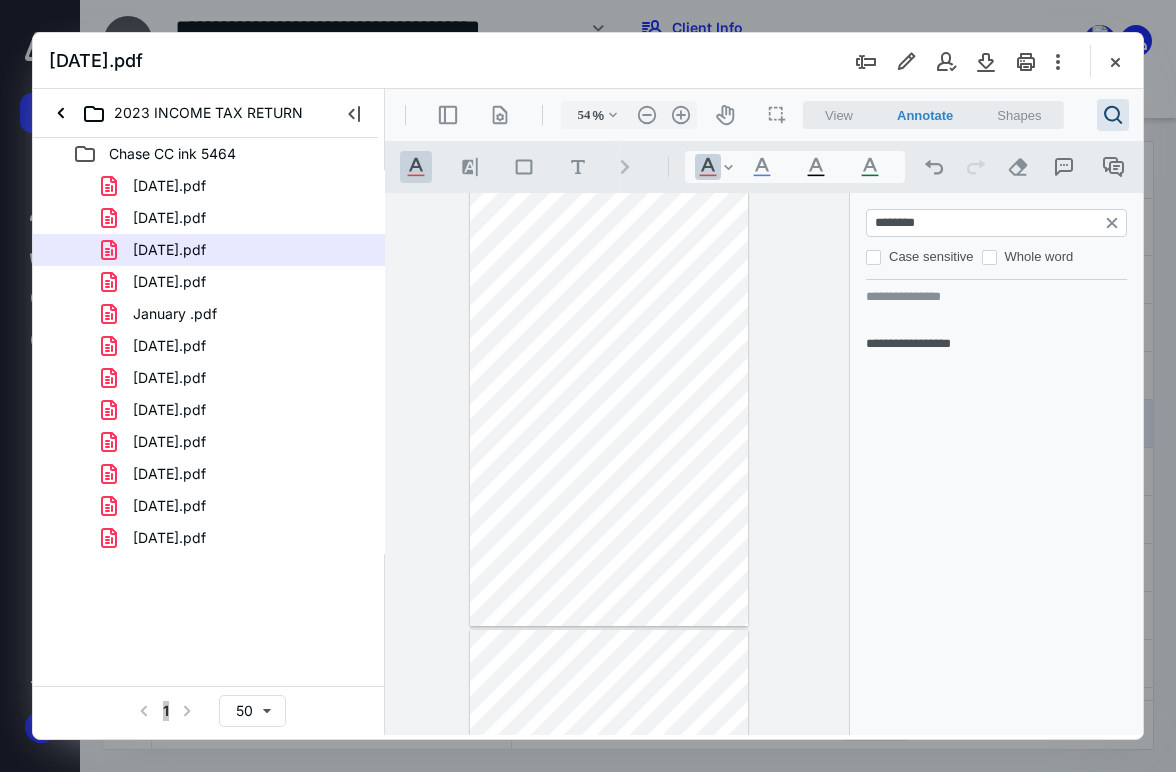 paste 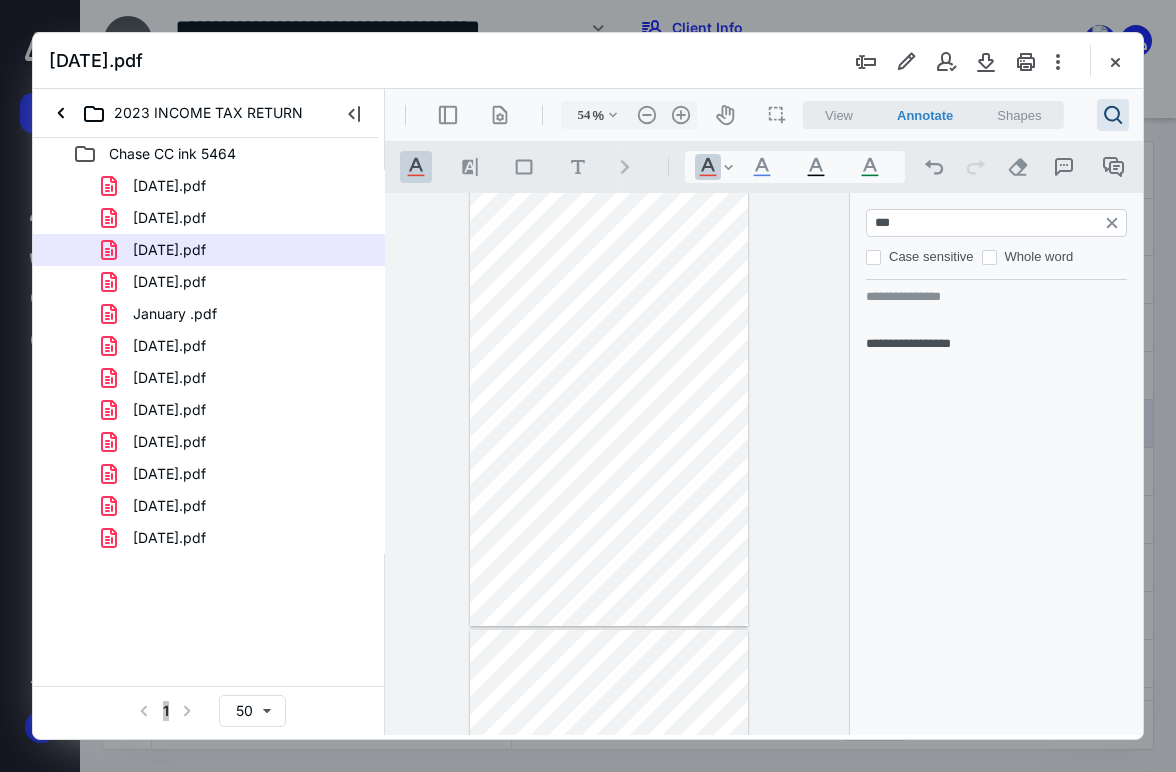 paste on "**" 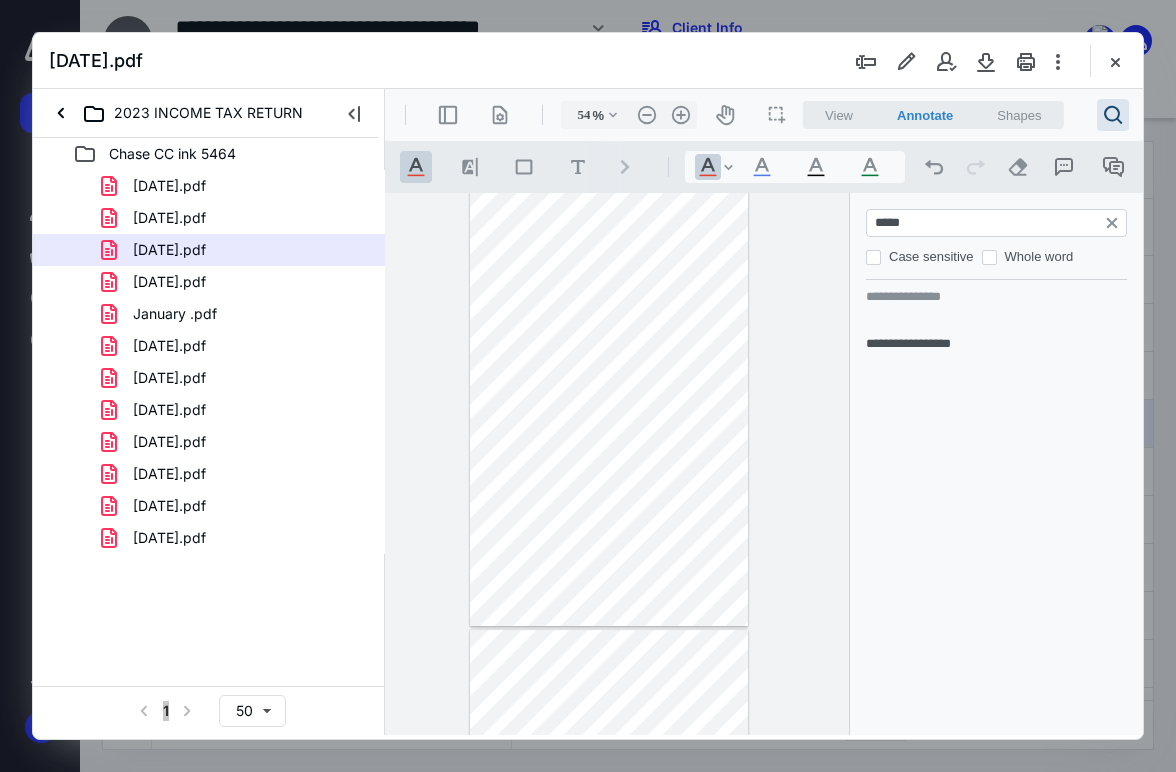 type on "*****" 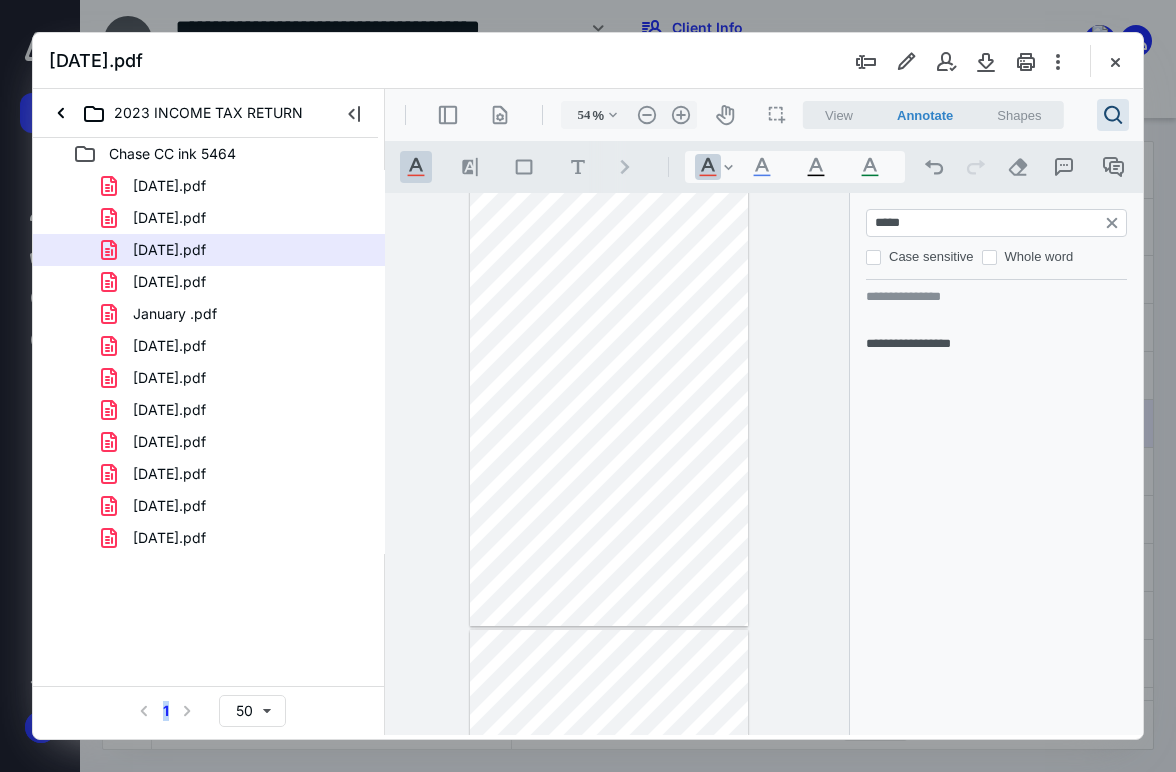 click on "January .pdf" at bounding box center [175, 314] 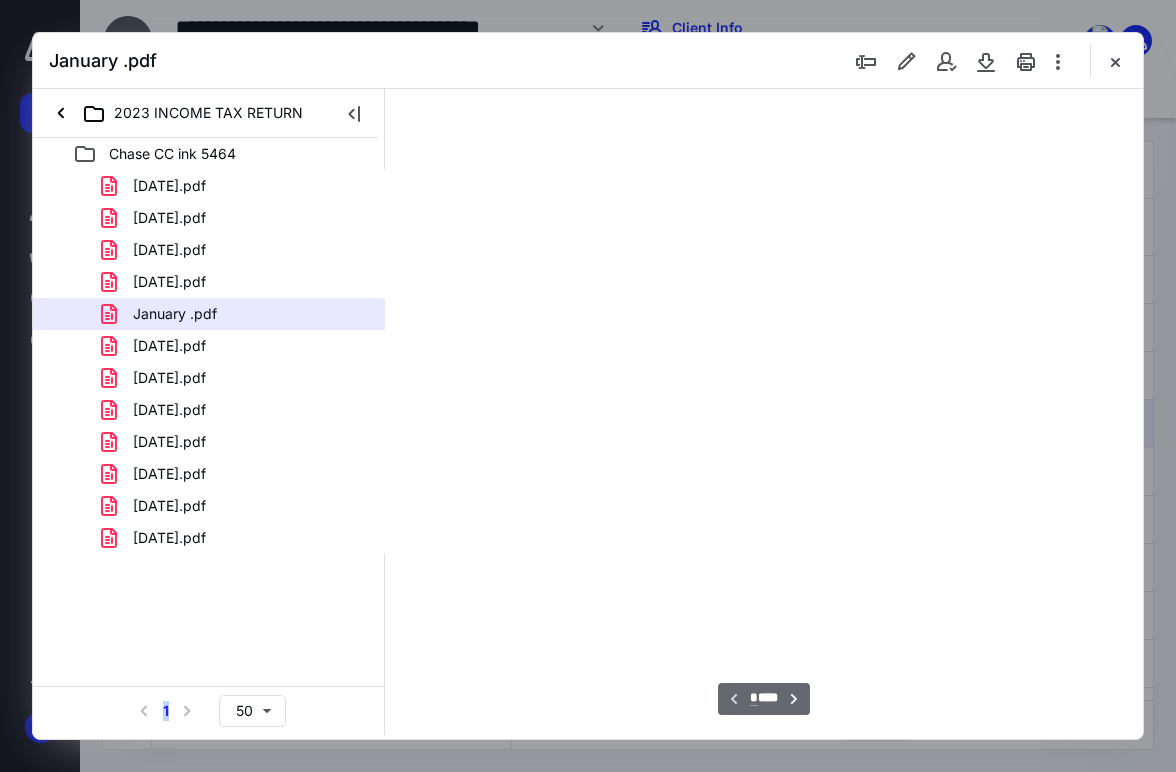 type on "54" 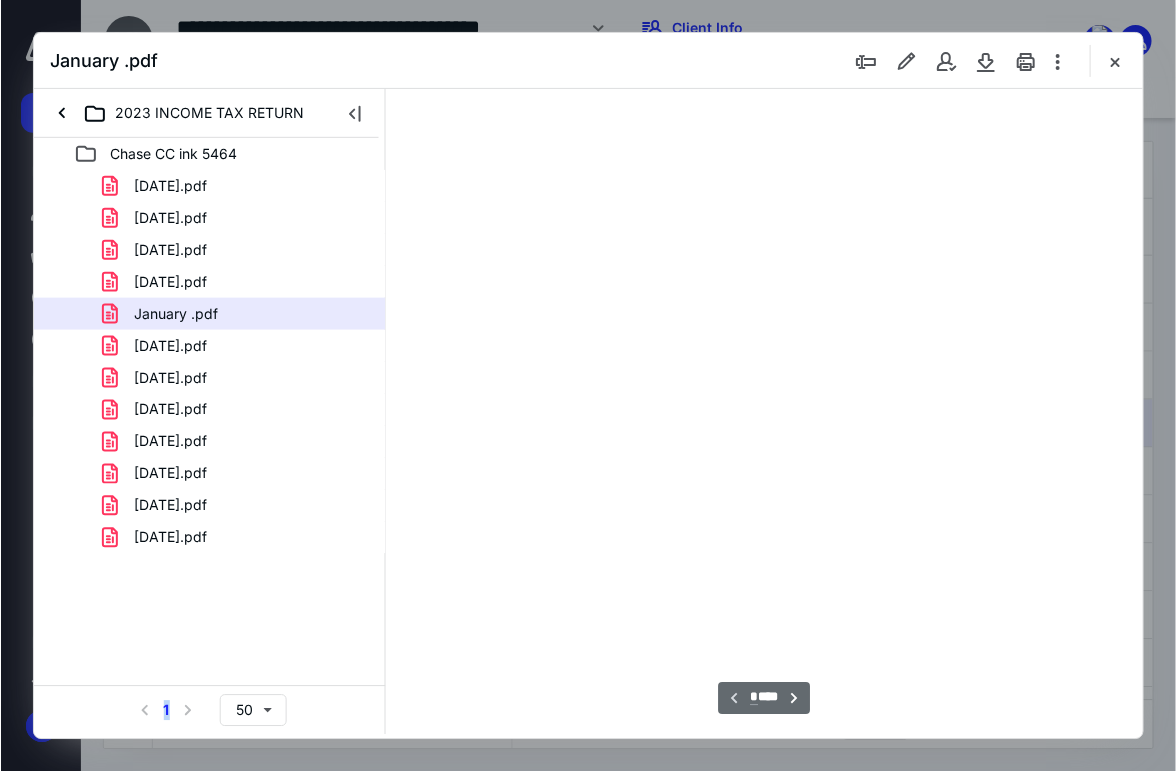 scroll, scrollTop: 106, scrollLeft: 0, axis: vertical 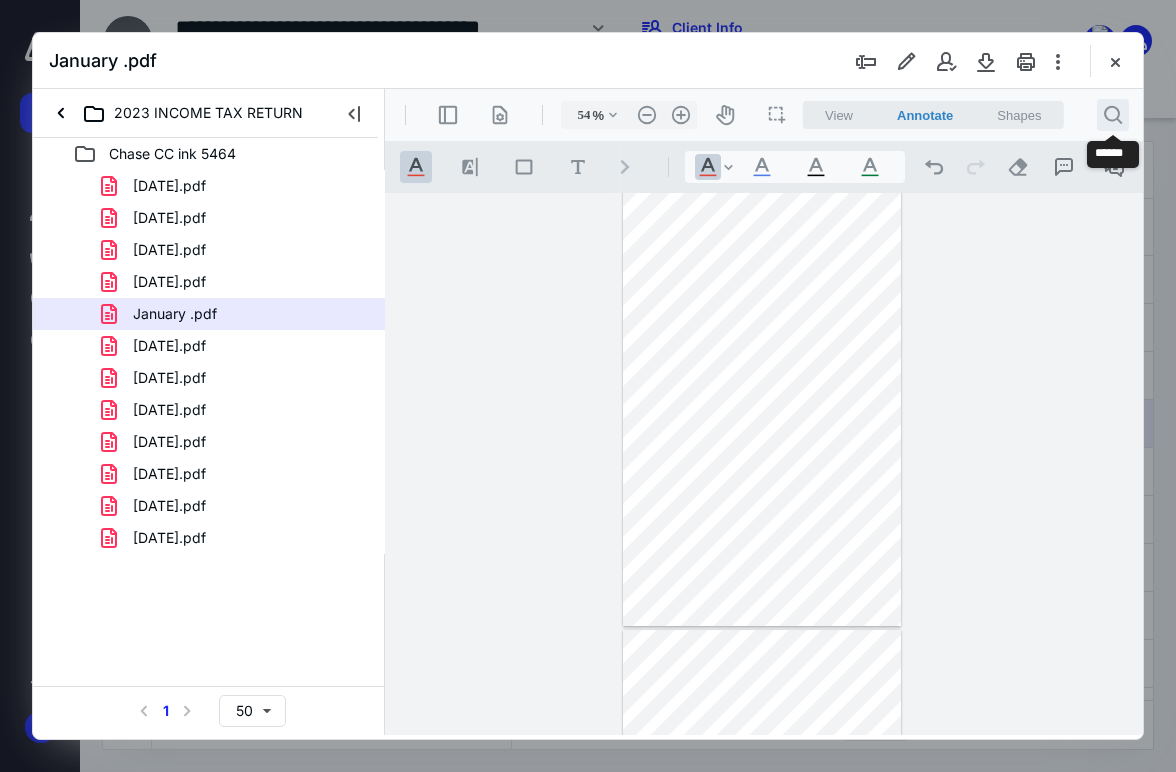 click on ".cls-1{fill:#abb0c4;} icon - header - search" at bounding box center [1113, 115] 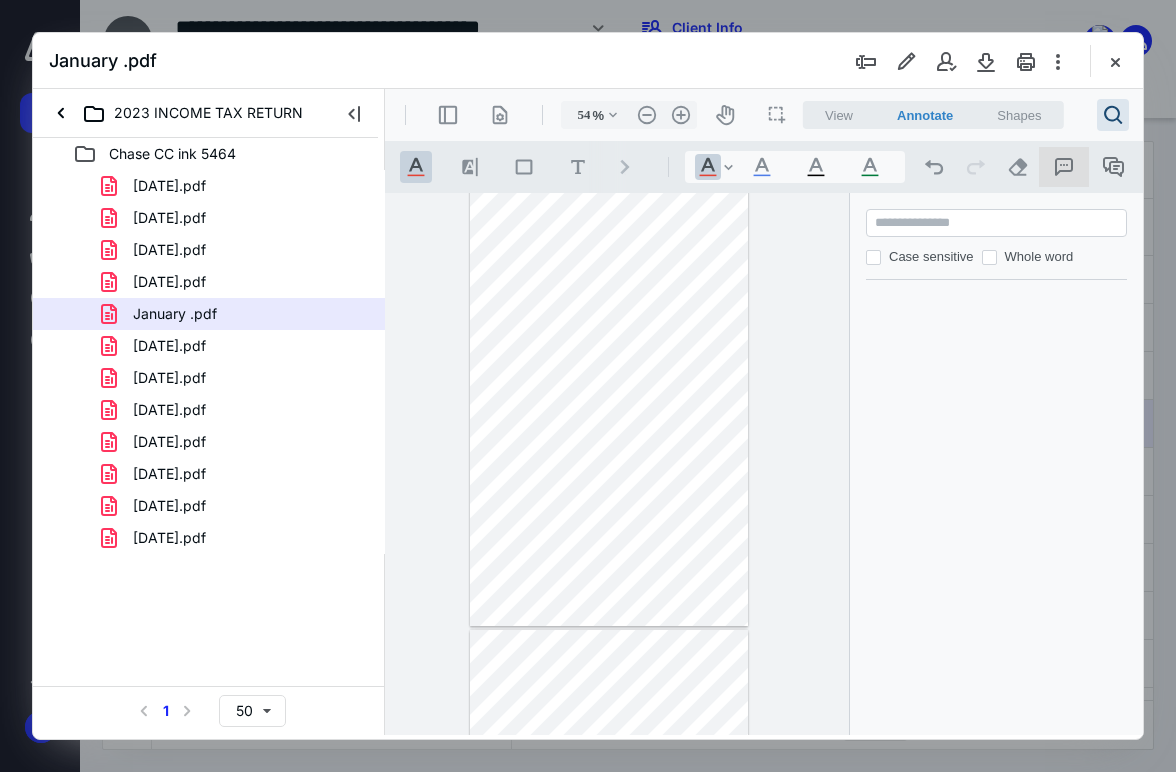 paste on "*****" 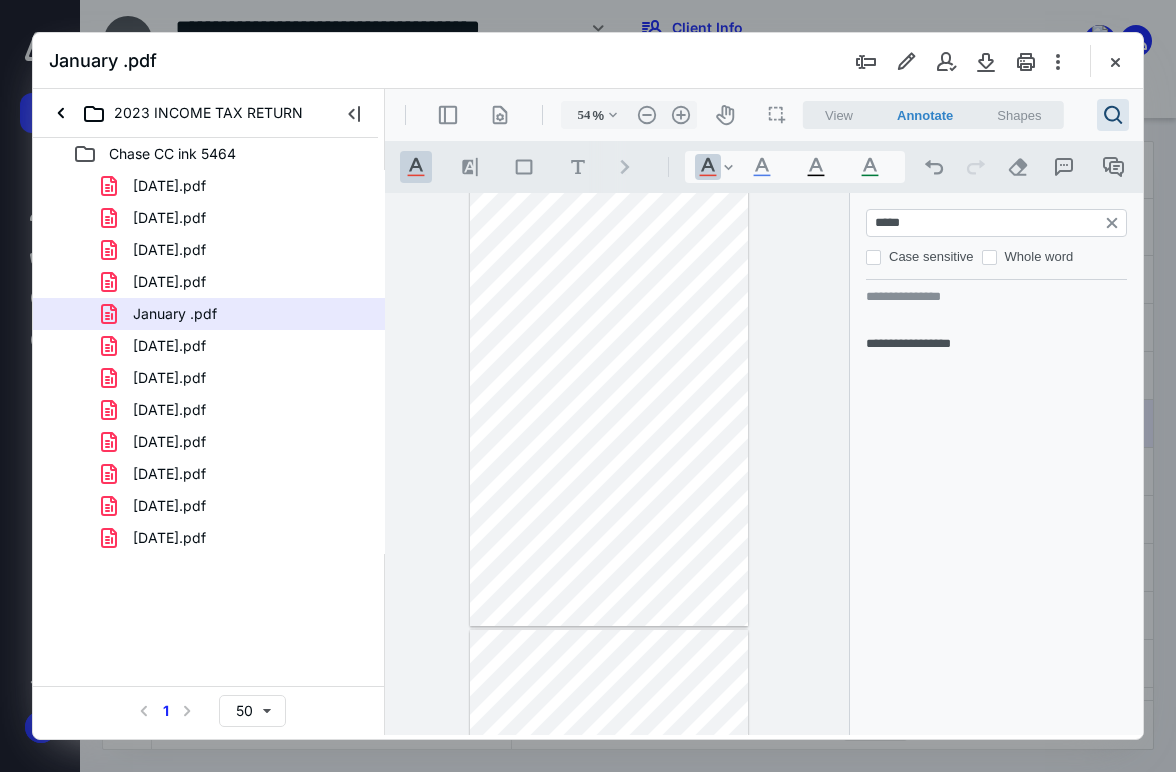 type on "*****" 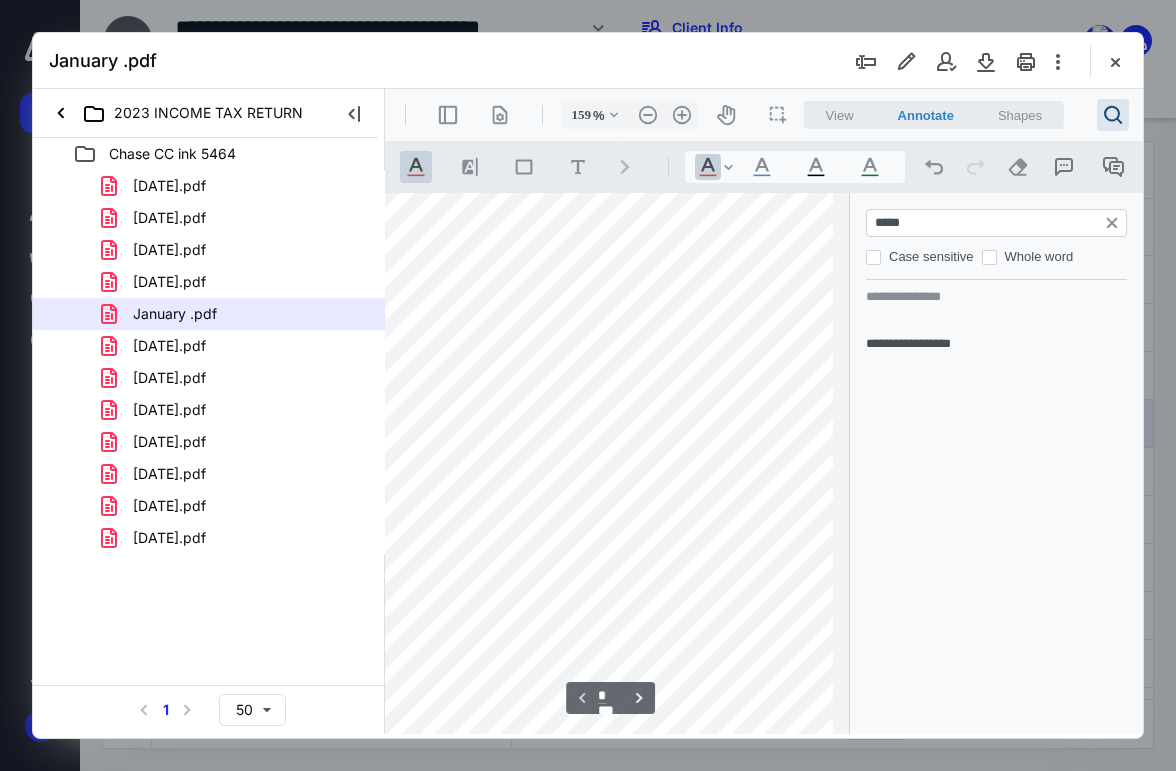 scroll, scrollTop: 277, scrollLeft: 200, axis: both 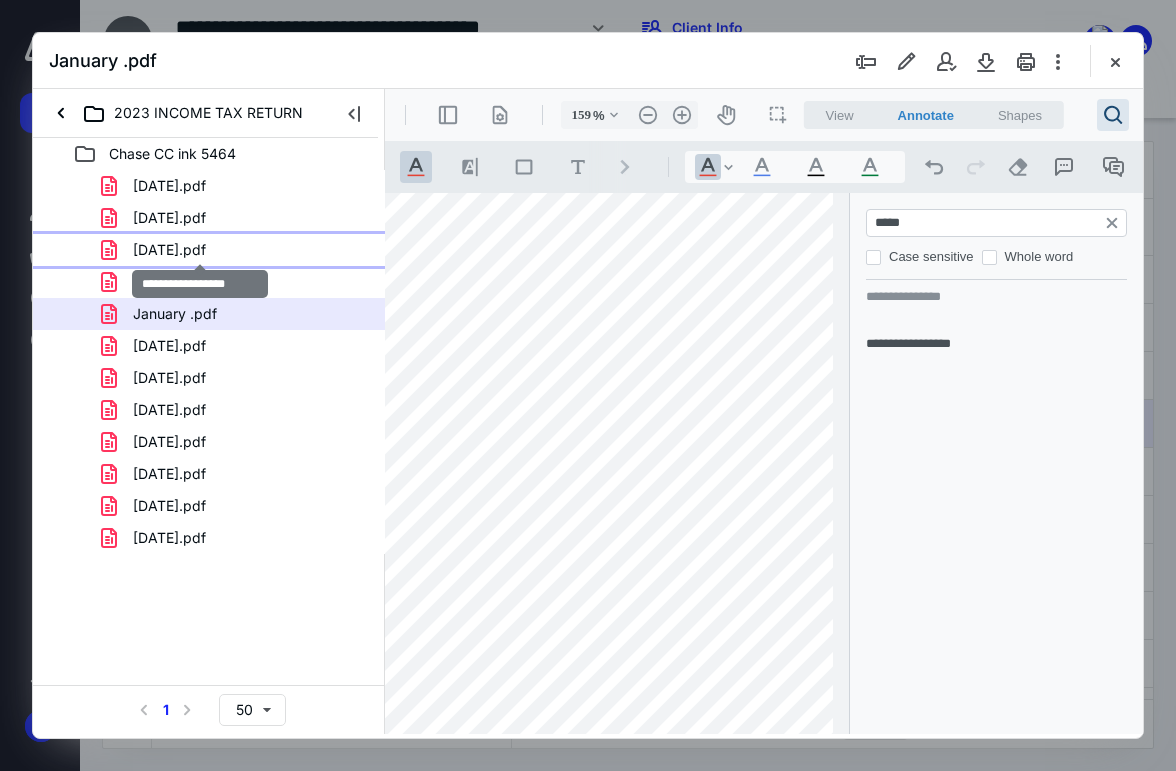 click on "[DATE].pdf" at bounding box center [169, 250] 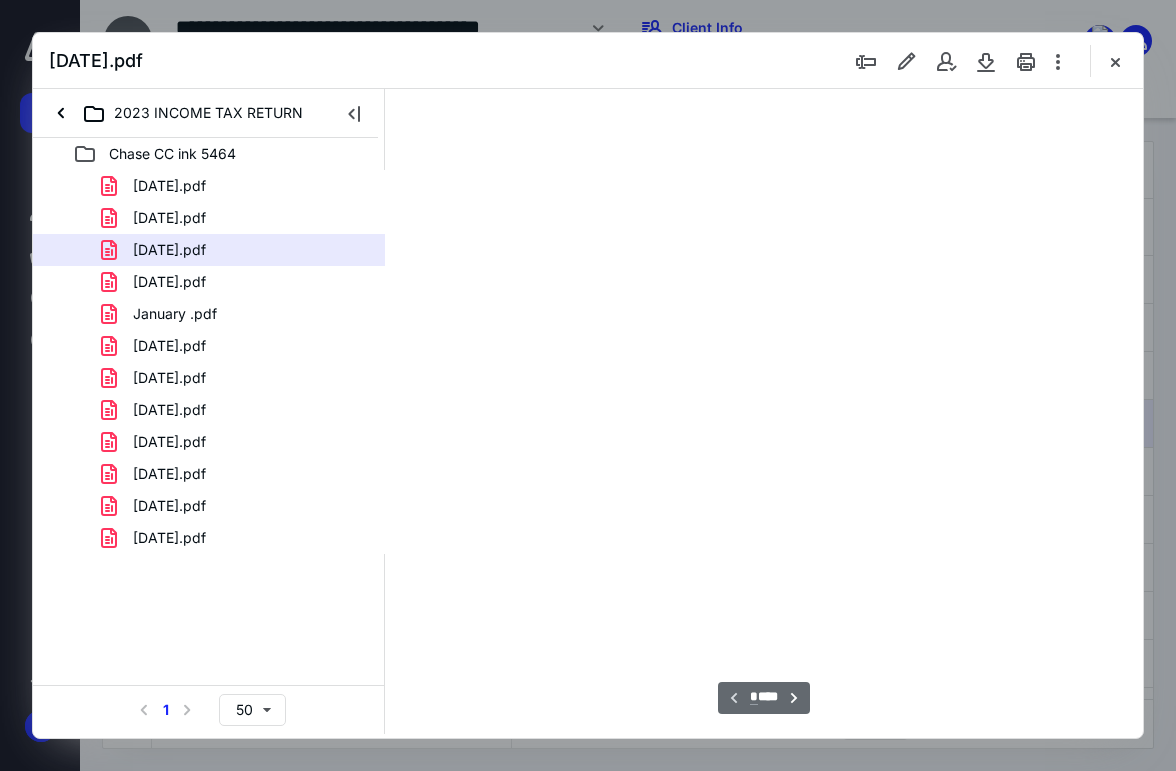 type on "54" 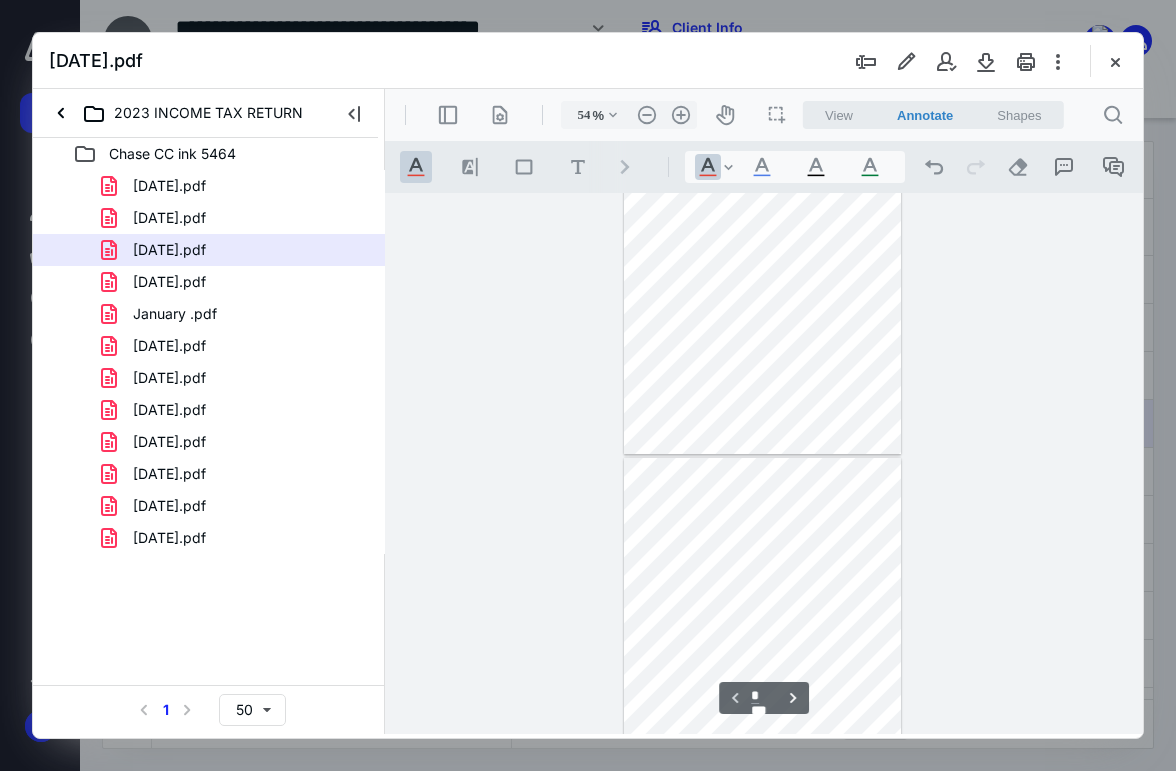 scroll, scrollTop: 106, scrollLeft: 0, axis: vertical 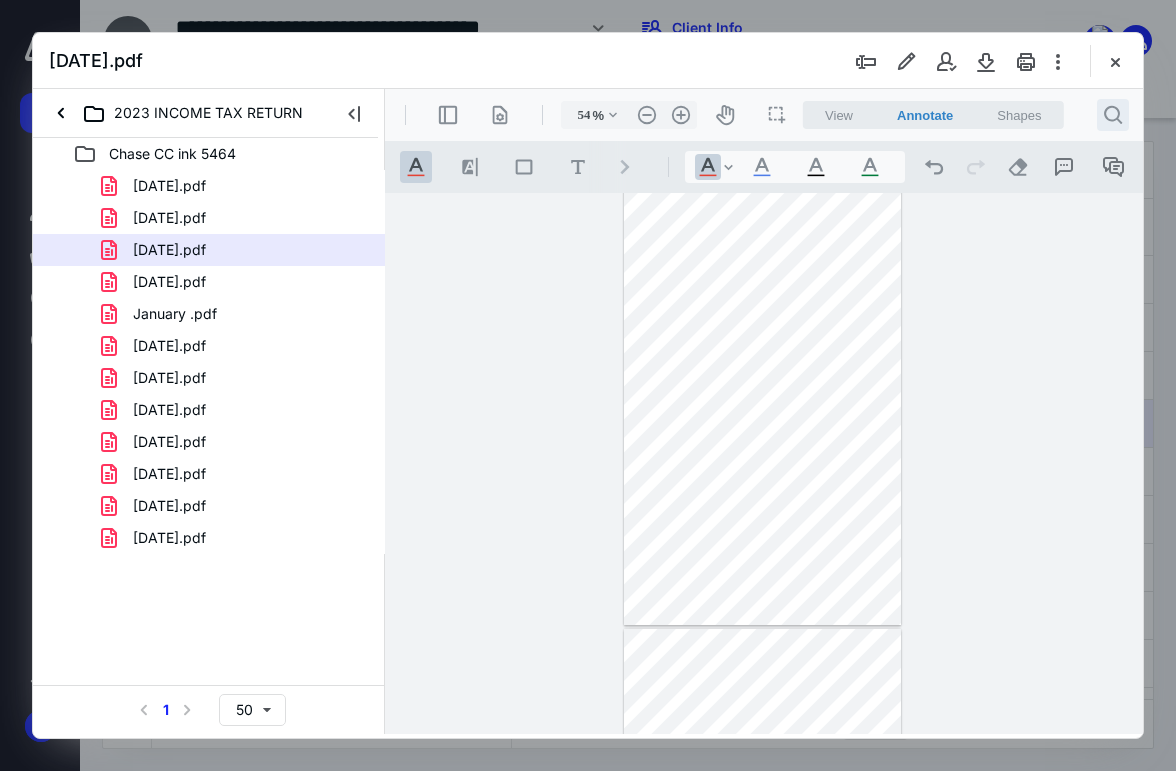 click on ".cls-1{fill:#abb0c4;} icon - header - search" at bounding box center (1113, 115) 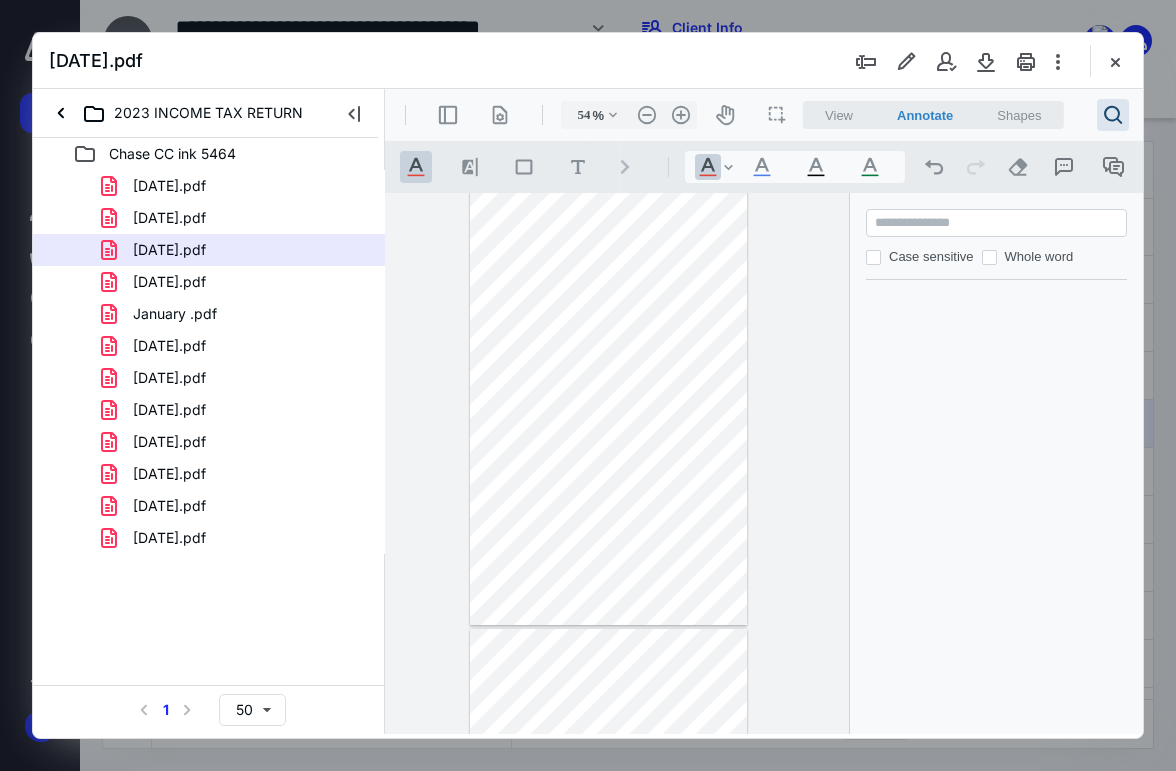paste on "******" 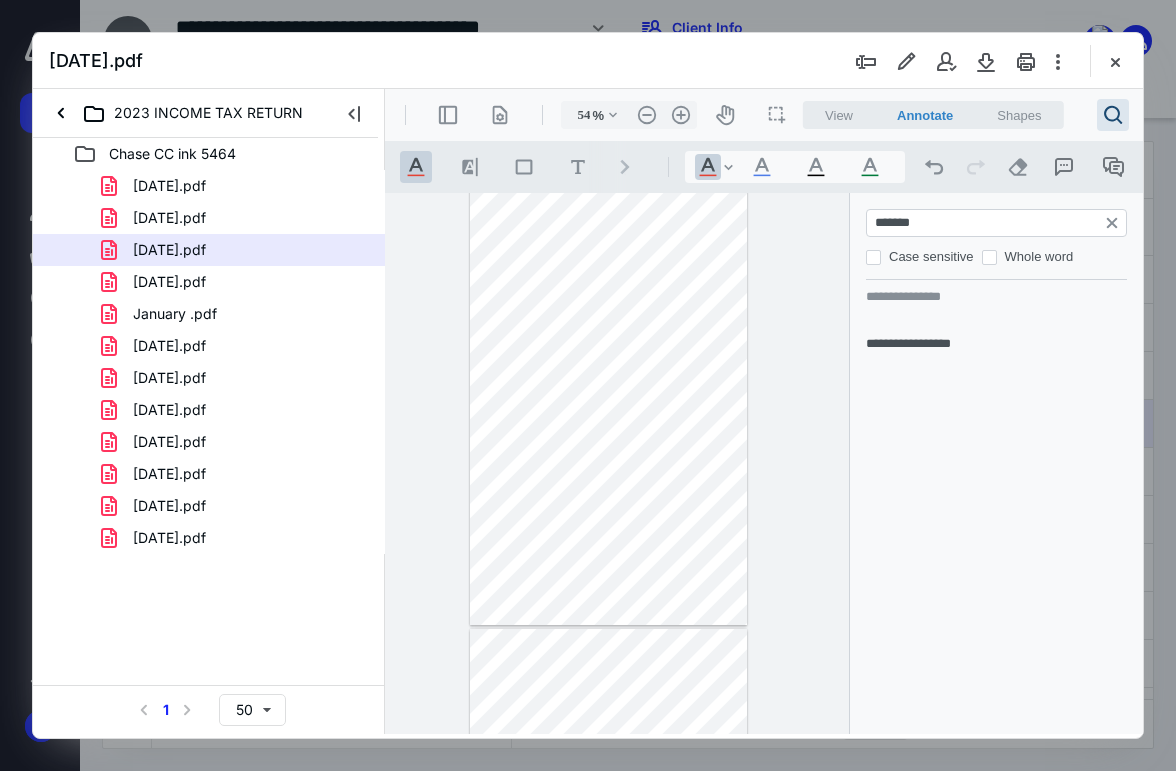 type on "******" 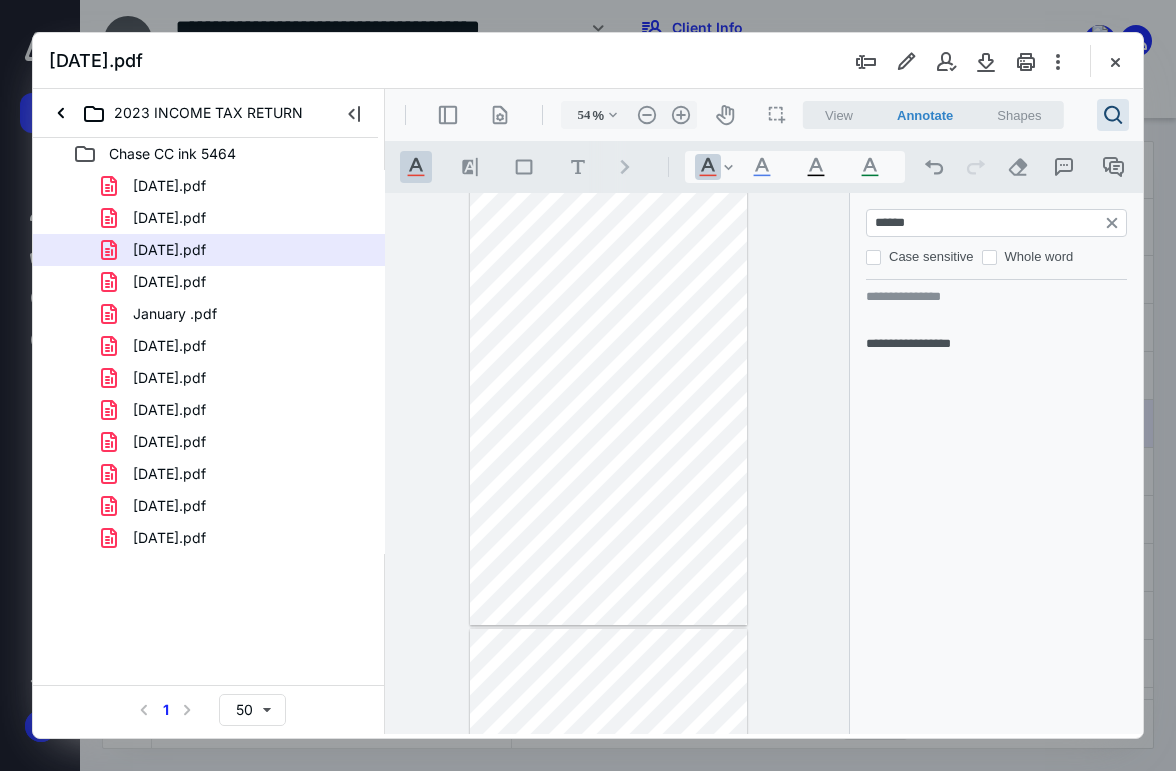 type on "*" 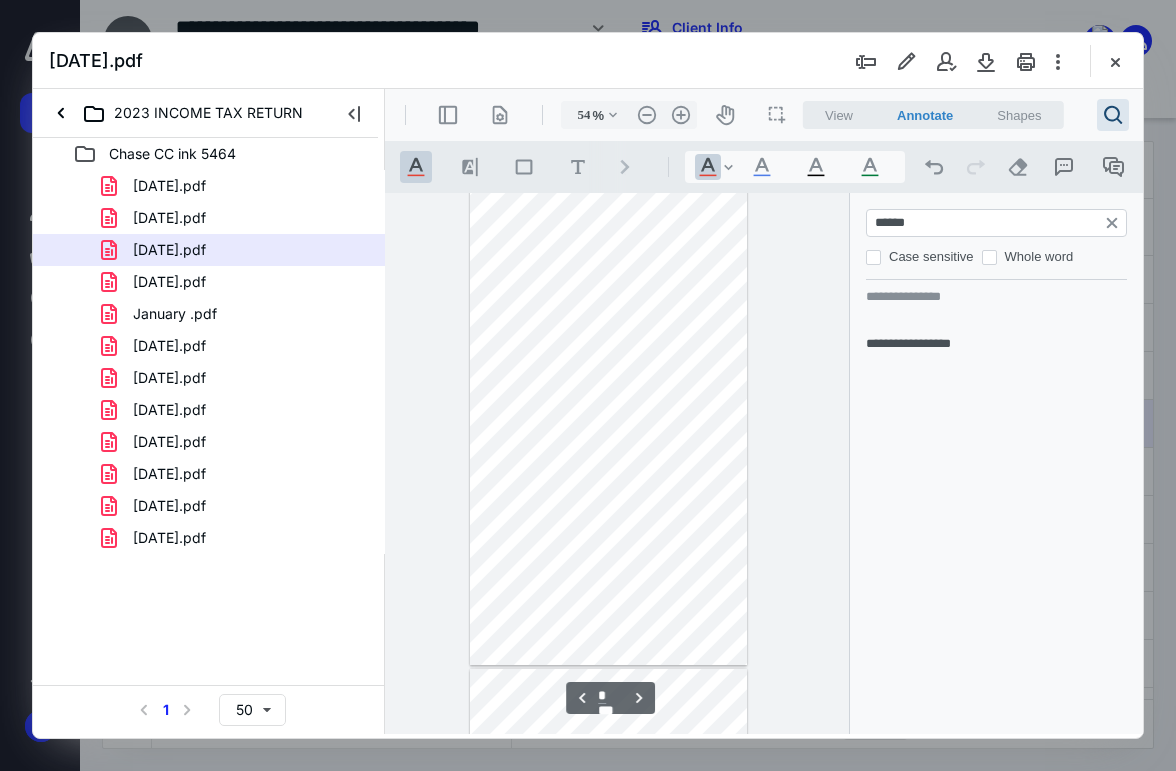type on "84" 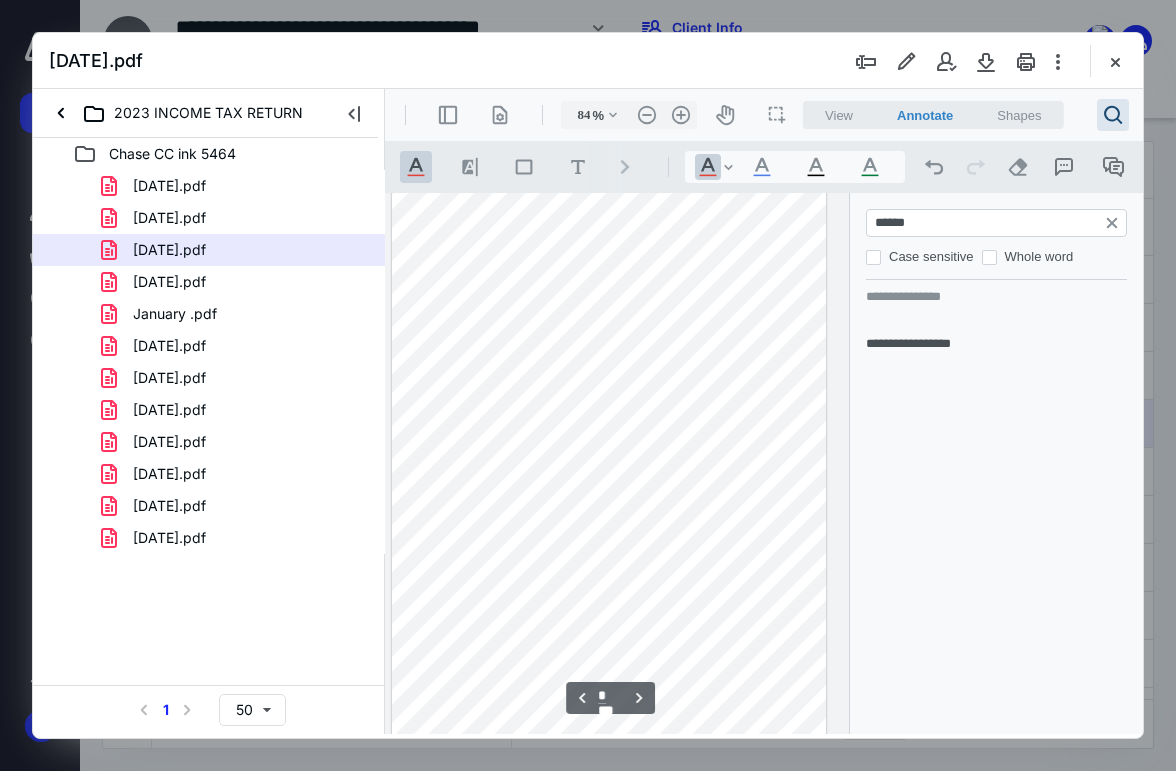 type on "*" 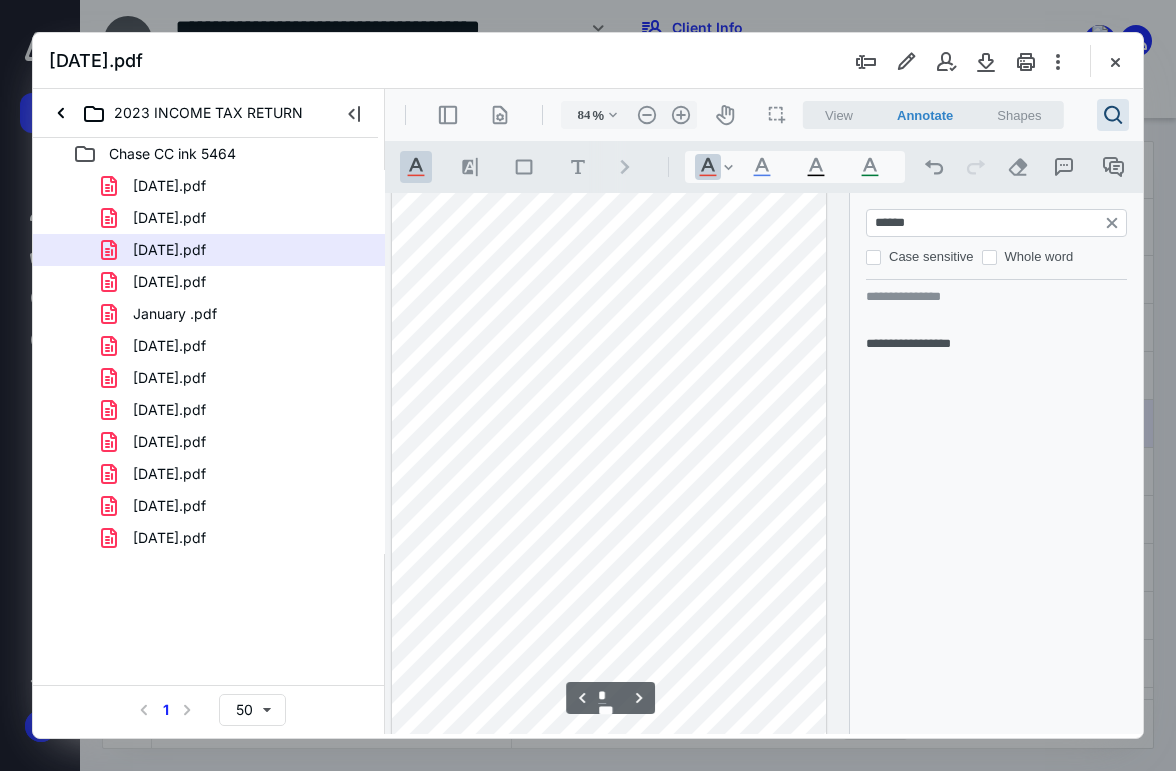 type on "134" 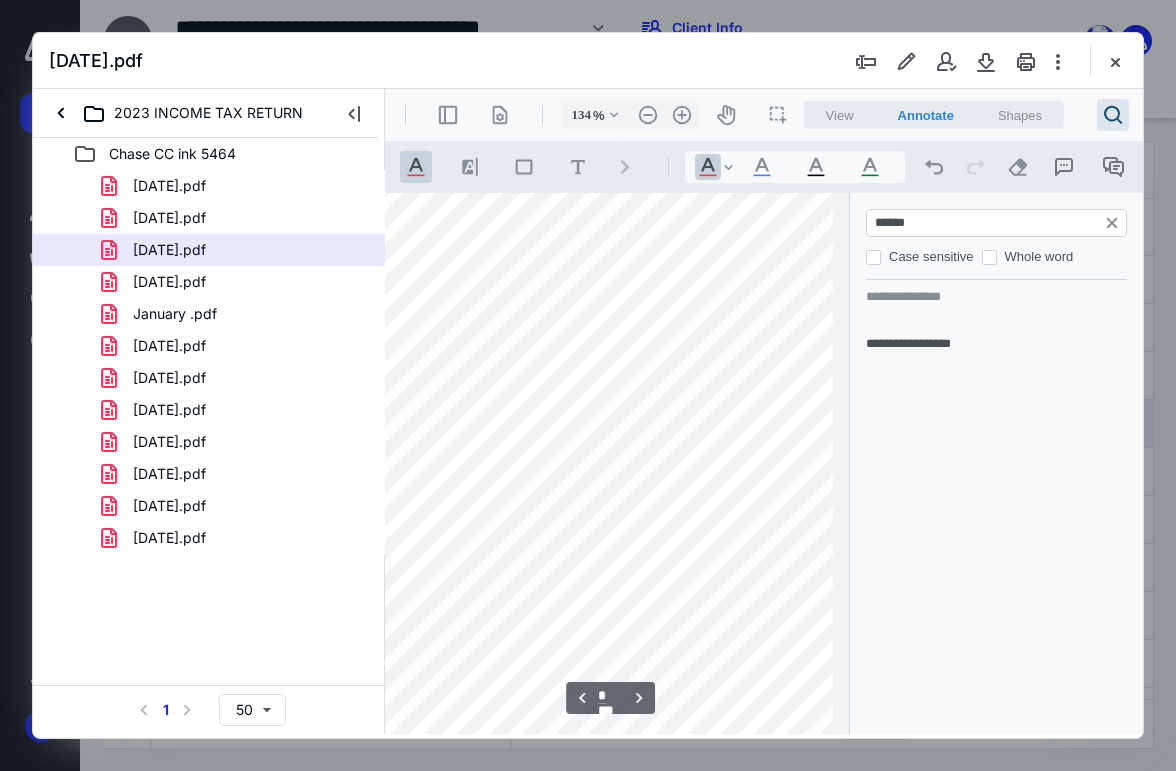 scroll, scrollTop: 2676, scrollLeft: 153, axis: both 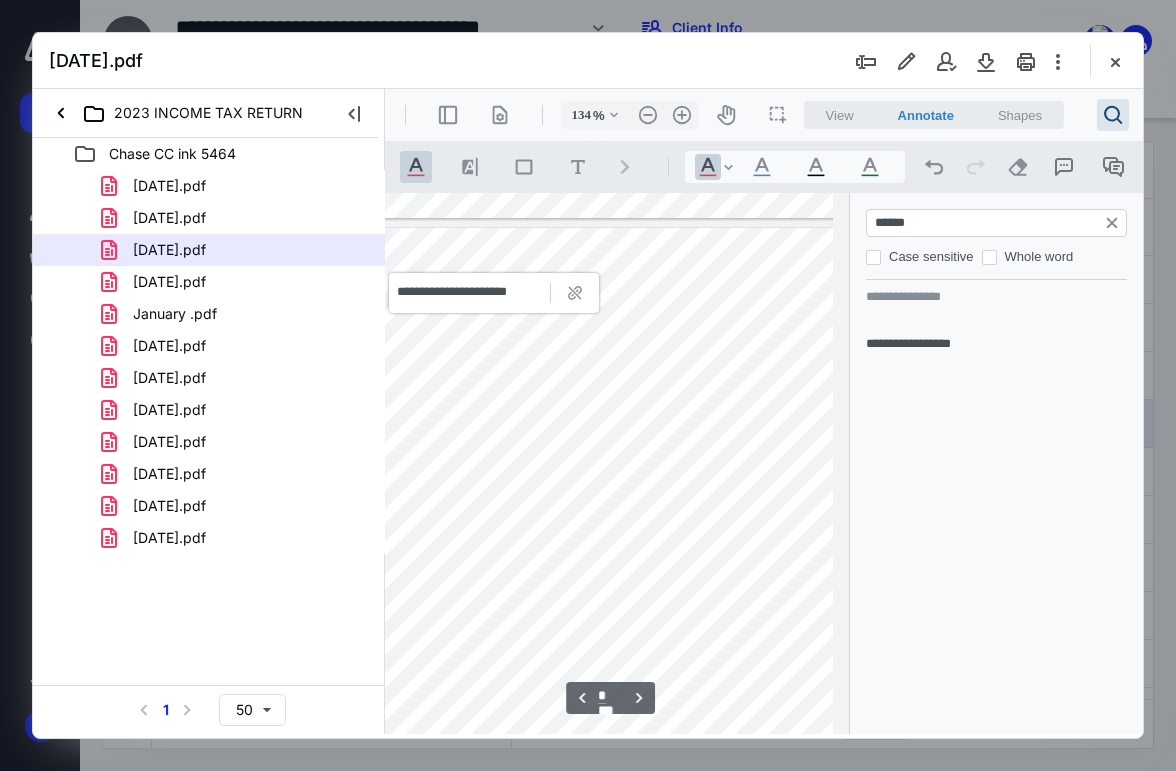 type on "******" 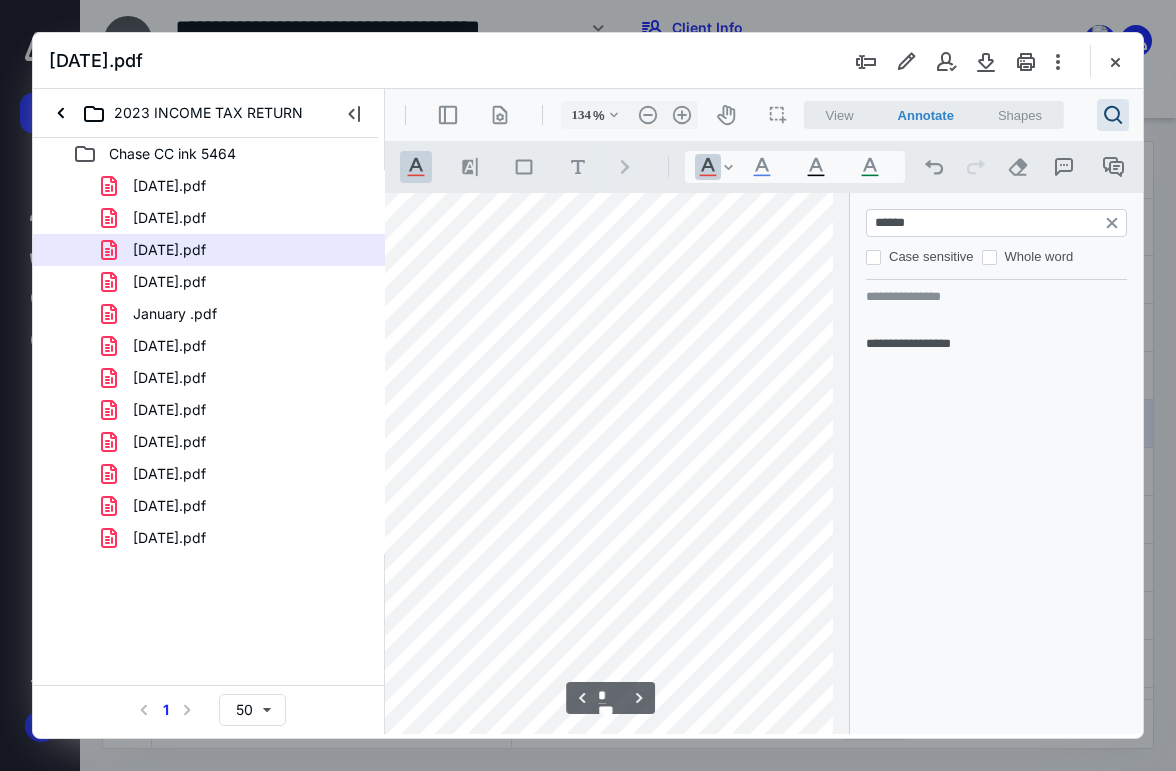 scroll, scrollTop: 2876, scrollLeft: 238, axis: both 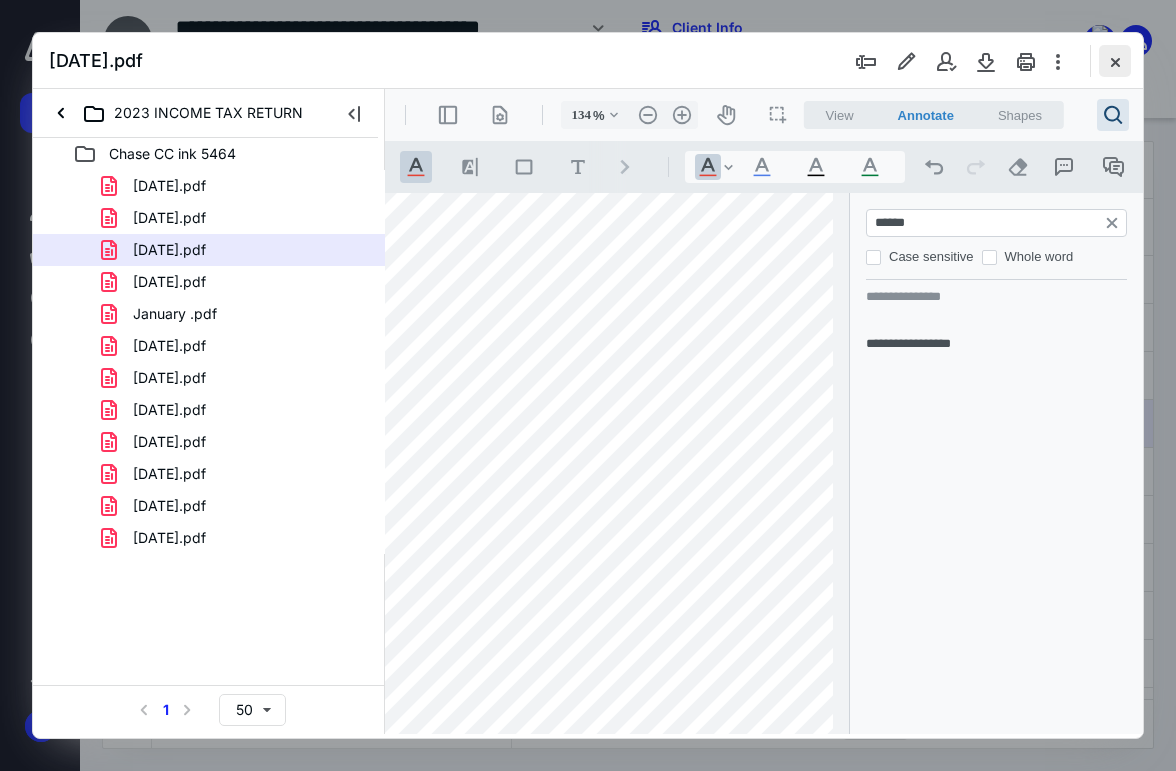 click at bounding box center (1115, 61) 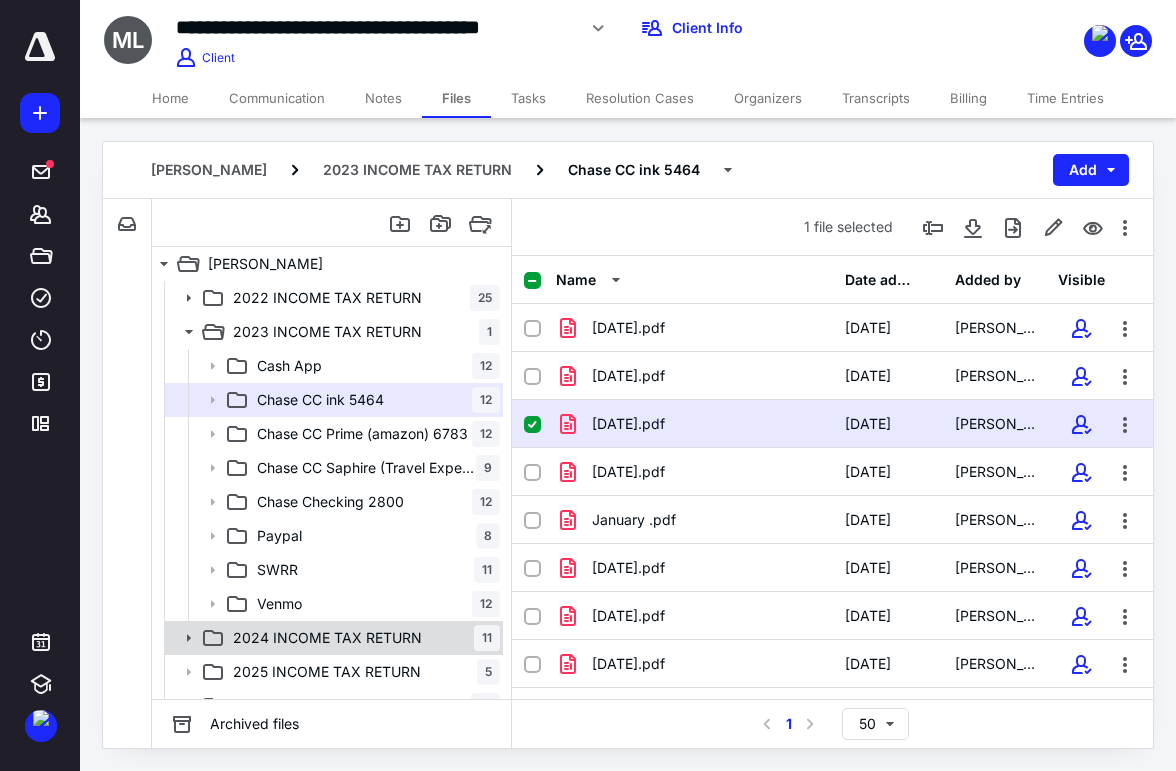 click on "2024 INCOME TAX RETURN" at bounding box center [327, 638] 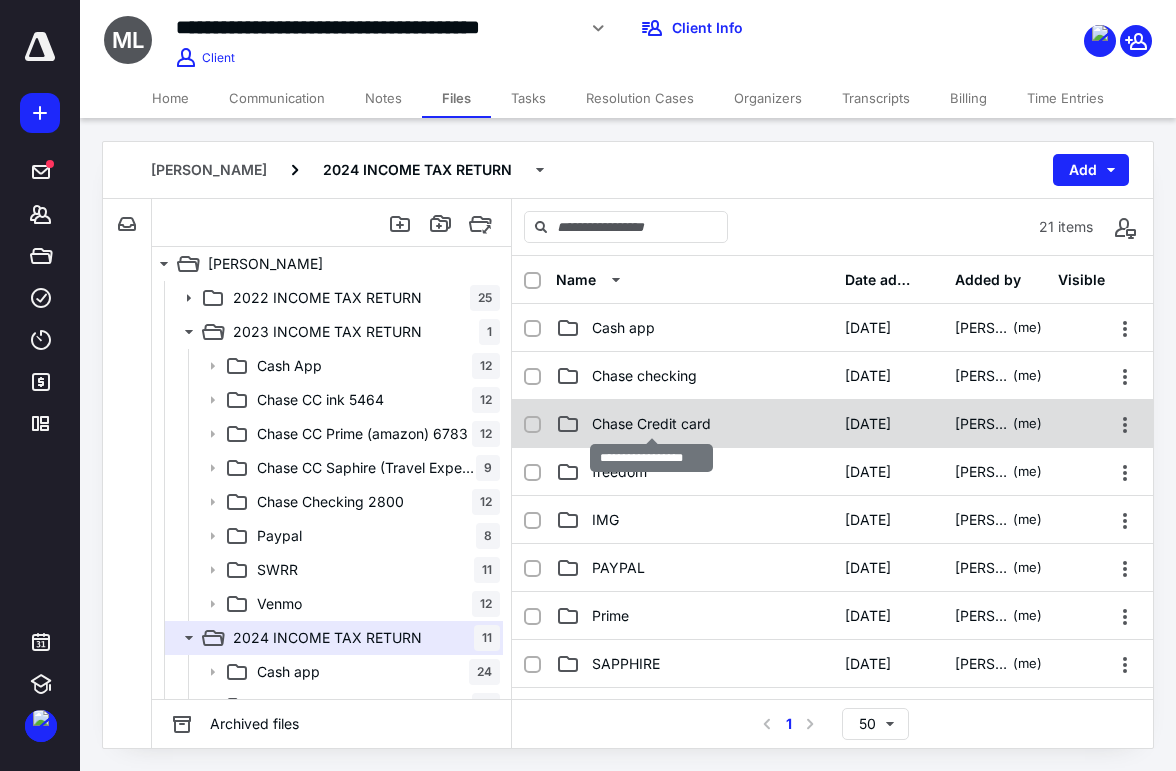 click on "Chase Credit card" at bounding box center (651, 424) 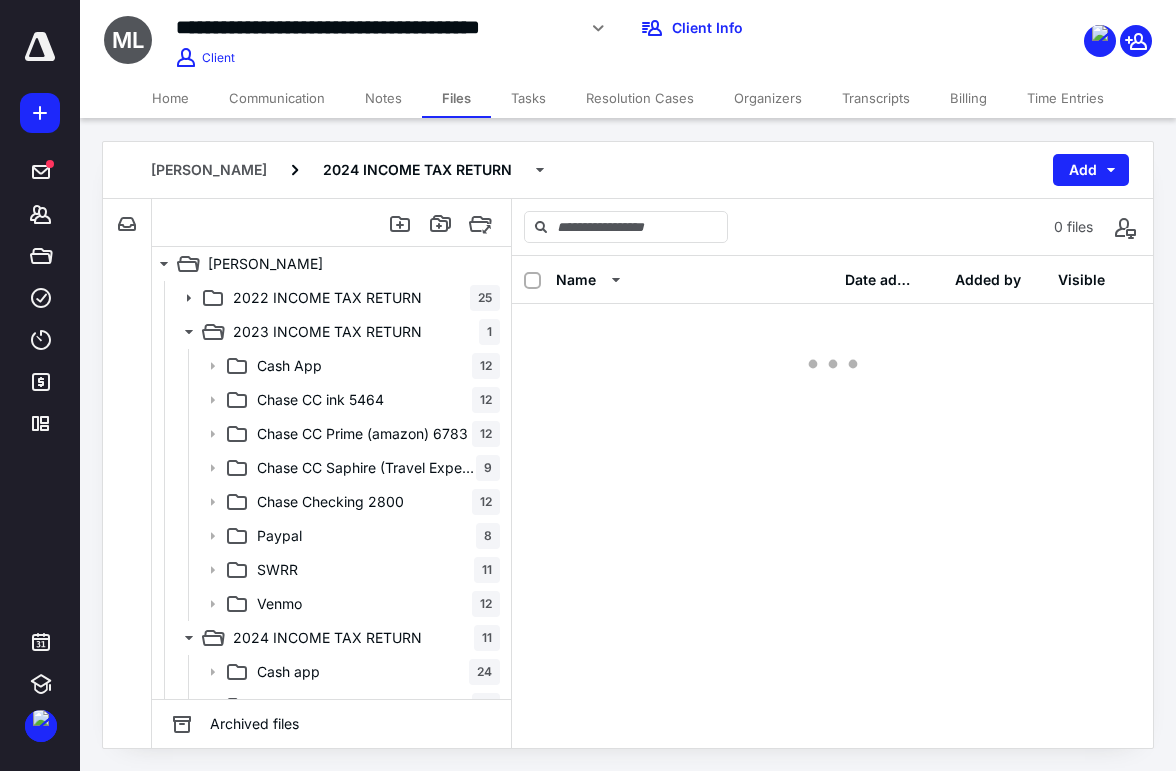 click on "Name Date added Added by Visible" at bounding box center (832, 502) 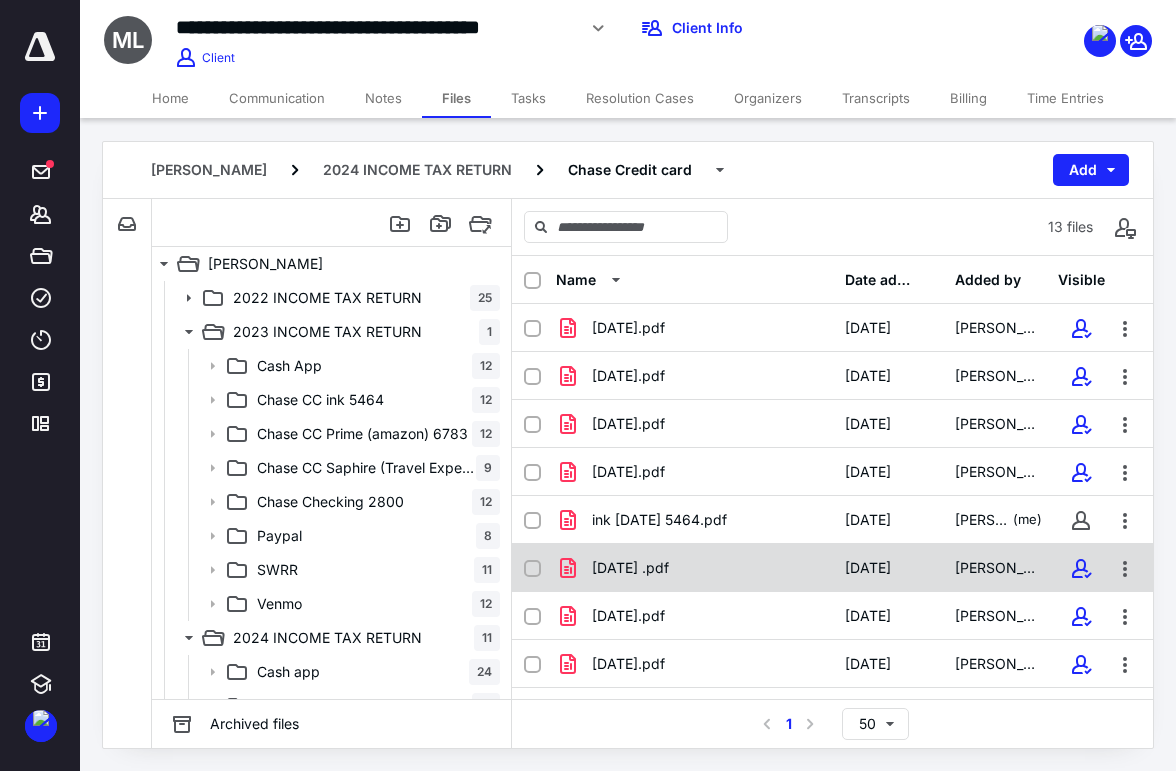 click on "Jan 2024 .pdf" at bounding box center [630, 568] 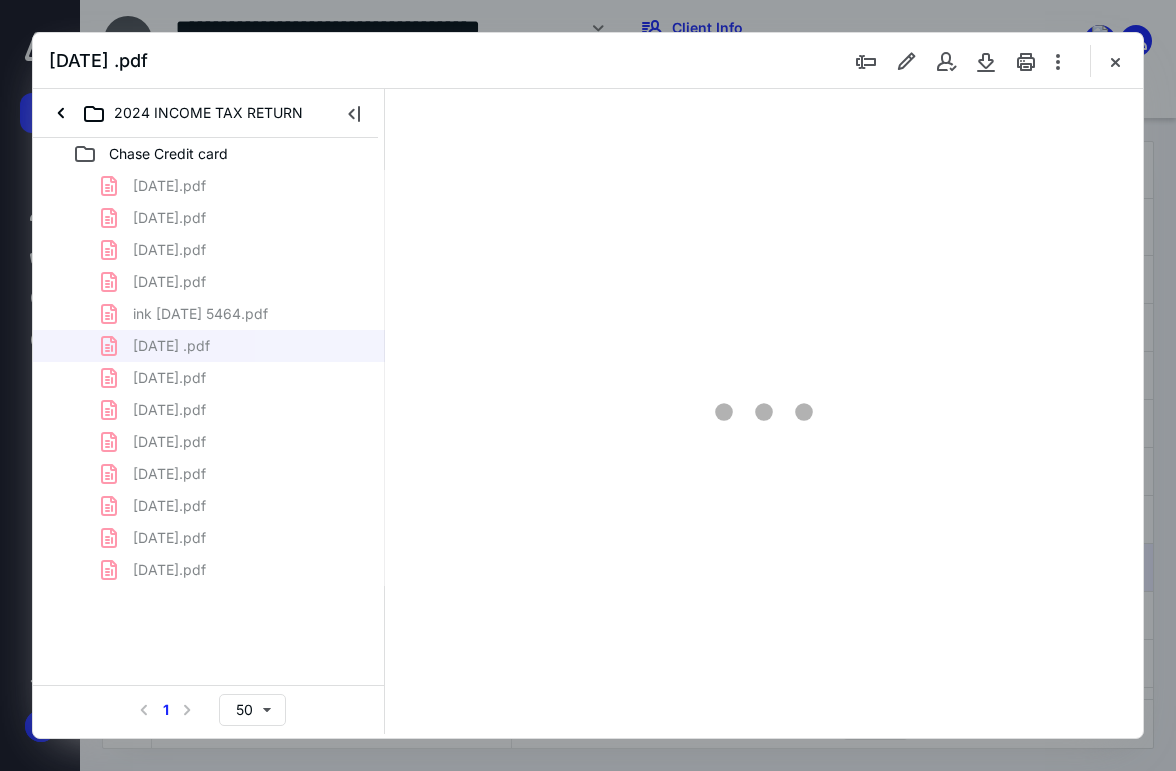 scroll, scrollTop: 0, scrollLeft: 0, axis: both 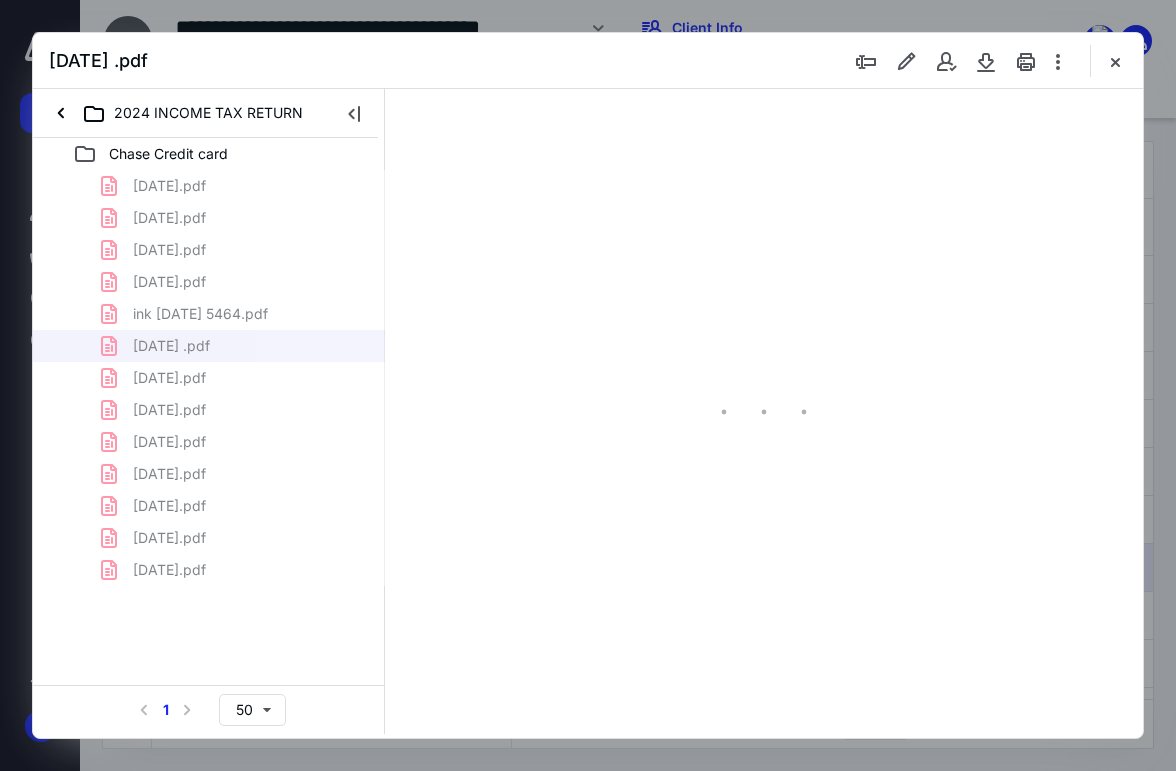 click at bounding box center (588, 385) 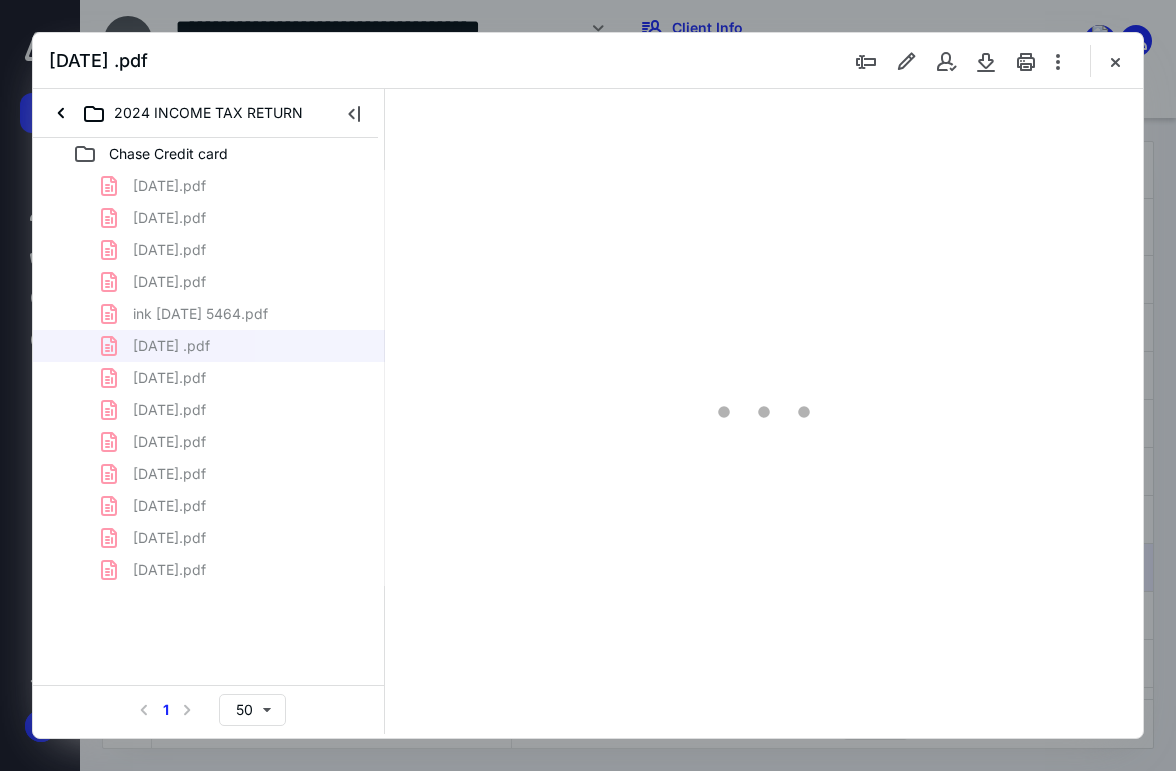 type on "54" 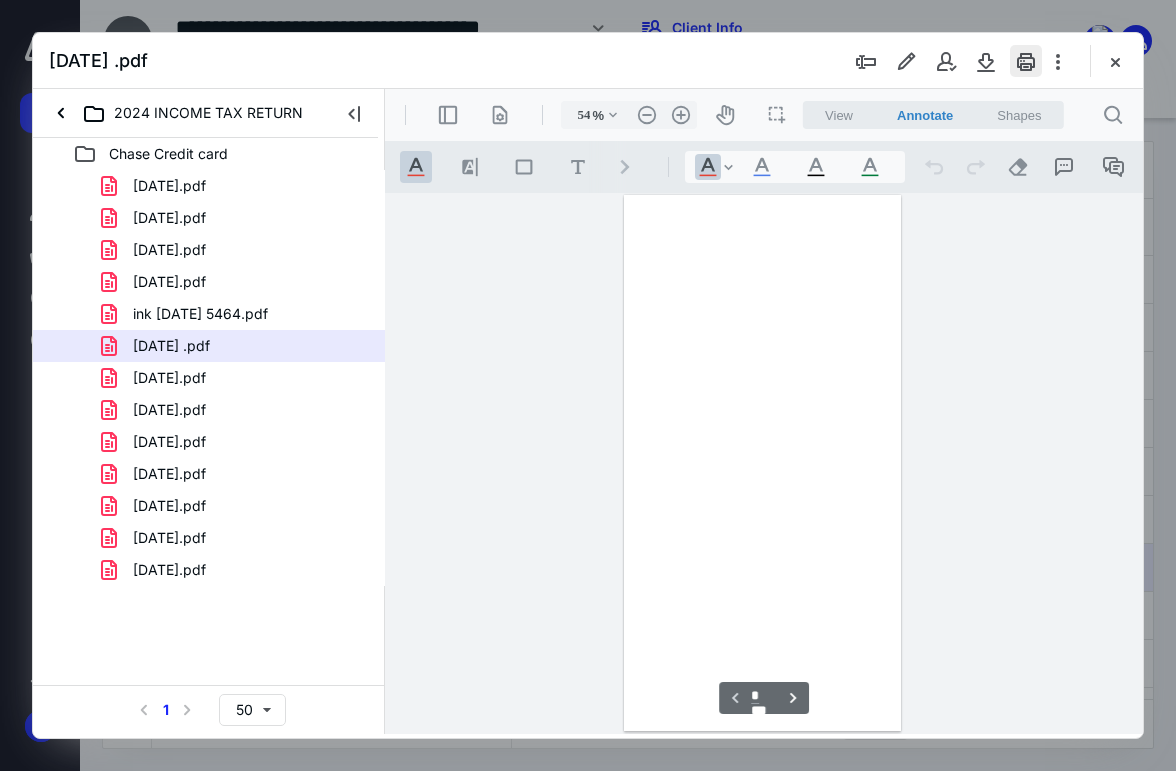 scroll, scrollTop: 106, scrollLeft: 0, axis: vertical 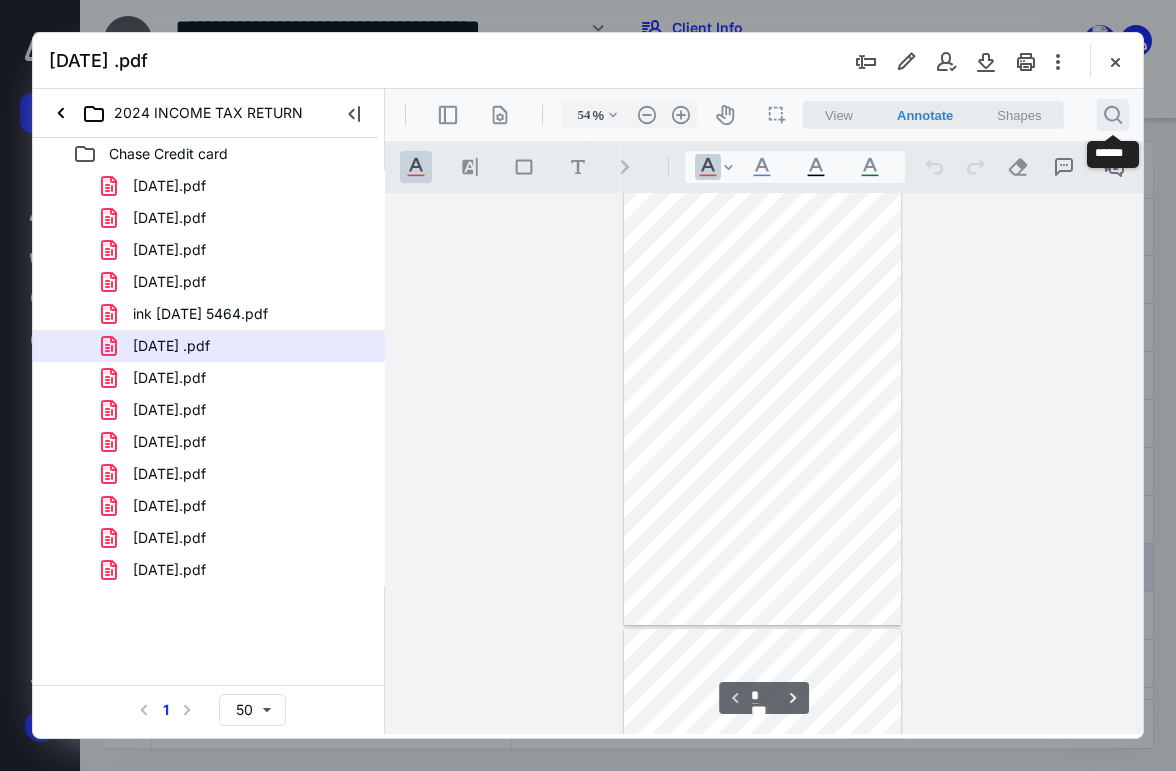 click on ".cls-1{fill:#abb0c4;} icon - header - search" at bounding box center (1113, 115) 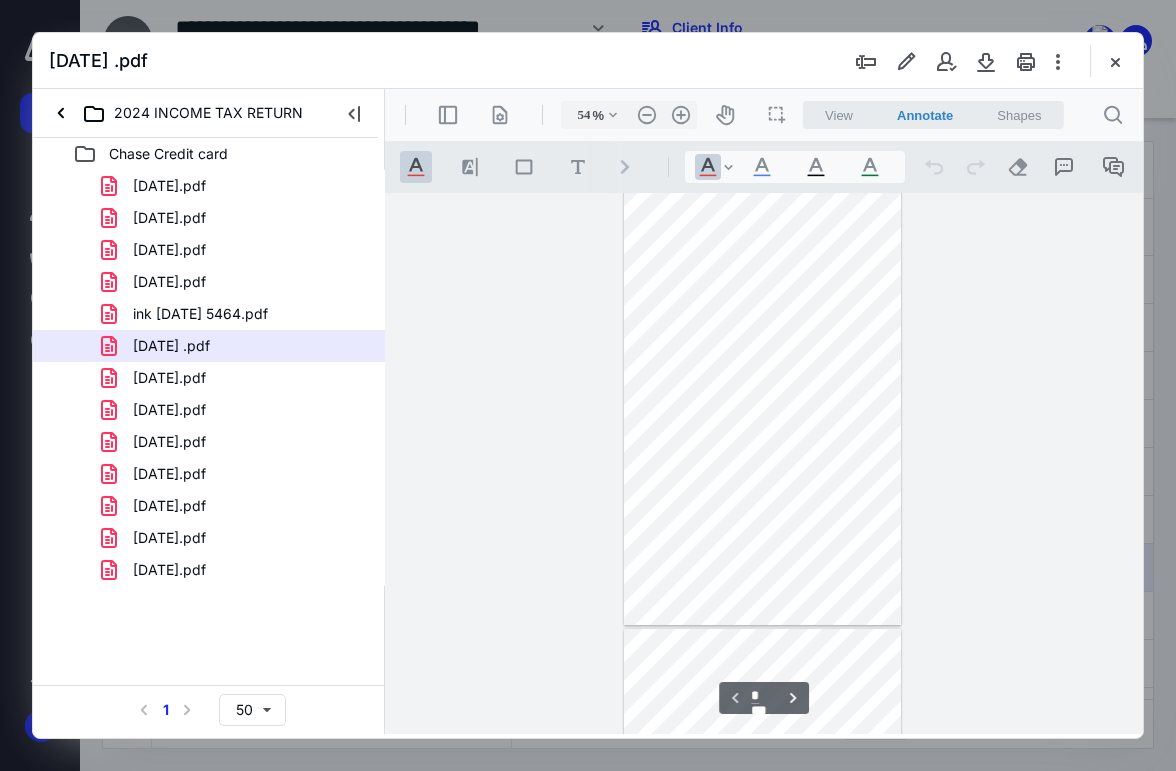 paste on "******" 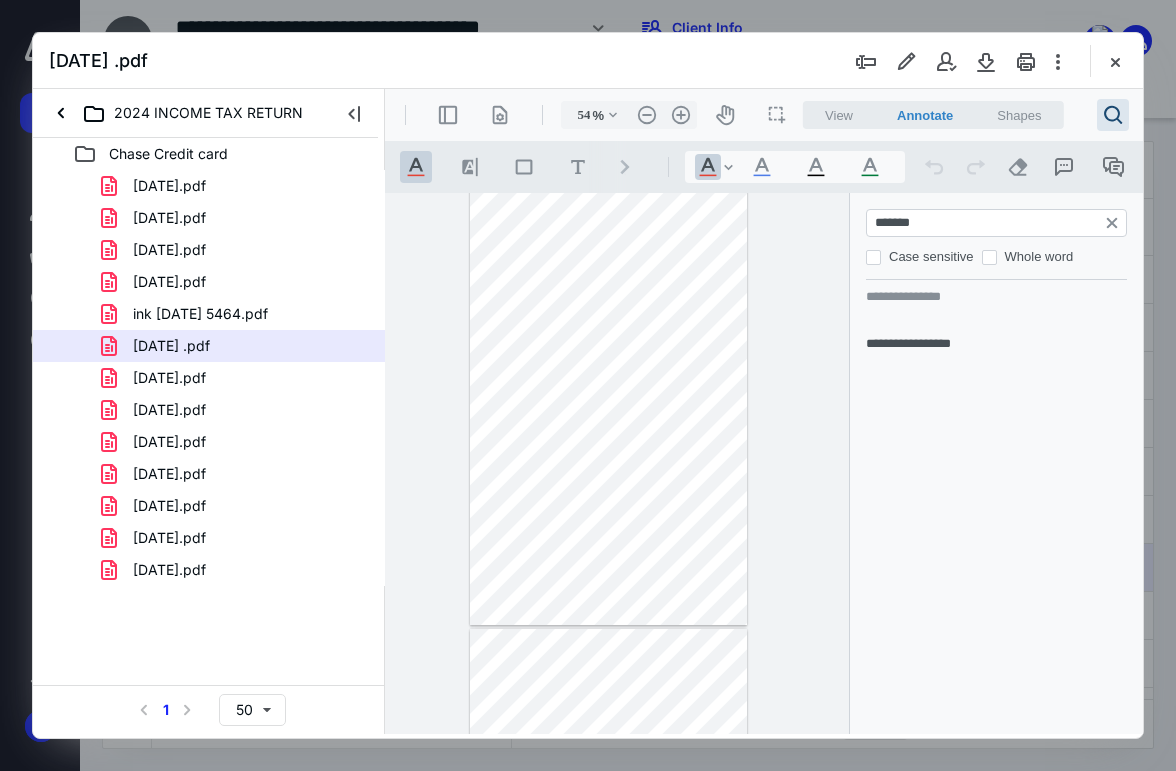 paste on "*******" 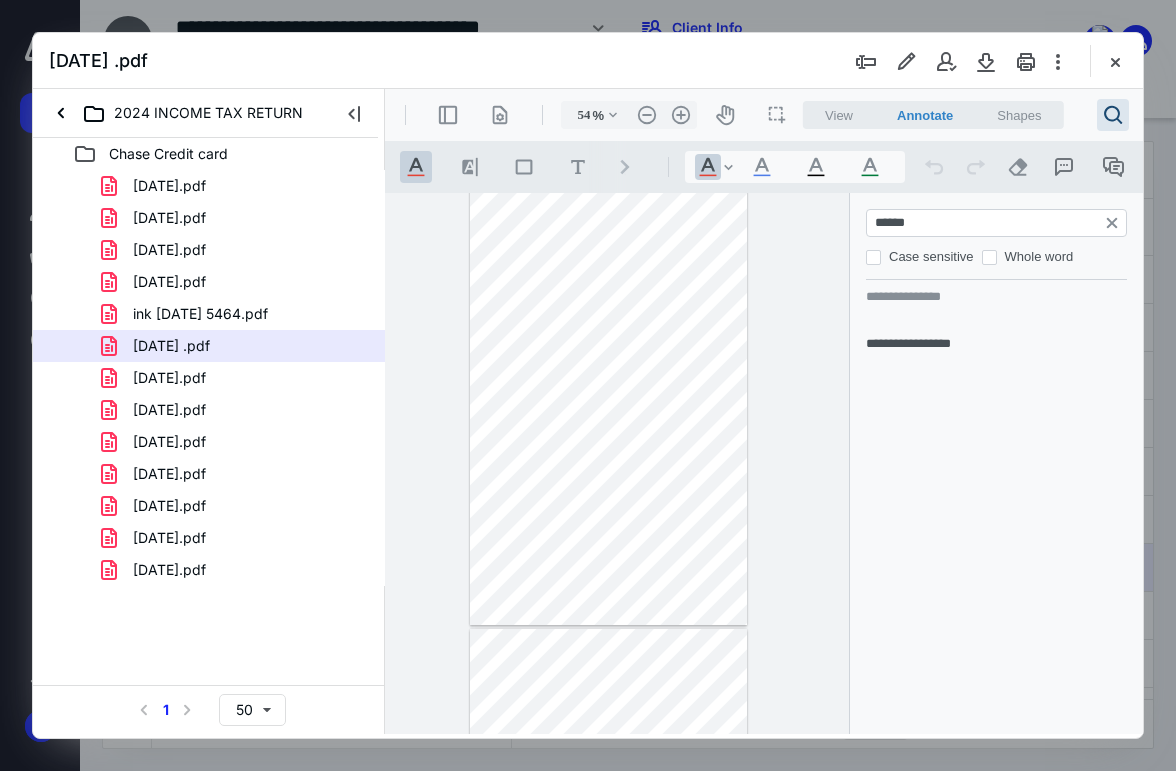 type on "*" 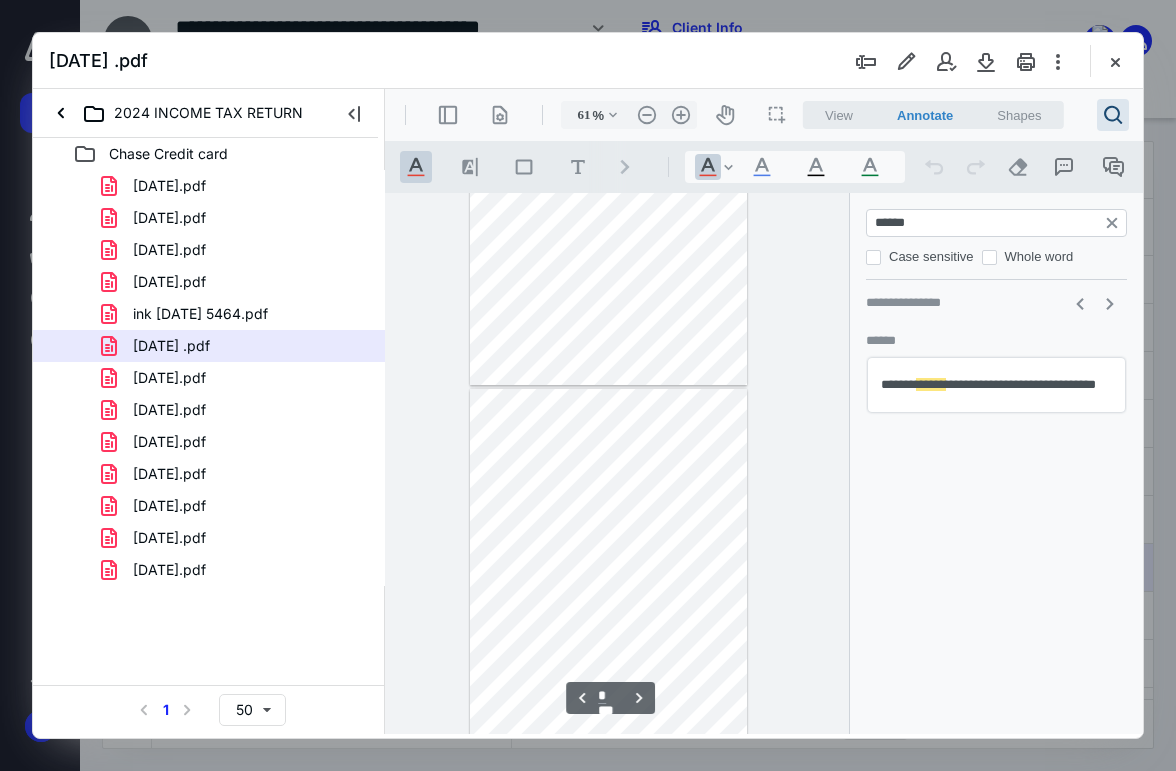 scroll, scrollTop: 1054, scrollLeft: 0, axis: vertical 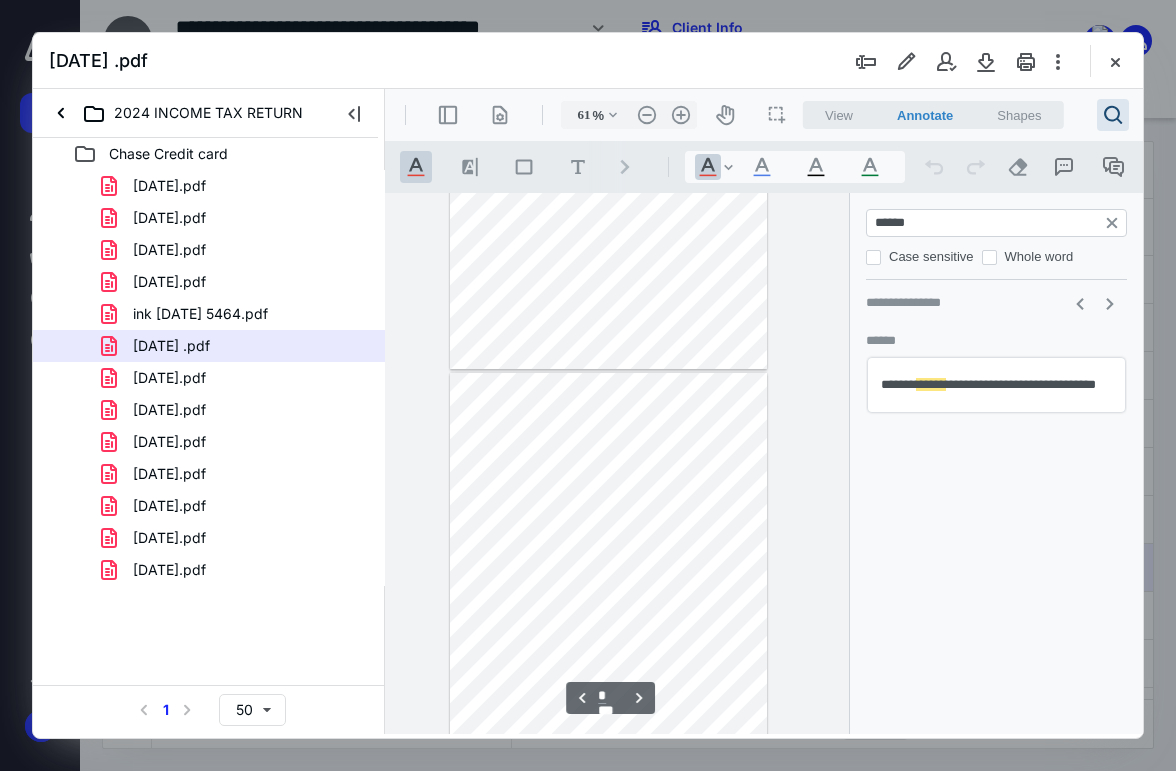 type on "69" 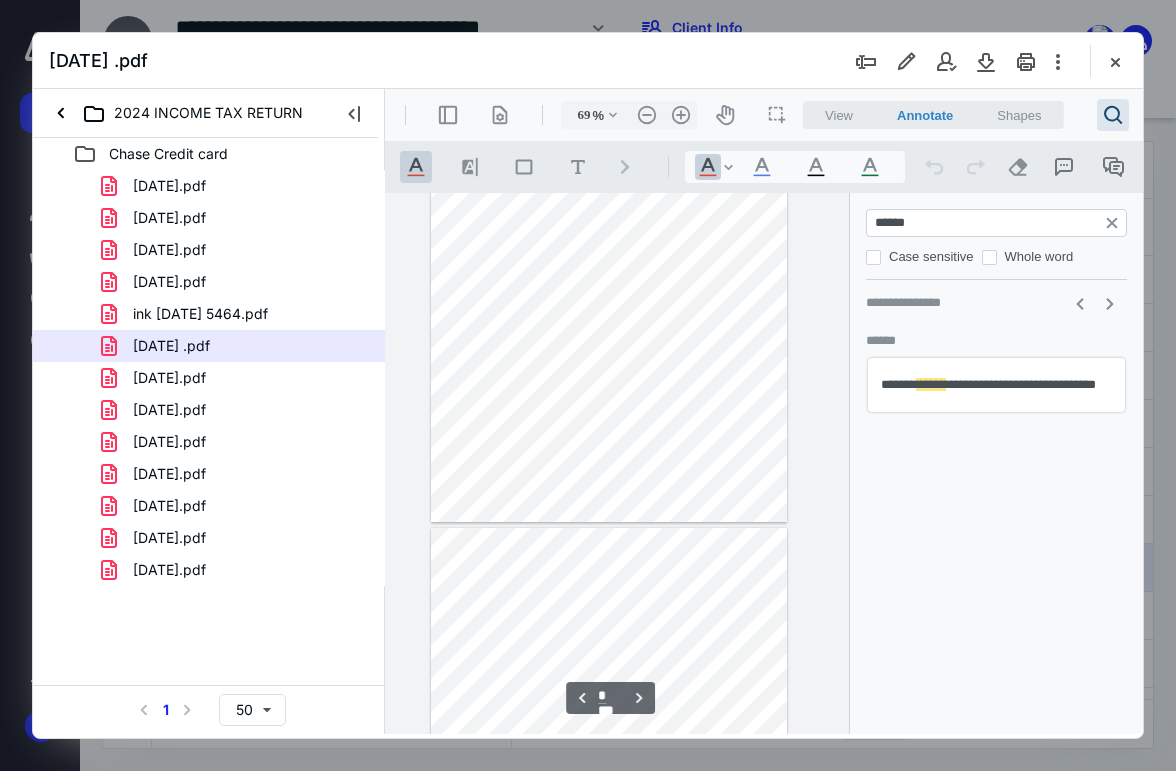 scroll, scrollTop: 1224, scrollLeft: 0, axis: vertical 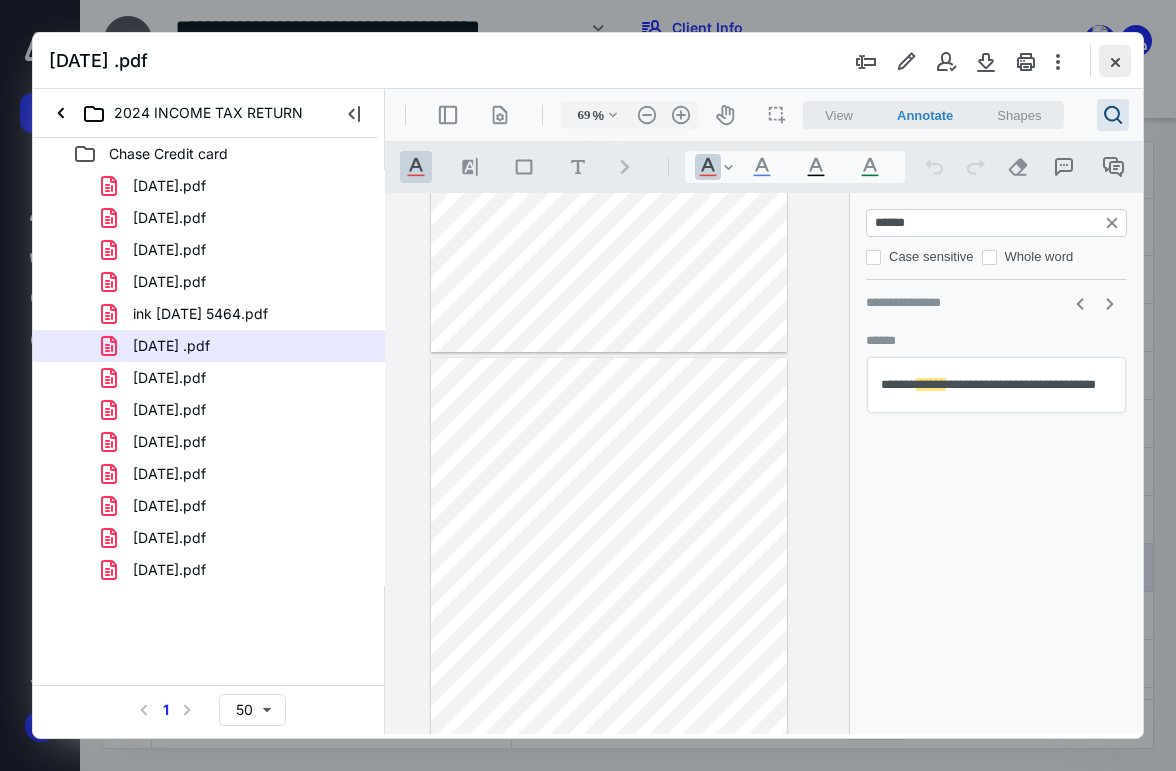 type on "******" 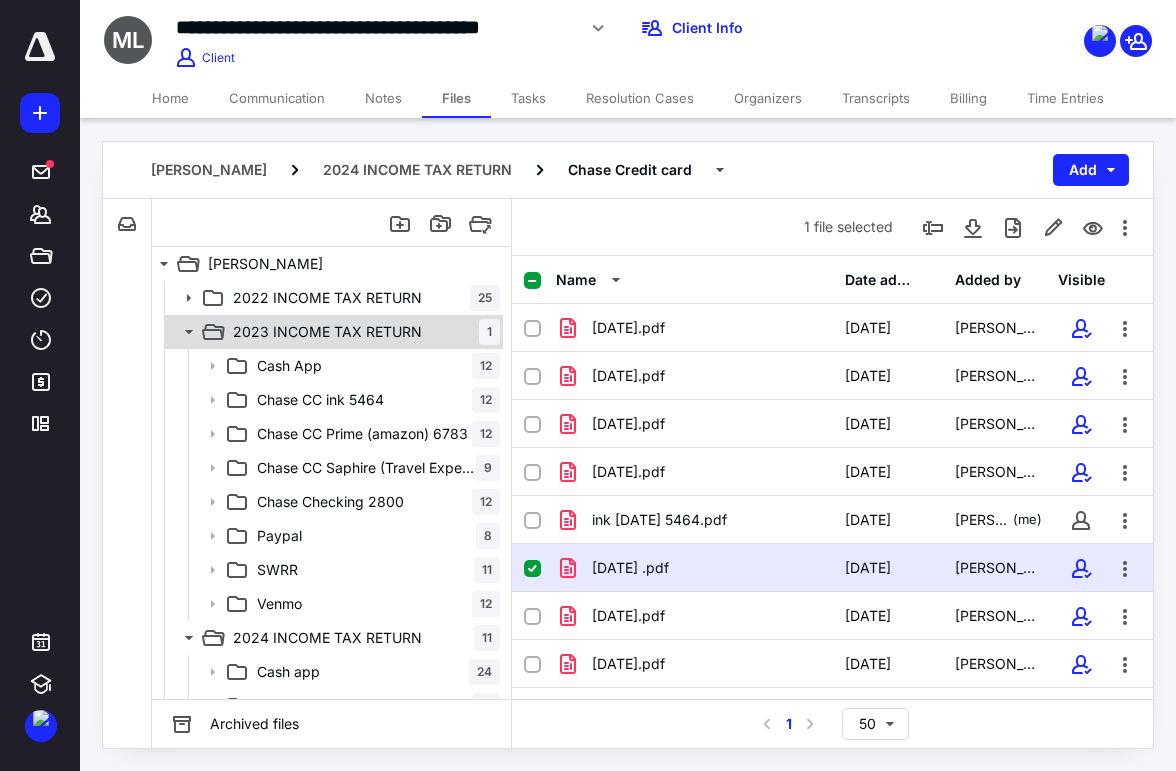 click on "2023 INCOME TAX RETURN" at bounding box center (327, 332) 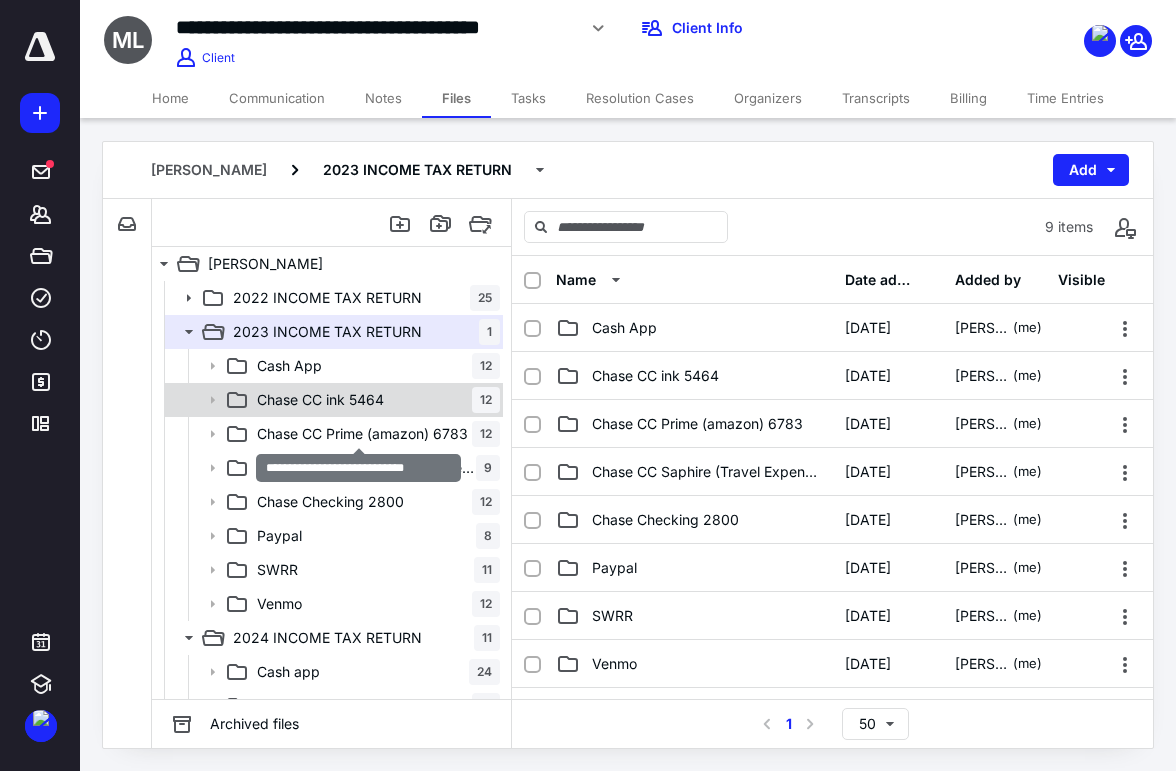 click on "Chase CC ink 5464" at bounding box center (320, 400) 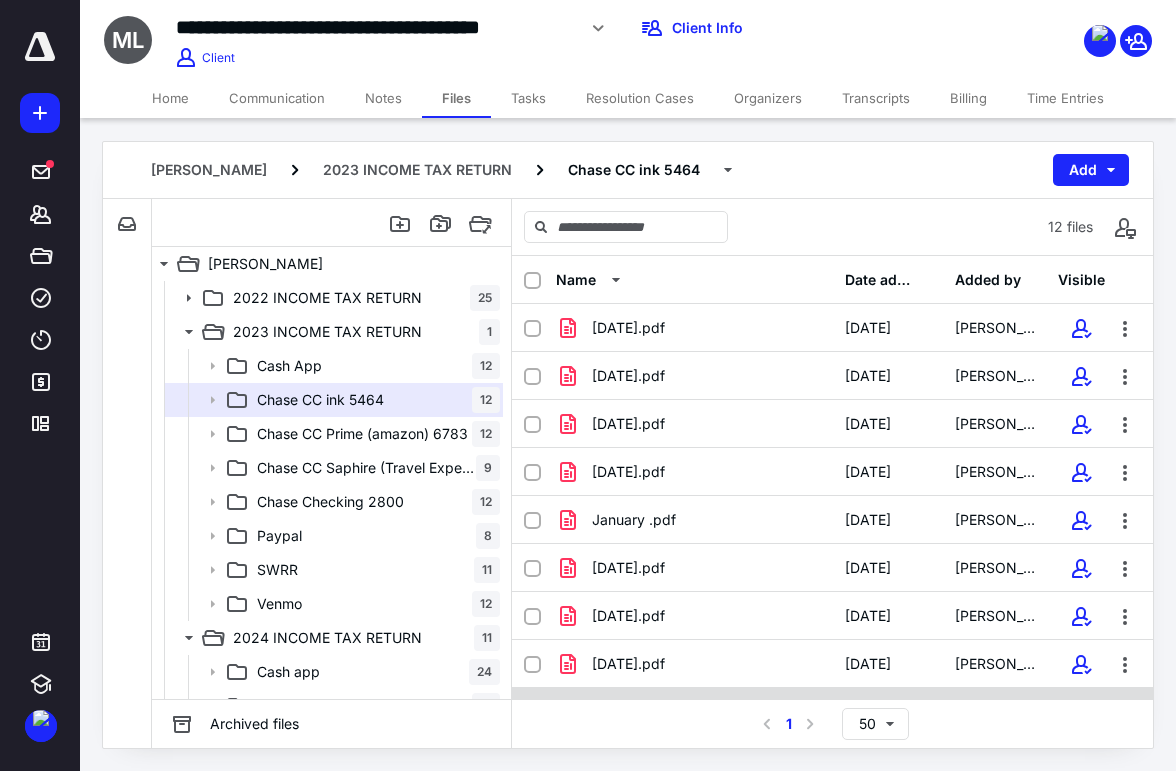 scroll, scrollTop: 181, scrollLeft: 0, axis: vertical 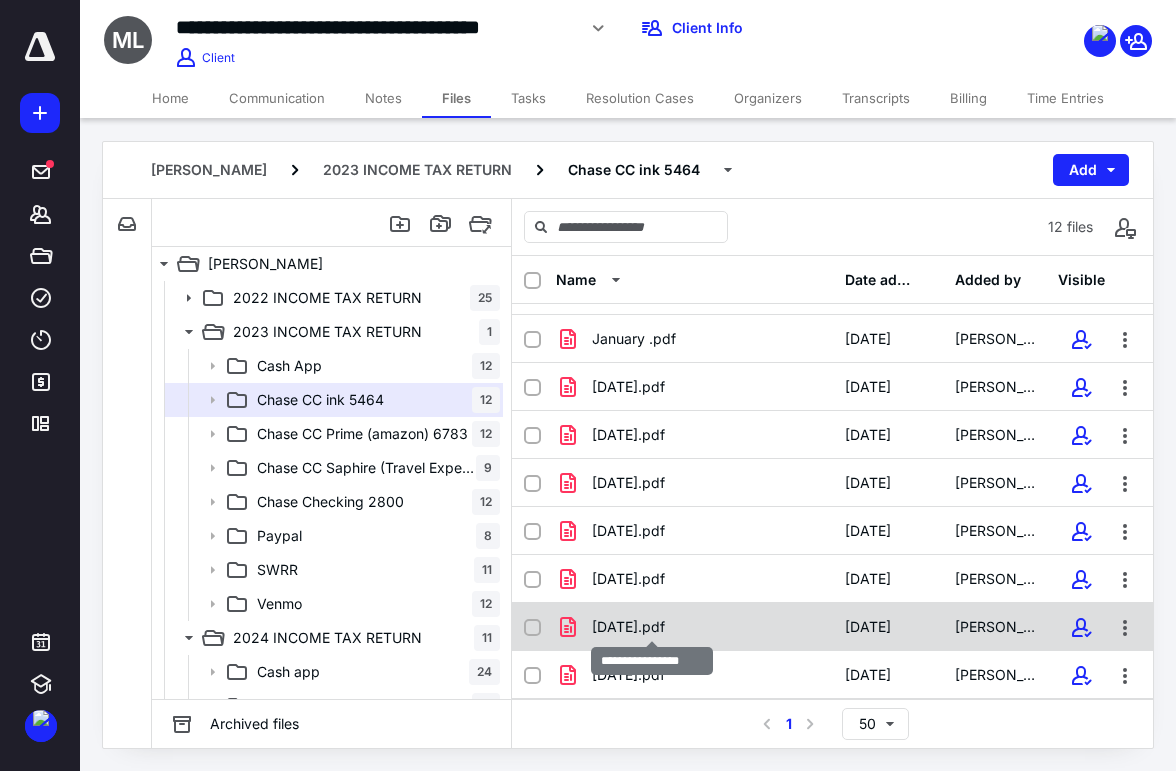 click on "[DATE].pdf" at bounding box center [628, 627] 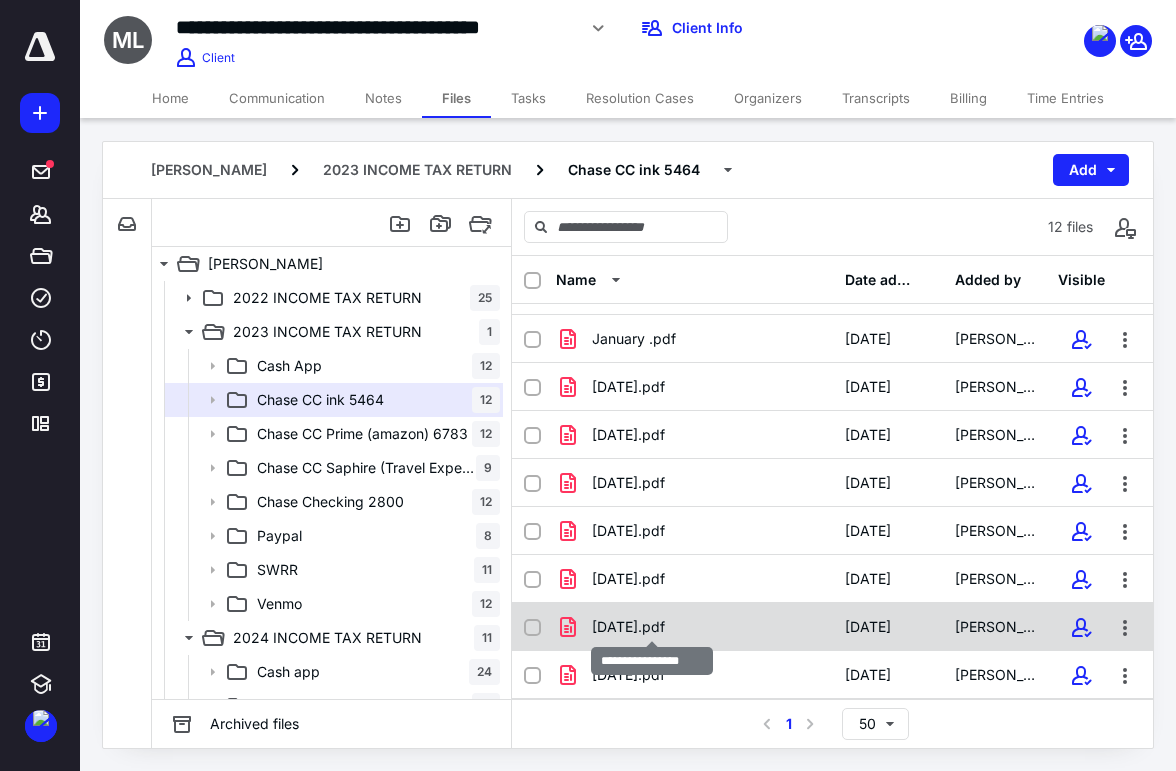 checkbox on "true" 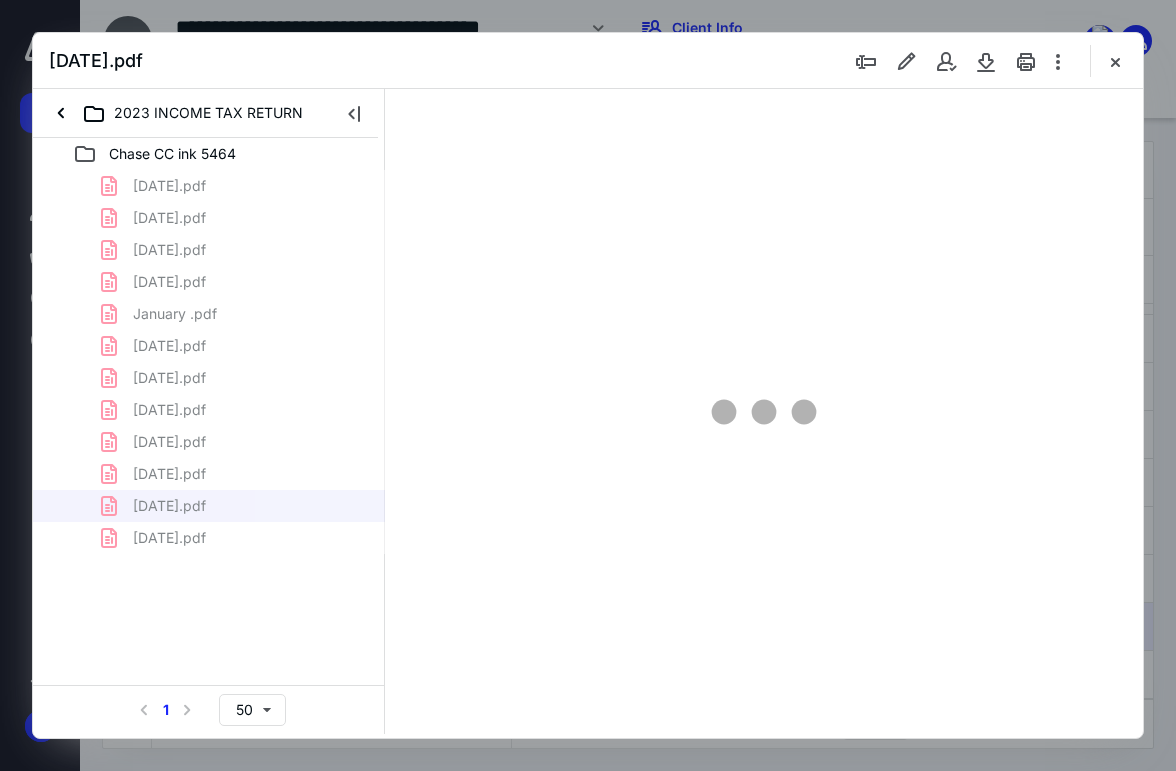 scroll, scrollTop: 0, scrollLeft: 0, axis: both 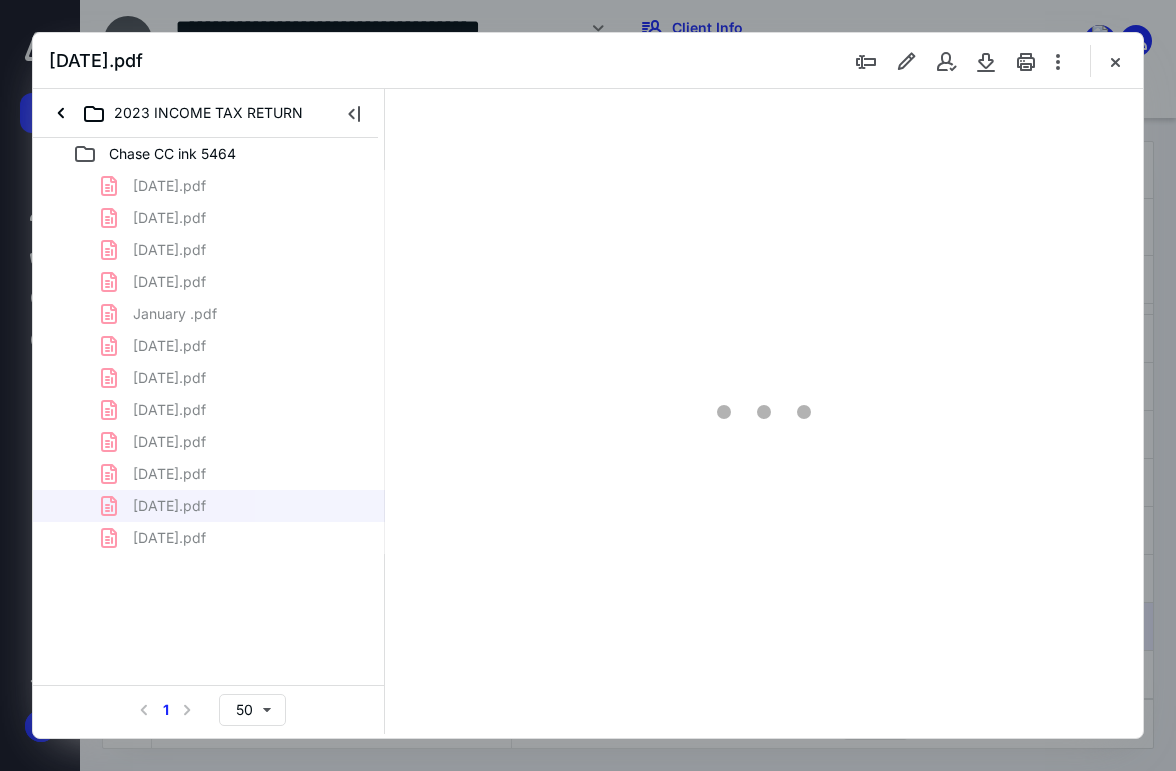 type on "54" 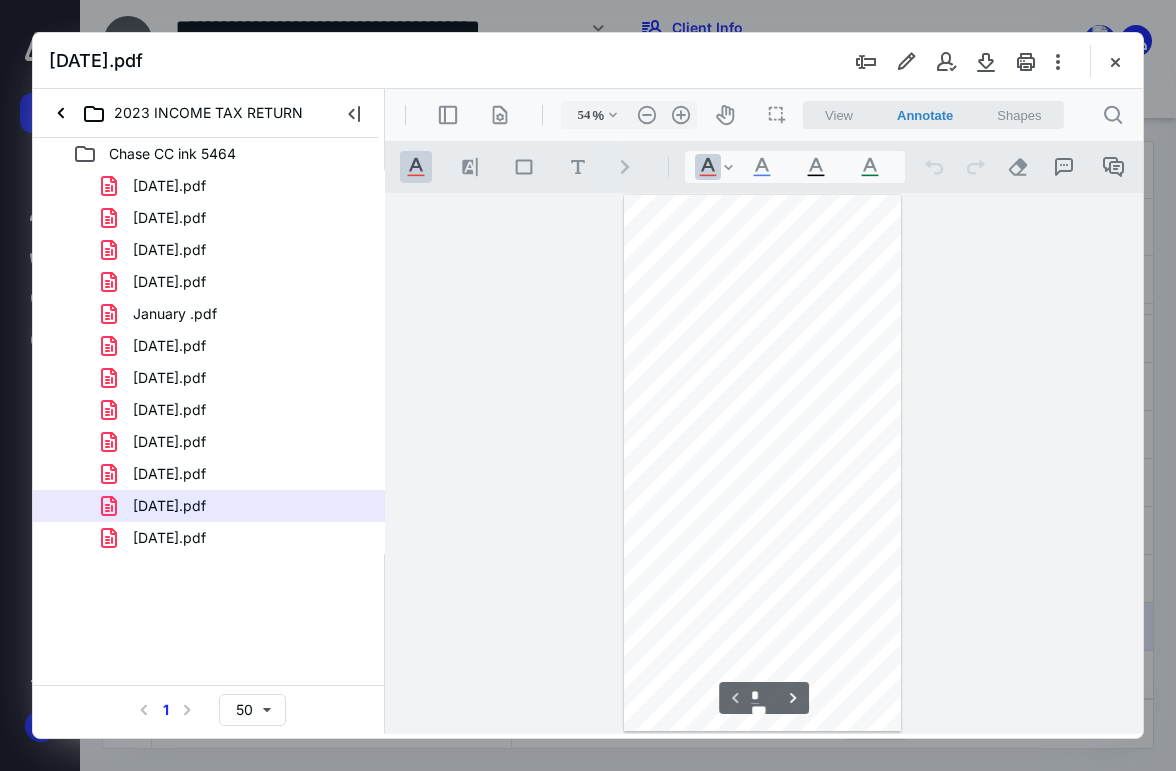 scroll, scrollTop: 106, scrollLeft: 0, axis: vertical 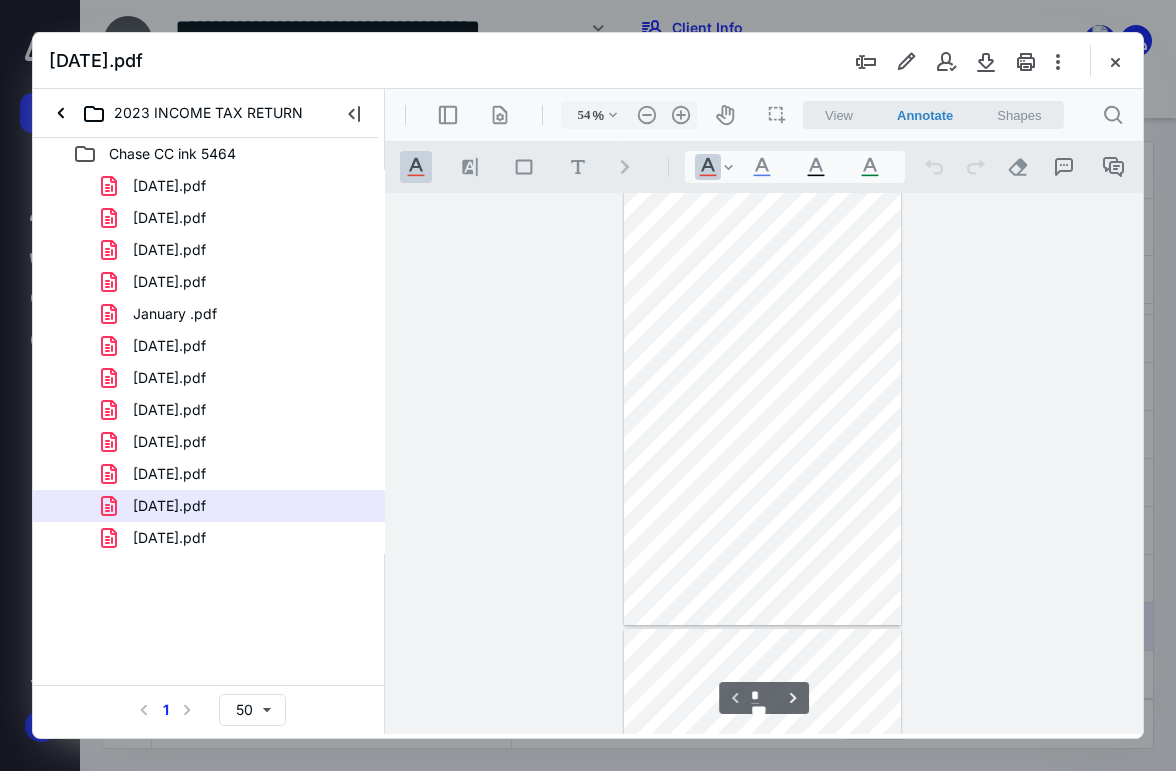 click at bounding box center [763, 357] 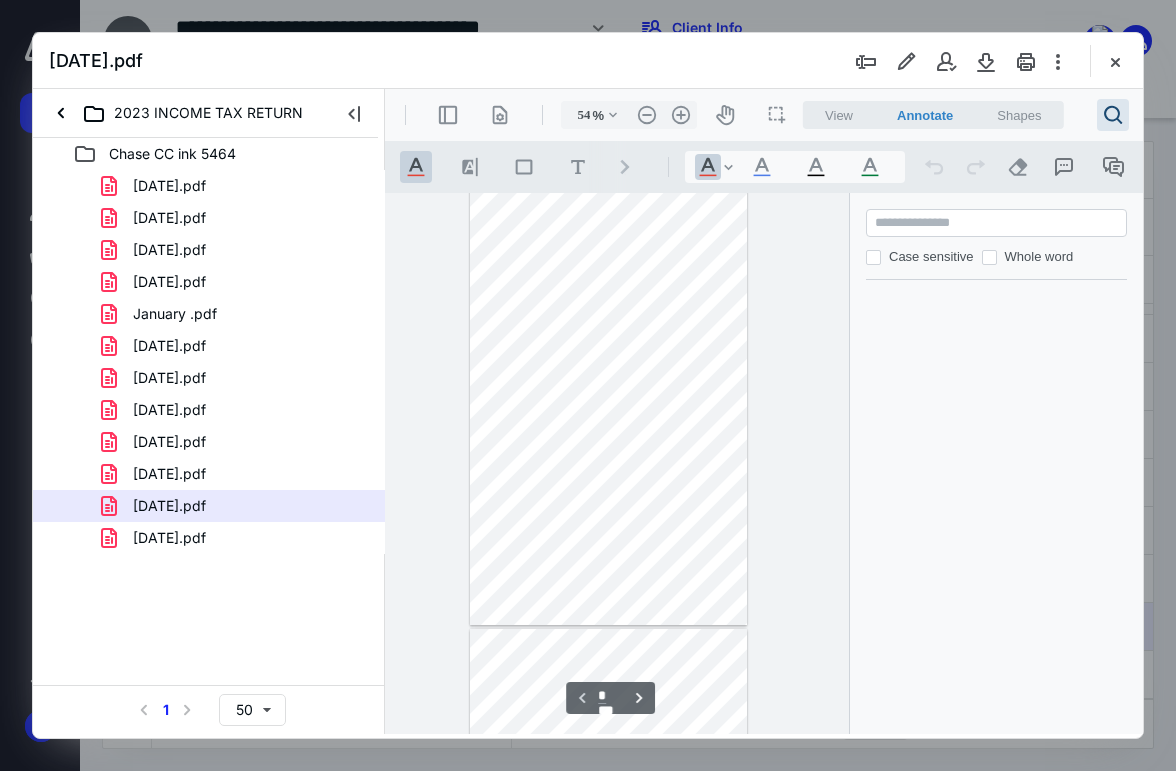 paste on "*****" 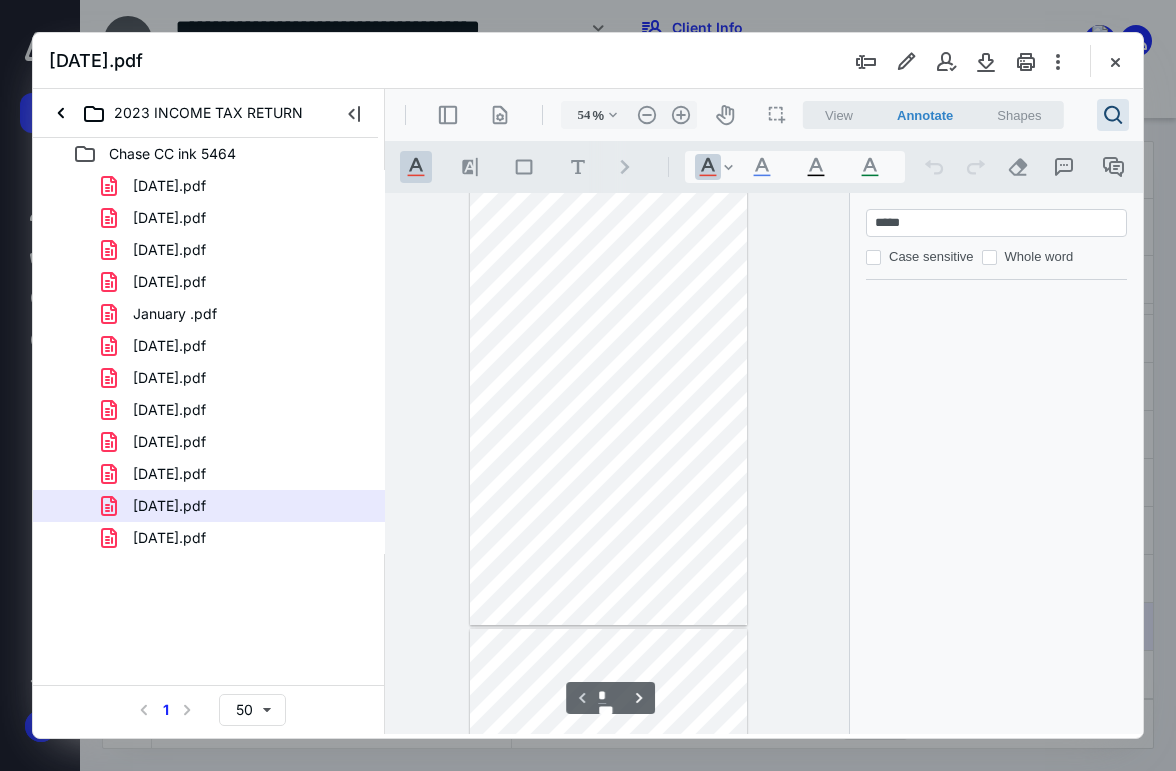 type on "*****" 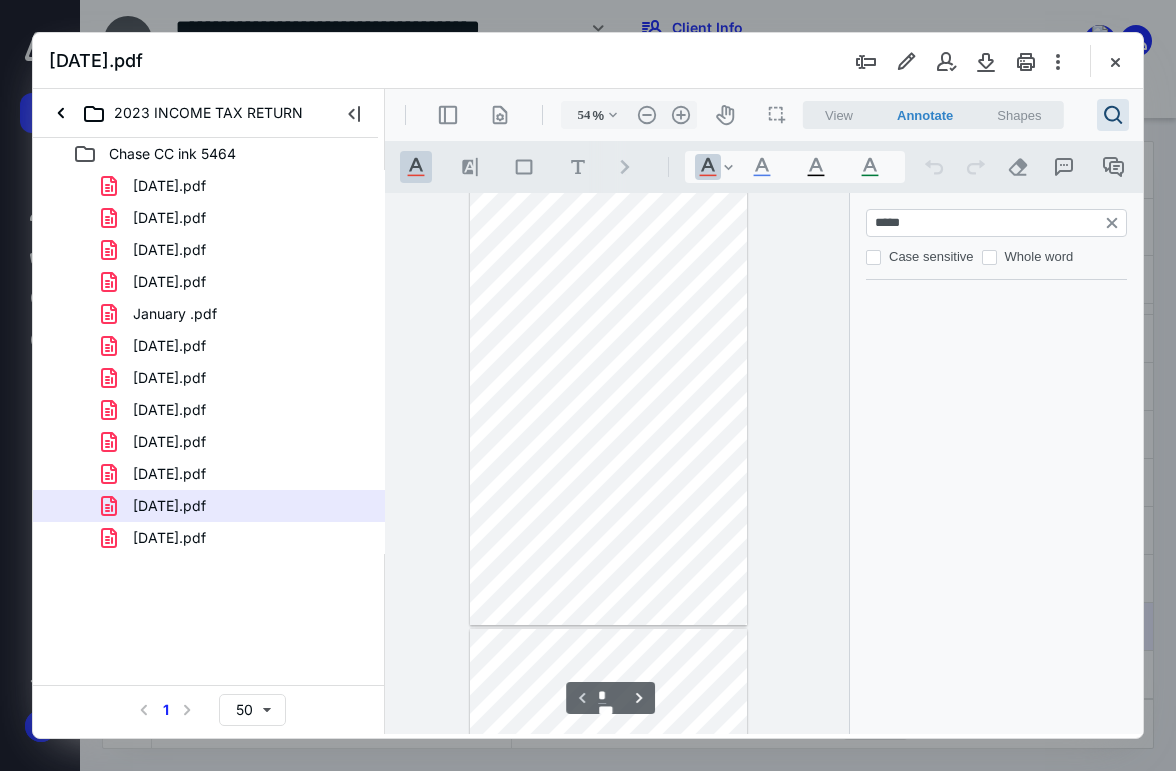 type on "*" 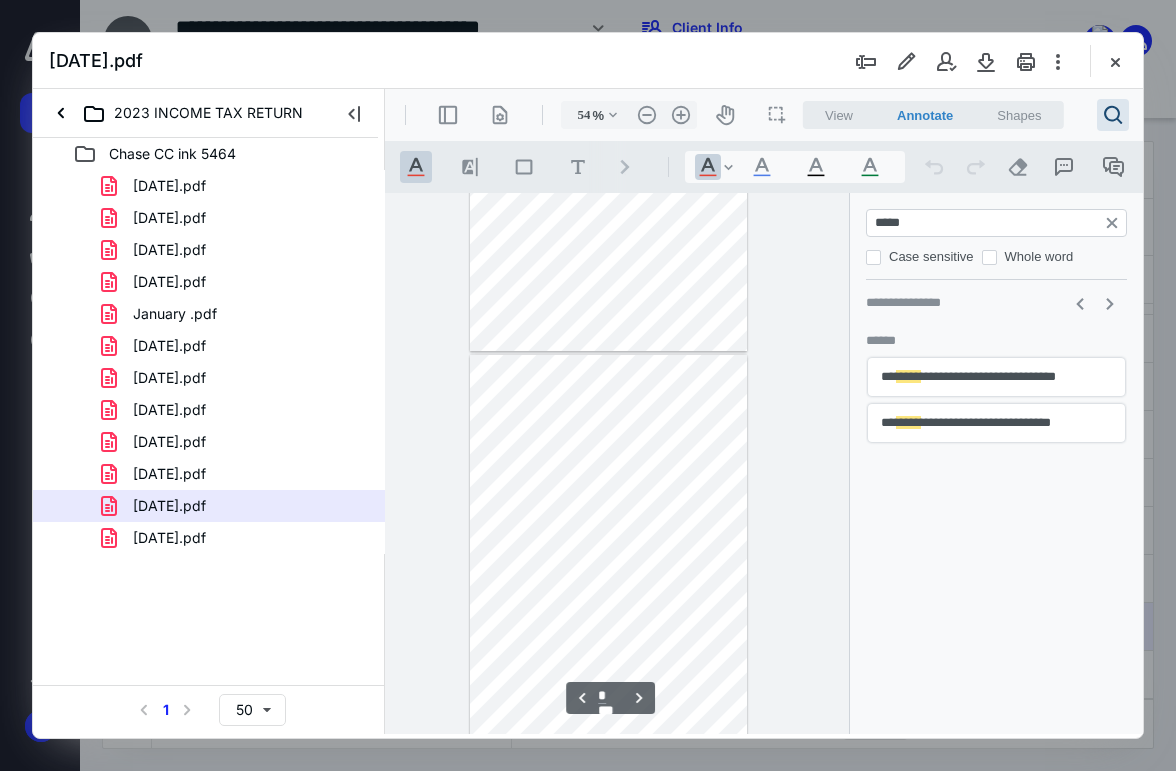 click on "**********" at bounding box center (996, 377) 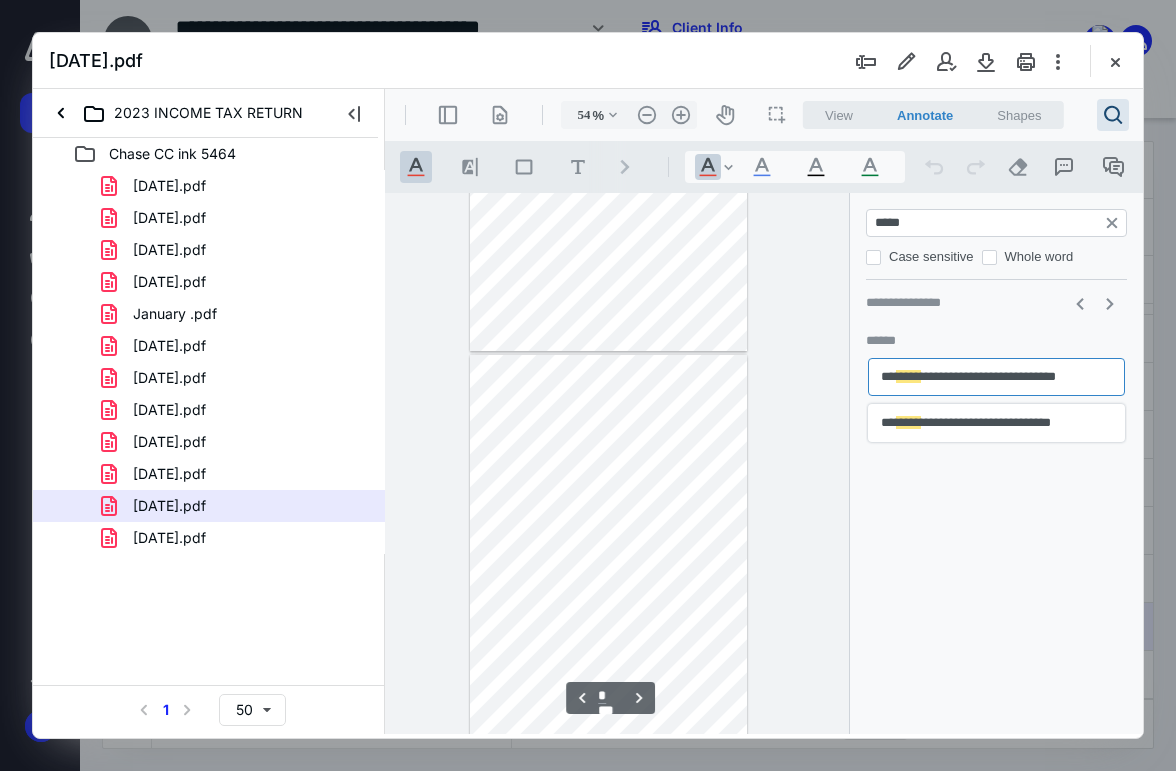 click on "*****" at bounding box center (908, 422) 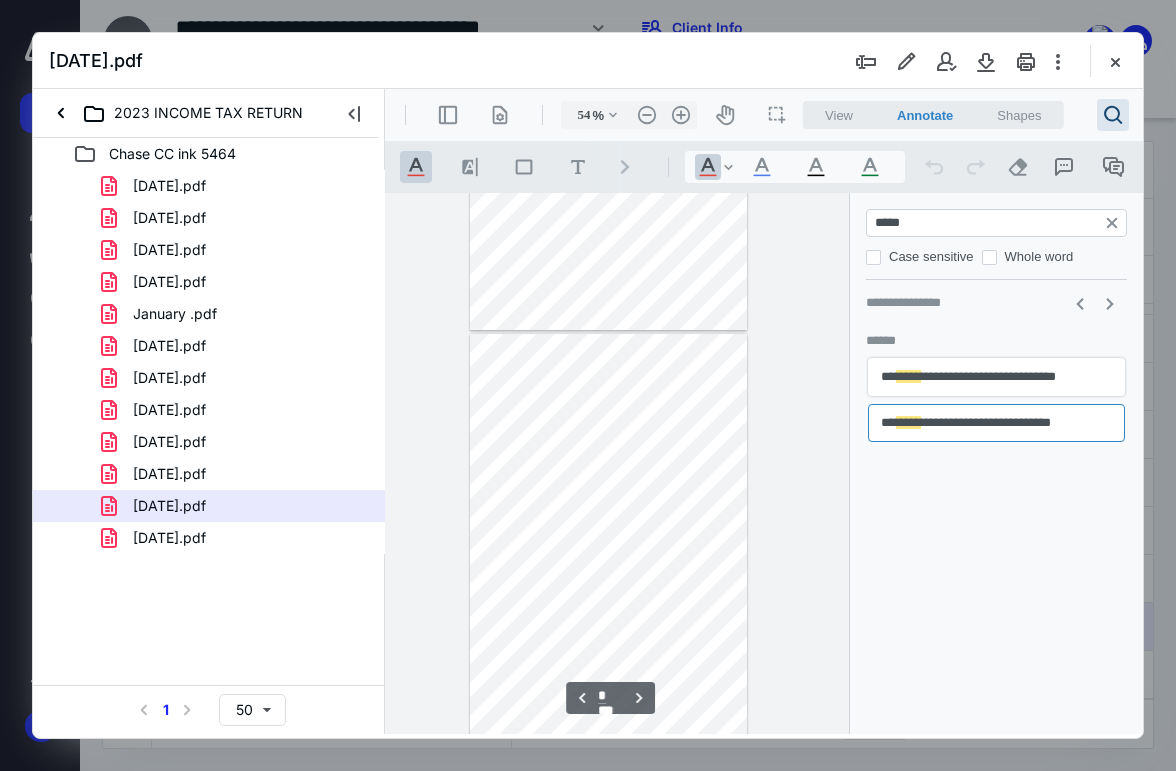 type 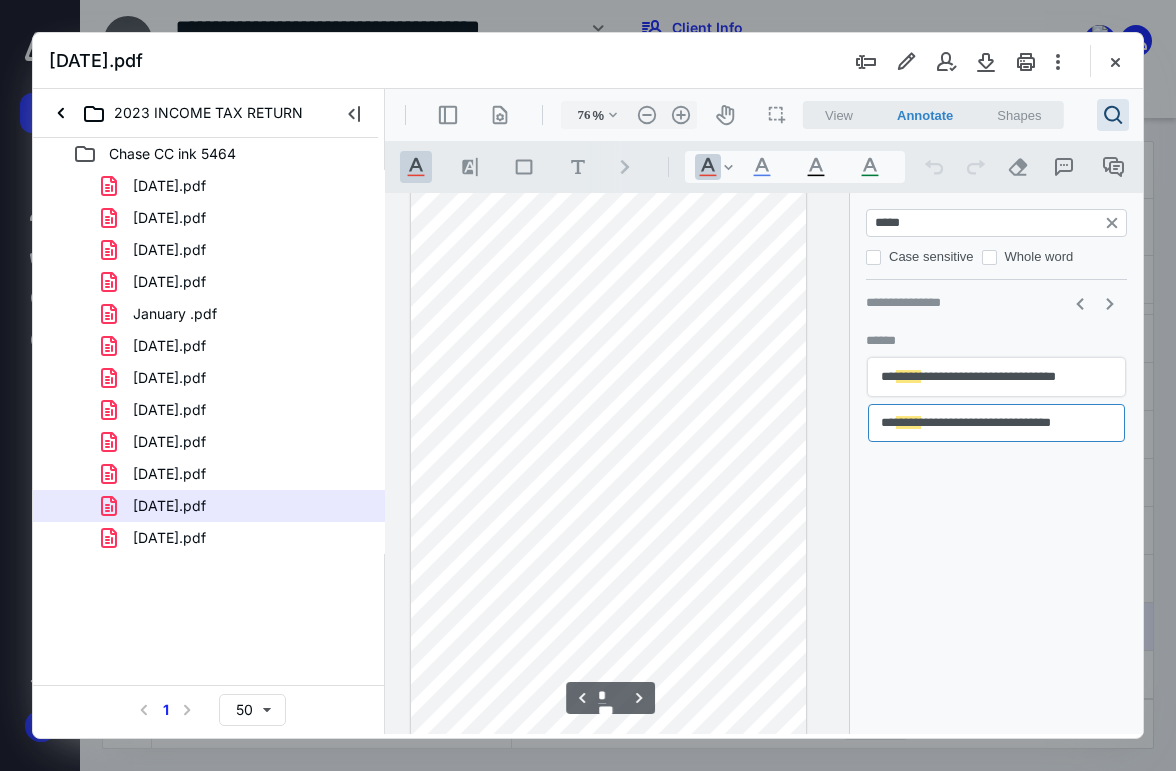 scroll, scrollTop: 1459, scrollLeft: 0, axis: vertical 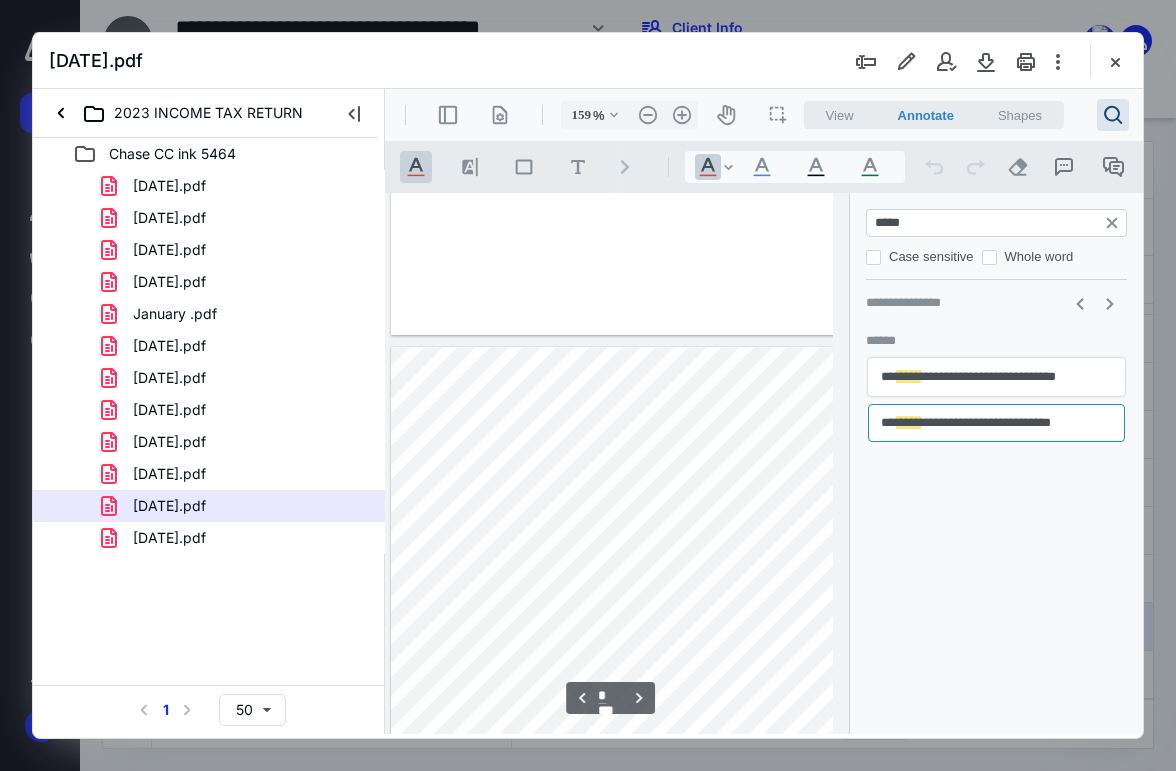 type on "209" 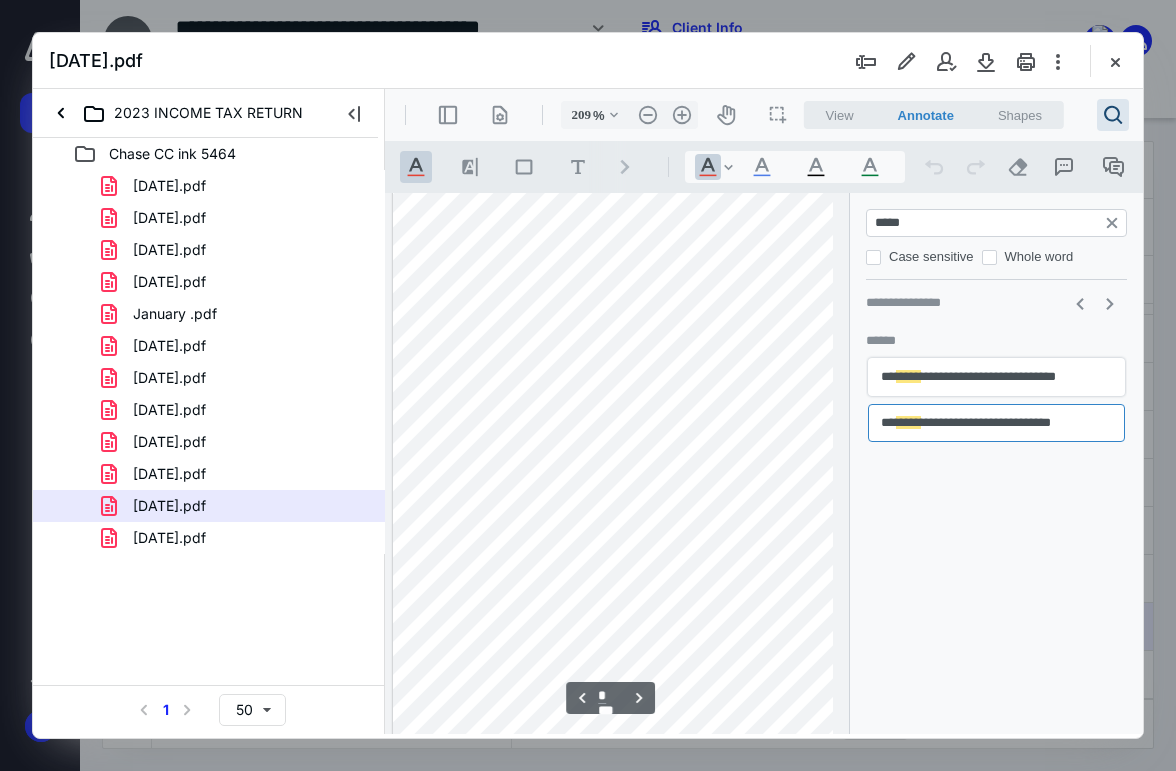 scroll, scrollTop: 4501, scrollLeft: 350, axis: both 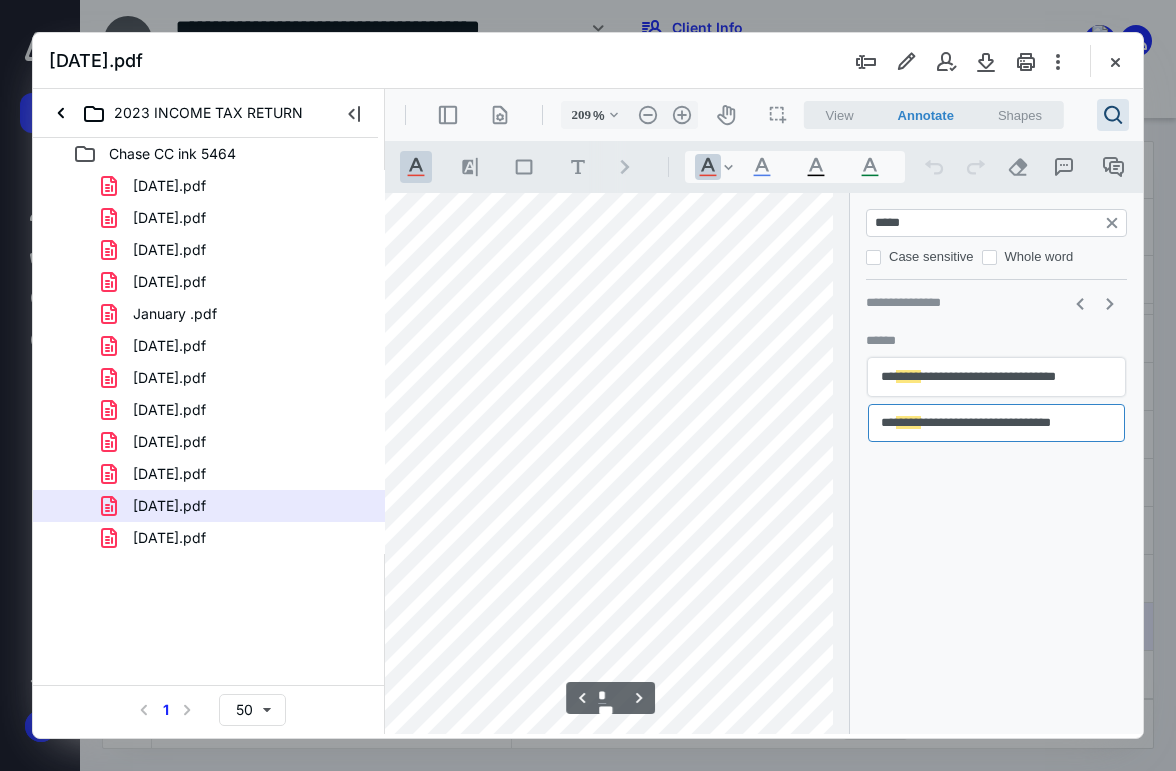 click on "**********" at bounding box center (996, 377) 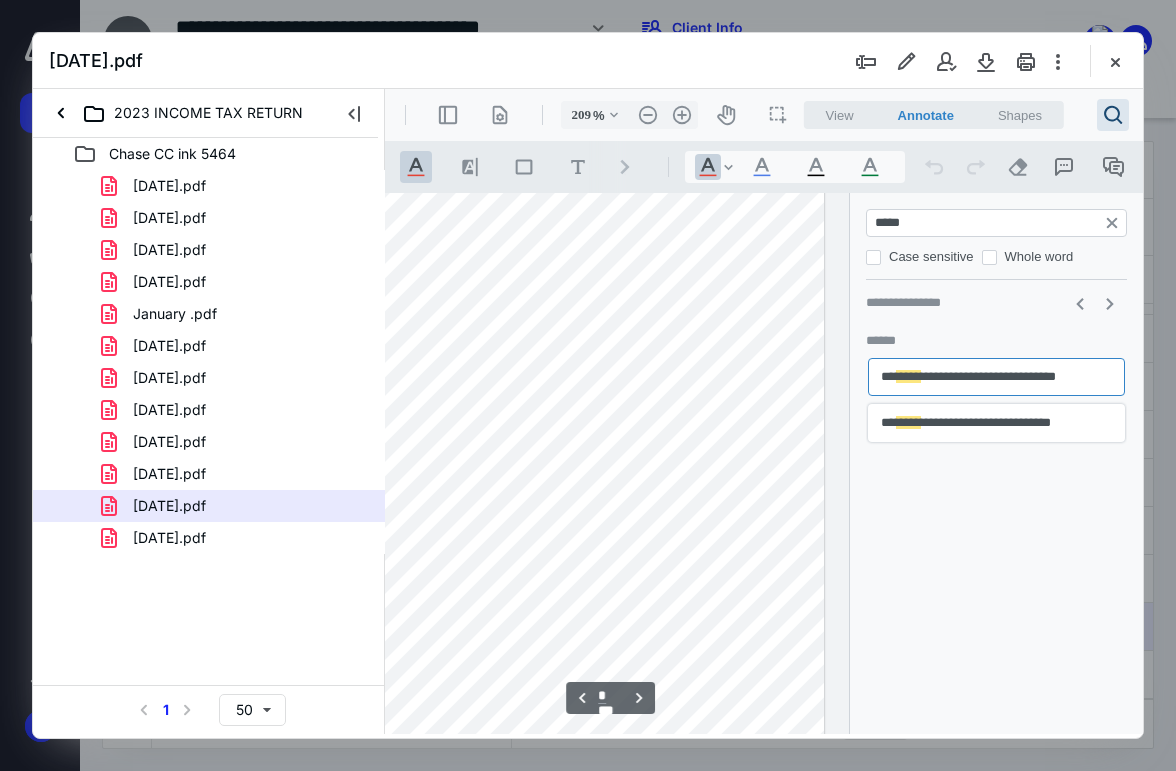 type 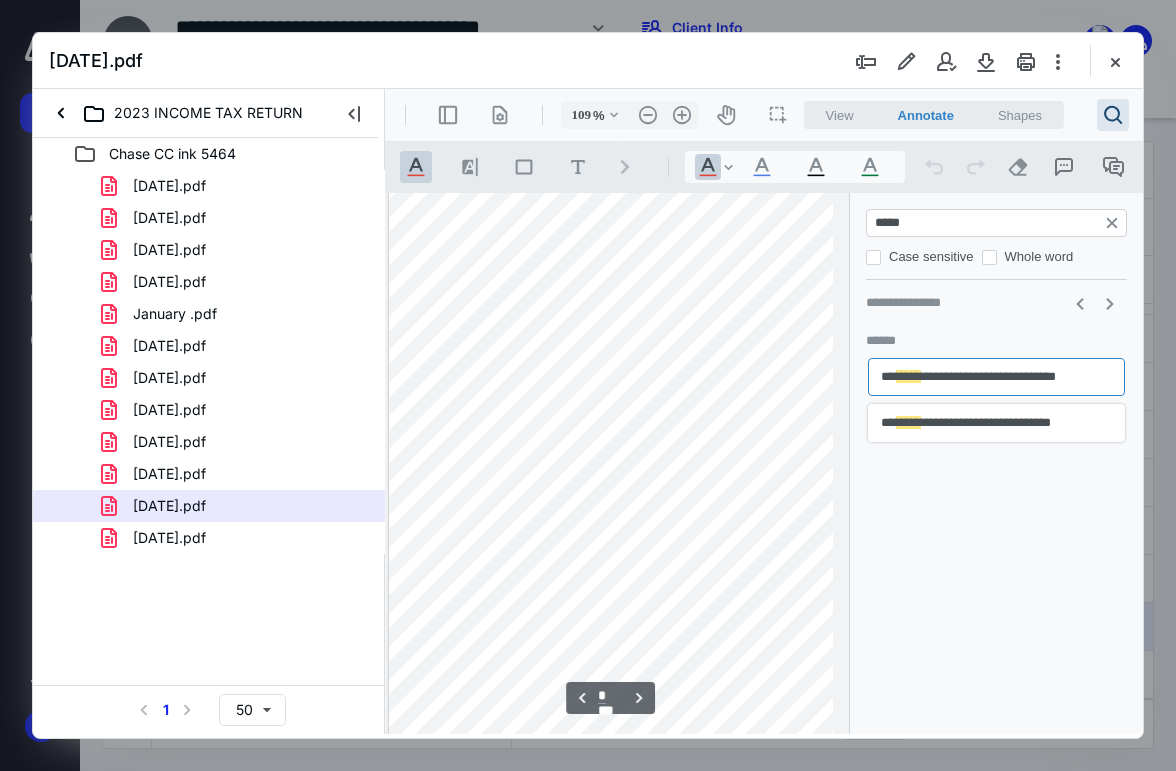 scroll, scrollTop: 2160, scrollLeft: 31, axis: both 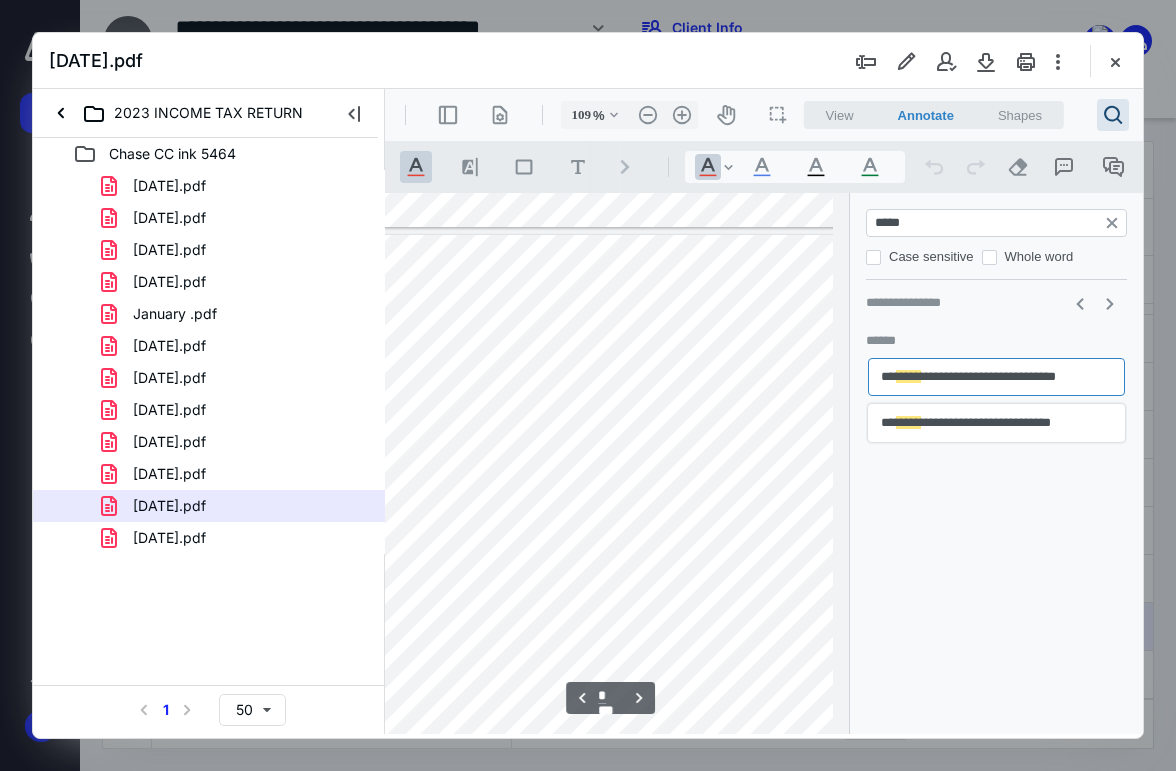 drag, startPoint x: 611, startPoint y: 726, endPoint x: 493, endPoint y: 731, distance: 118.10589 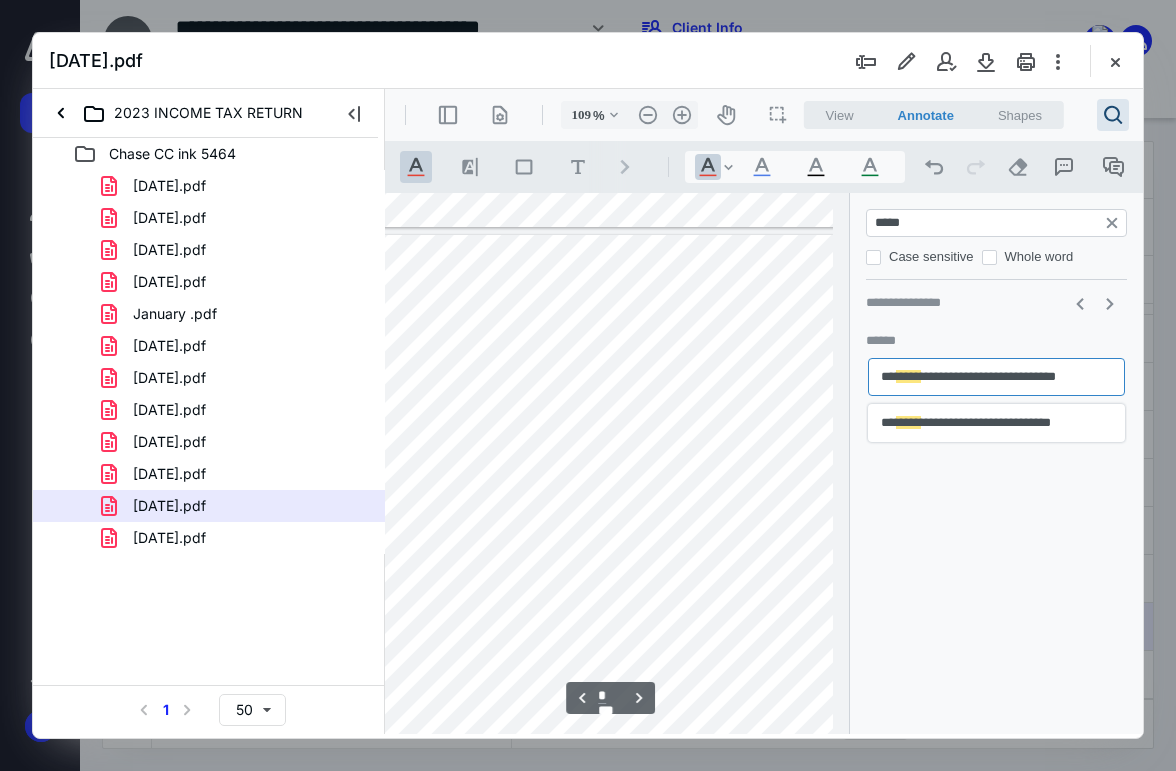 scroll, scrollTop: 2160, scrollLeft: 129, axis: both 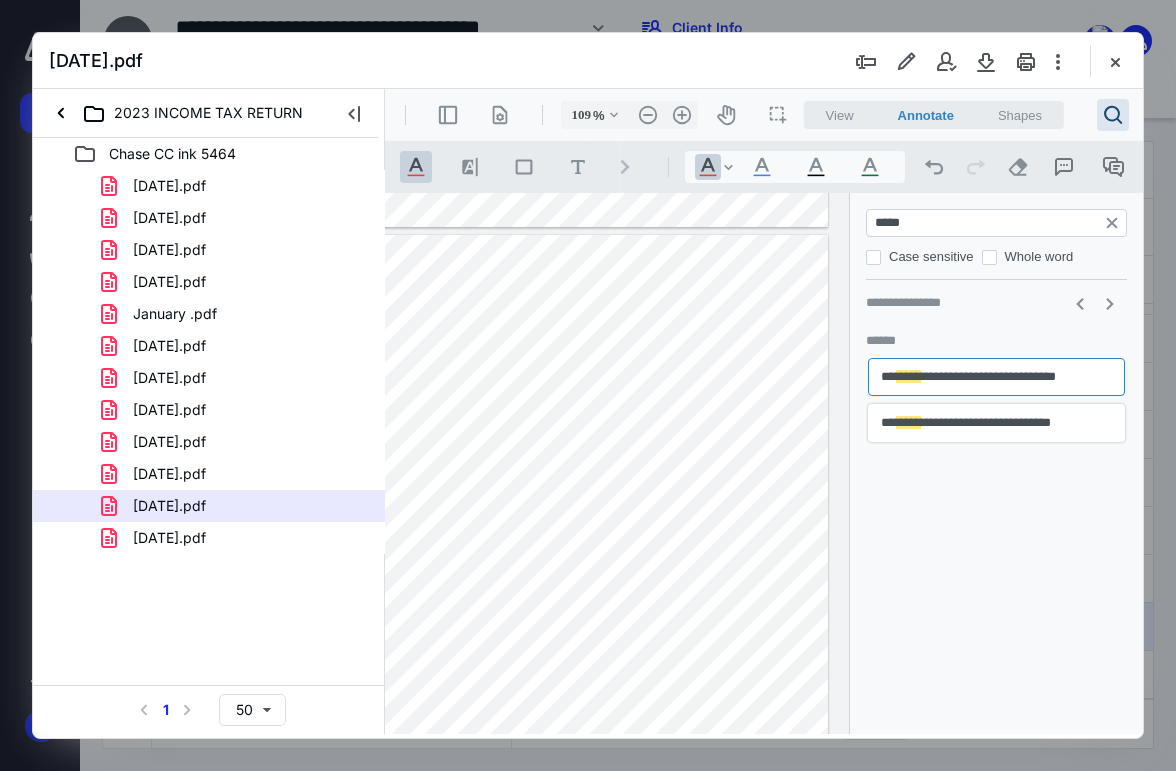drag, startPoint x: 467, startPoint y: 730, endPoint x: 929, endPoint y: 839, distance: 474.6841 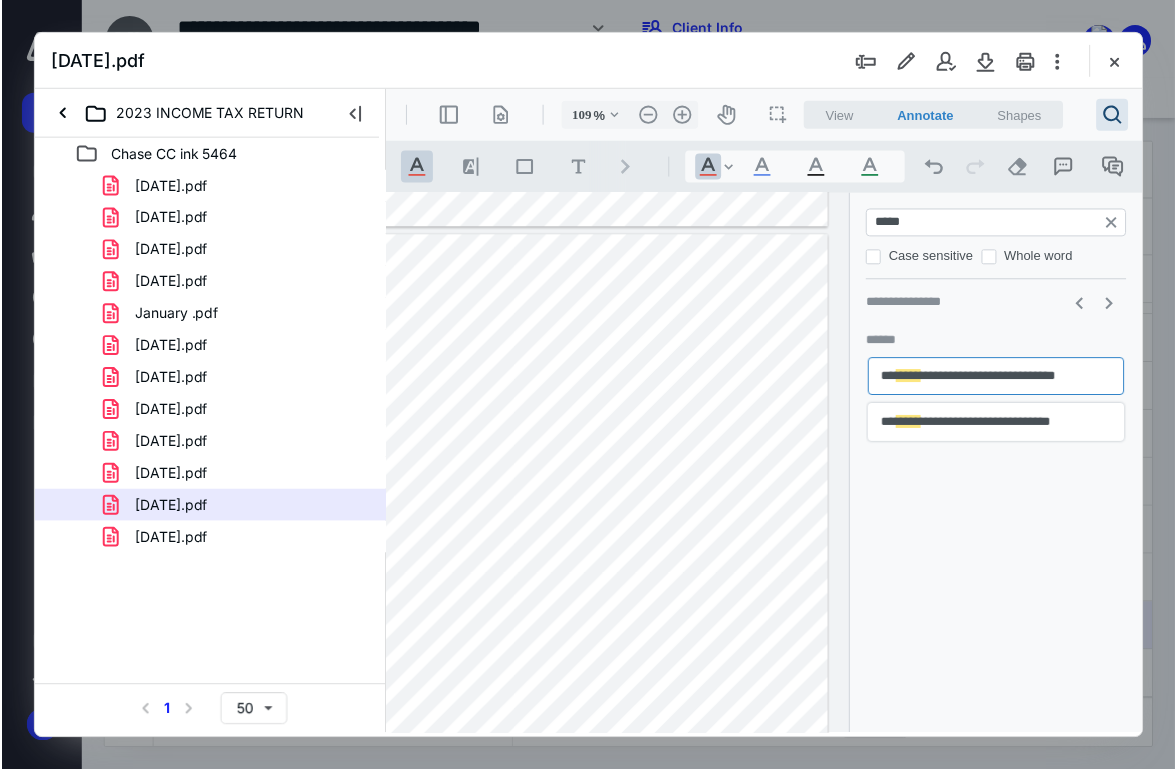 scroll, scrollTop: 2160, scrollLeft: 130, axis: both 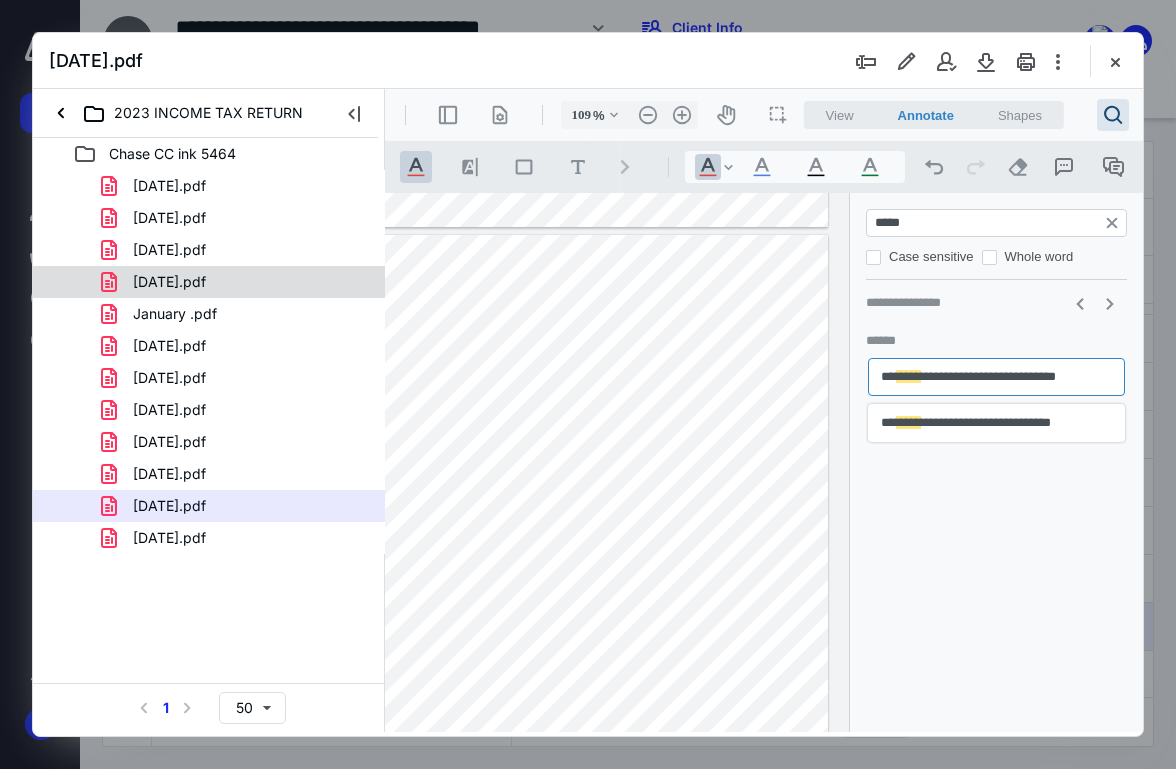 click on "[DATE].pdf" at bounding box center [169, 282] 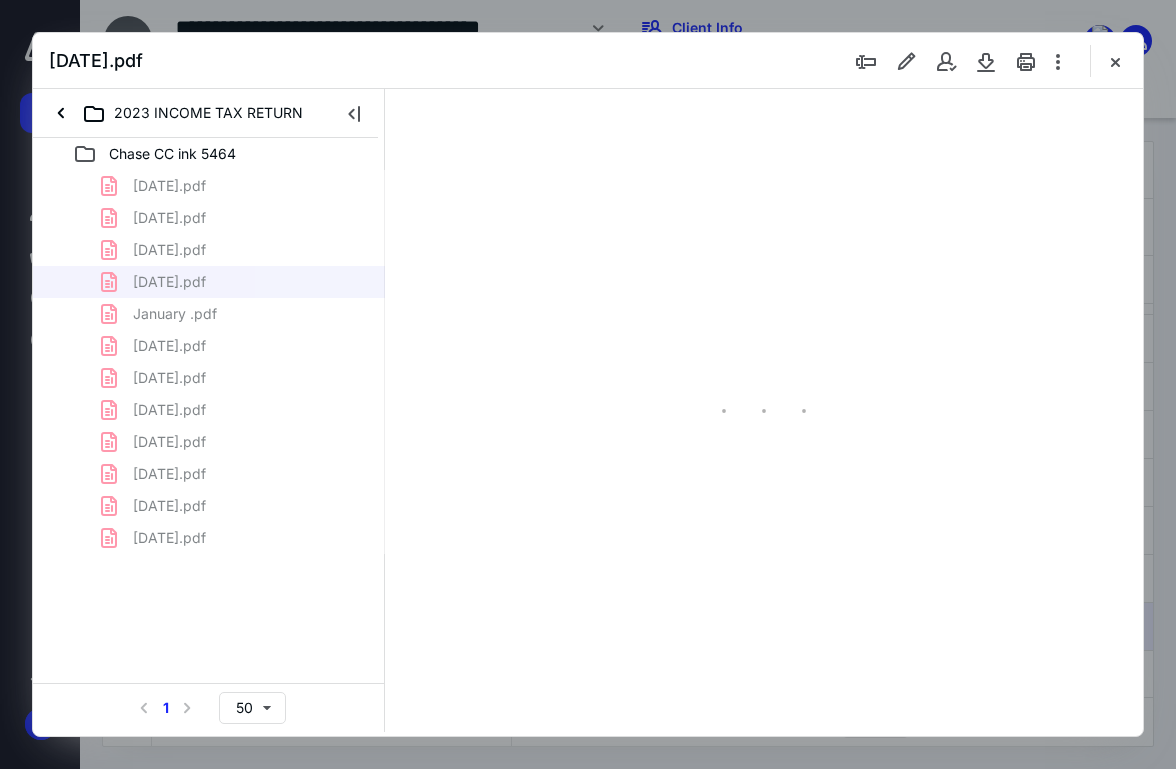 type on "54" 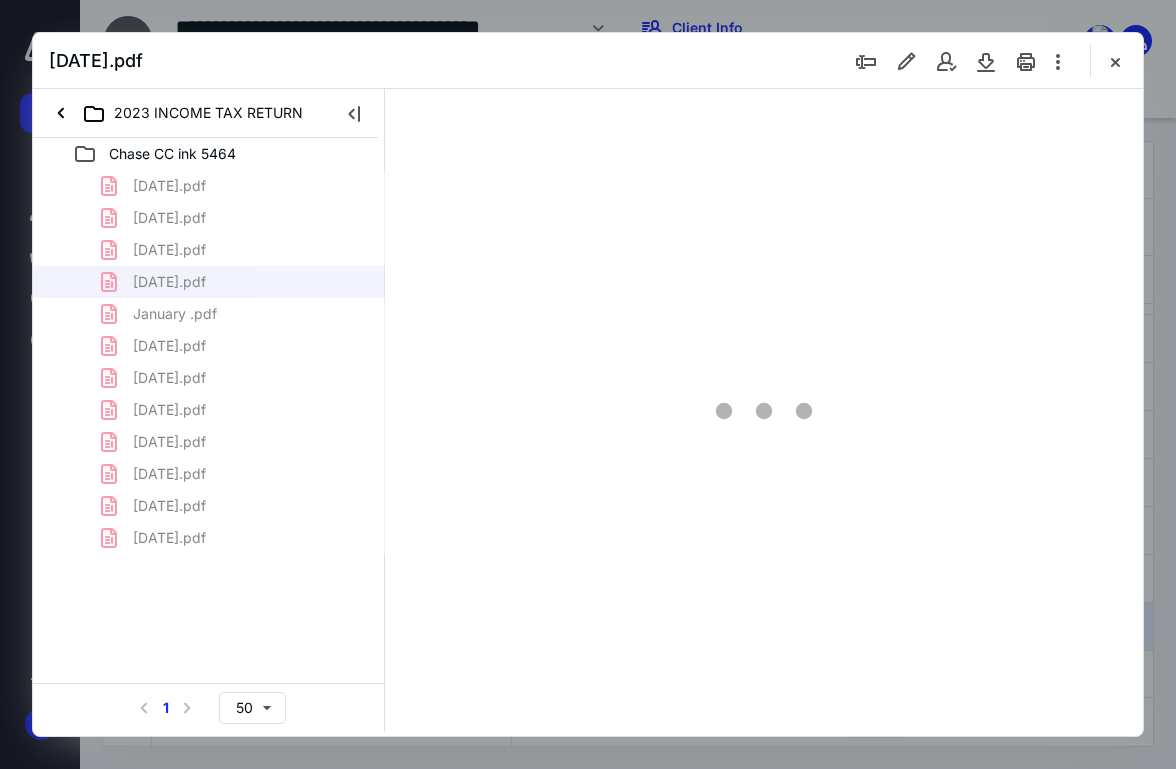 scroll, scrollTop: 106, scrollLeft: 0, axis: vertical 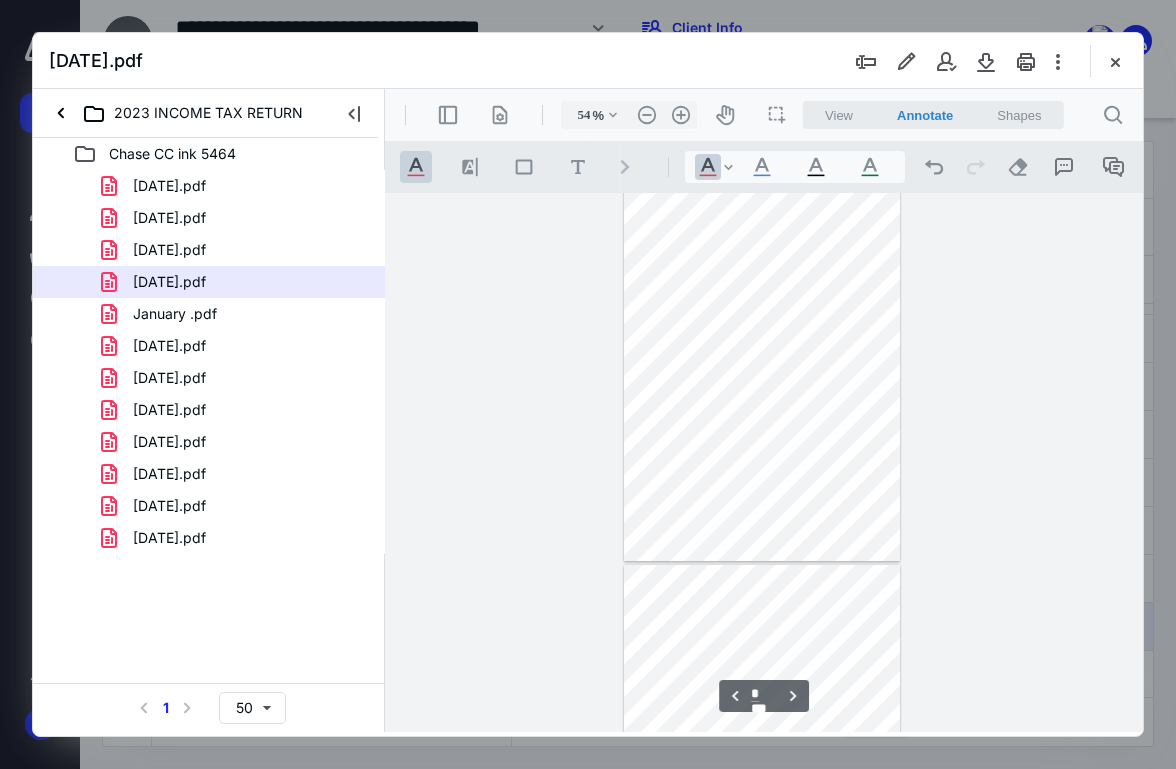 type on "*" 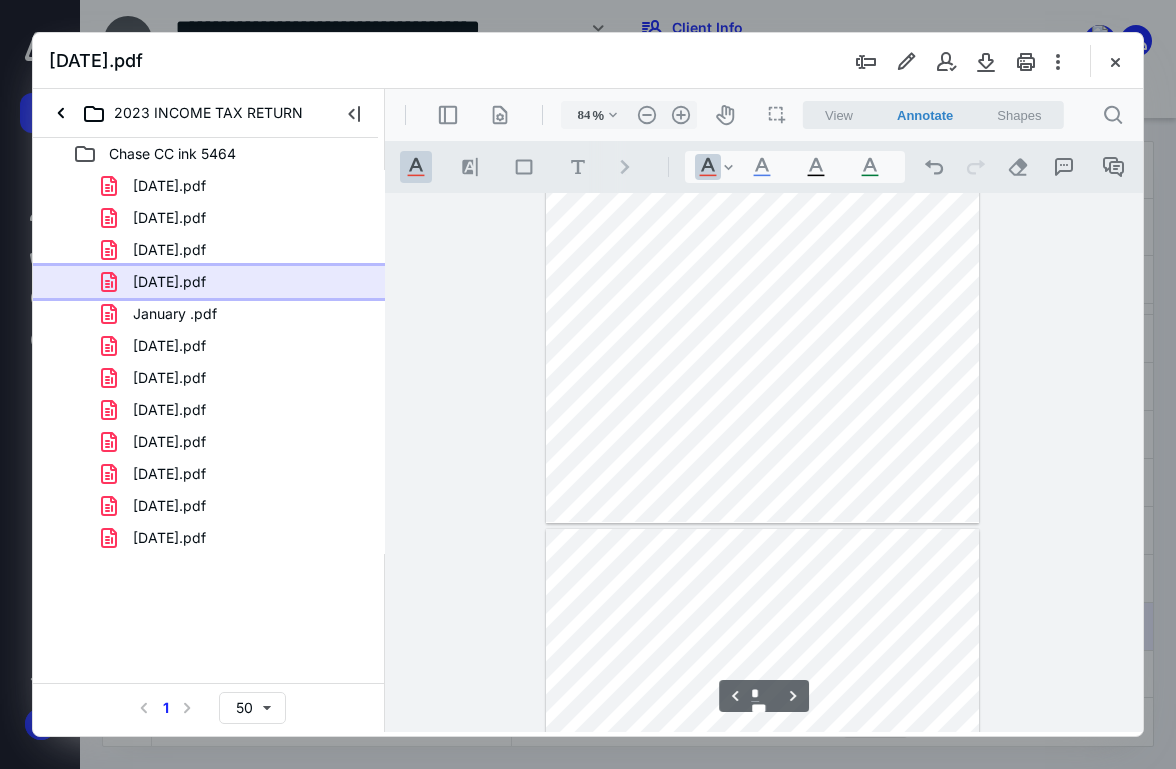 scroll, scrollTop: 1689, scrollLeft: 0, axis: vertical 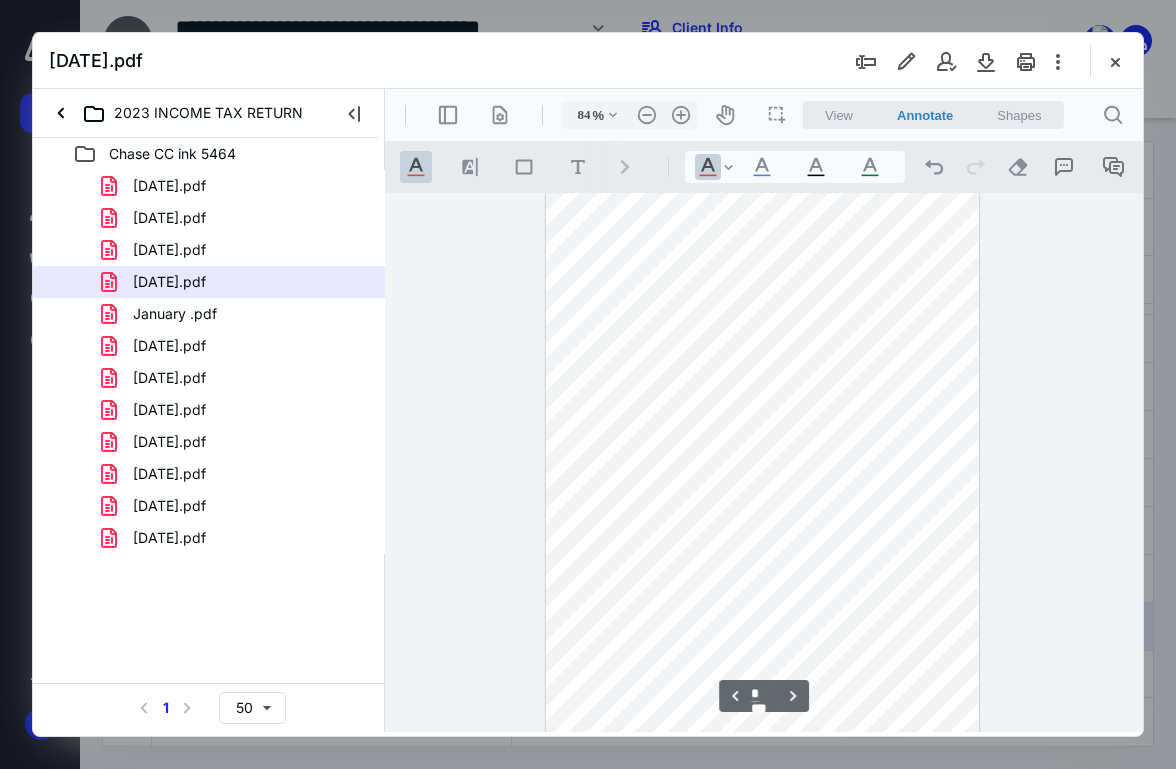 click at bounding box center [763, 611] 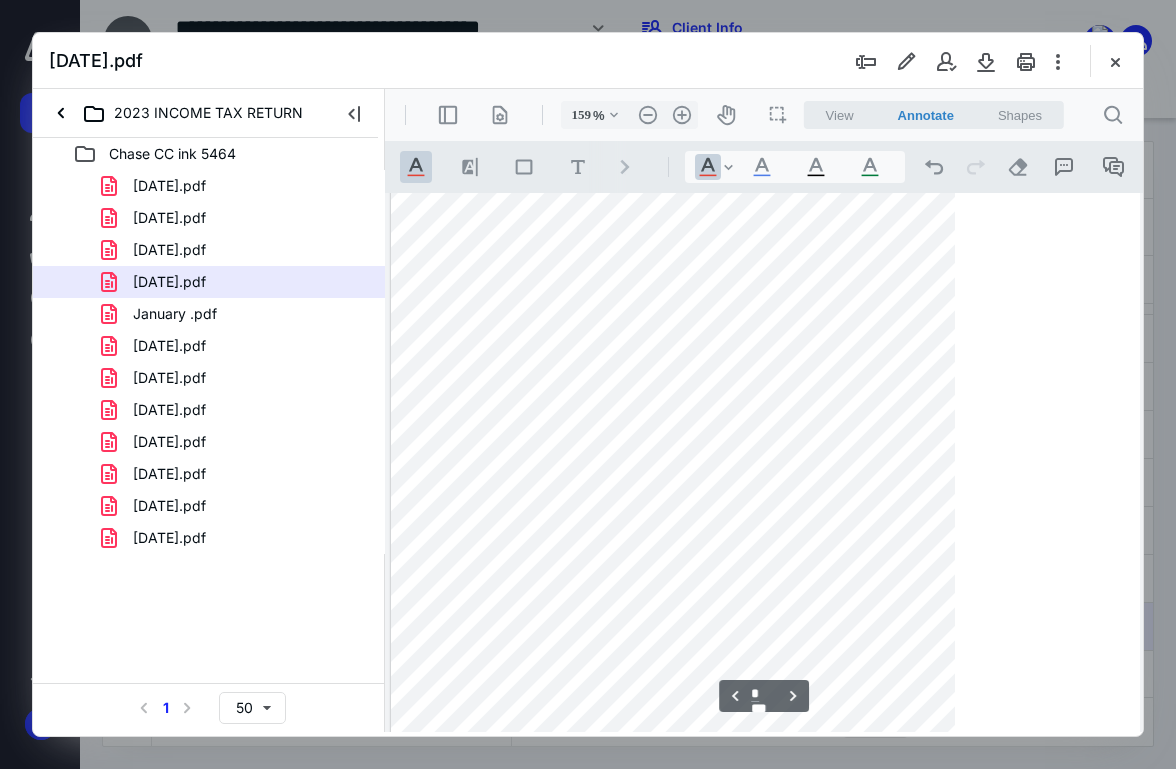 scroll, scrollTop: 3378, scrollLeft: 58, axis: both 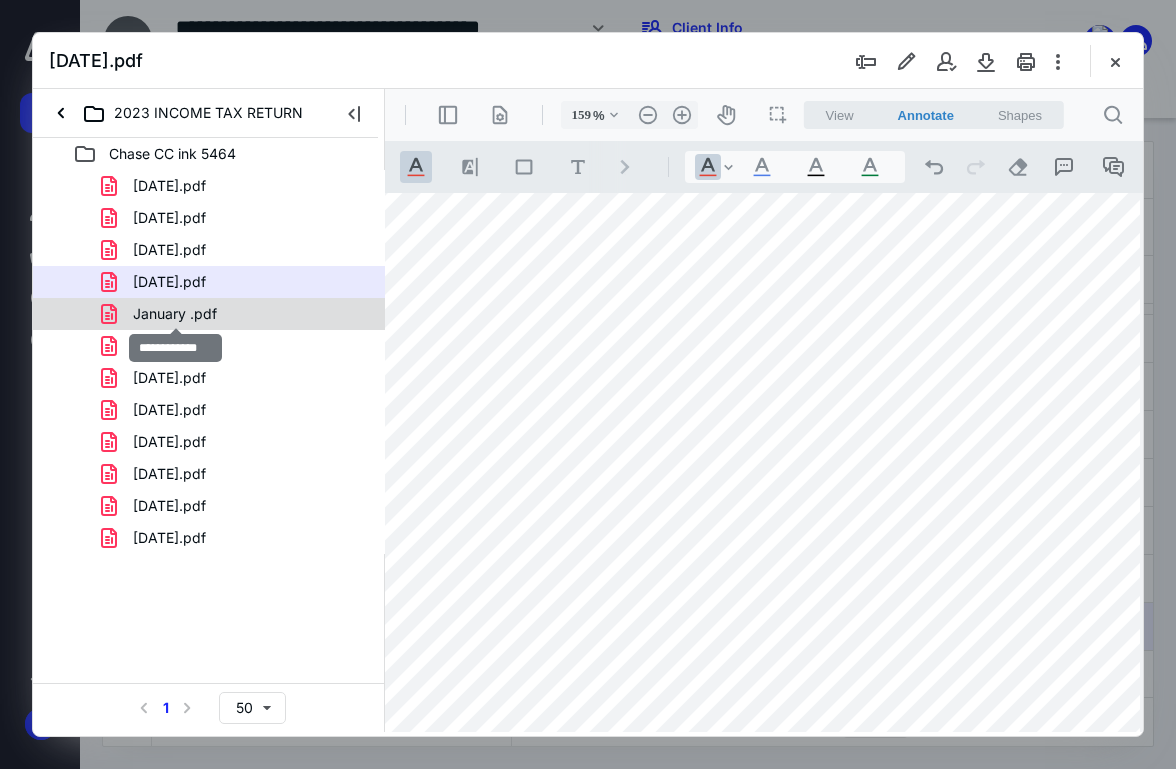 click on "January .pdf" at bounding box center [175, 314] 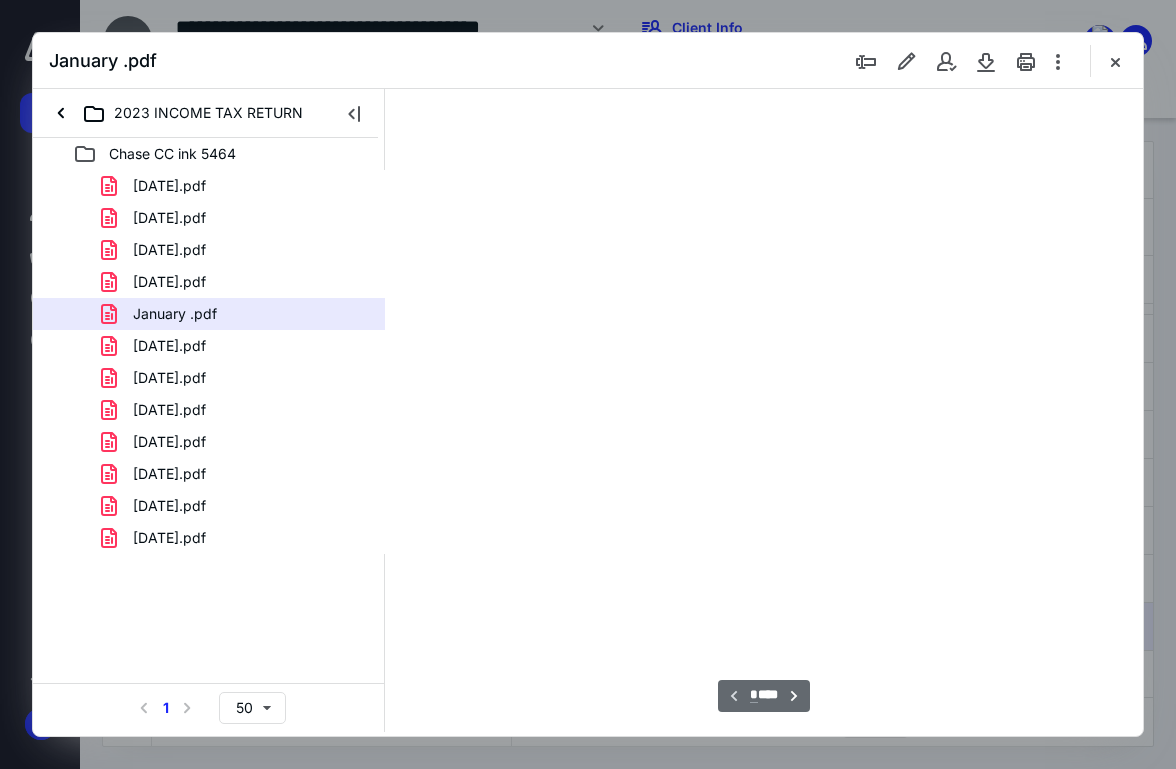 type on "54" 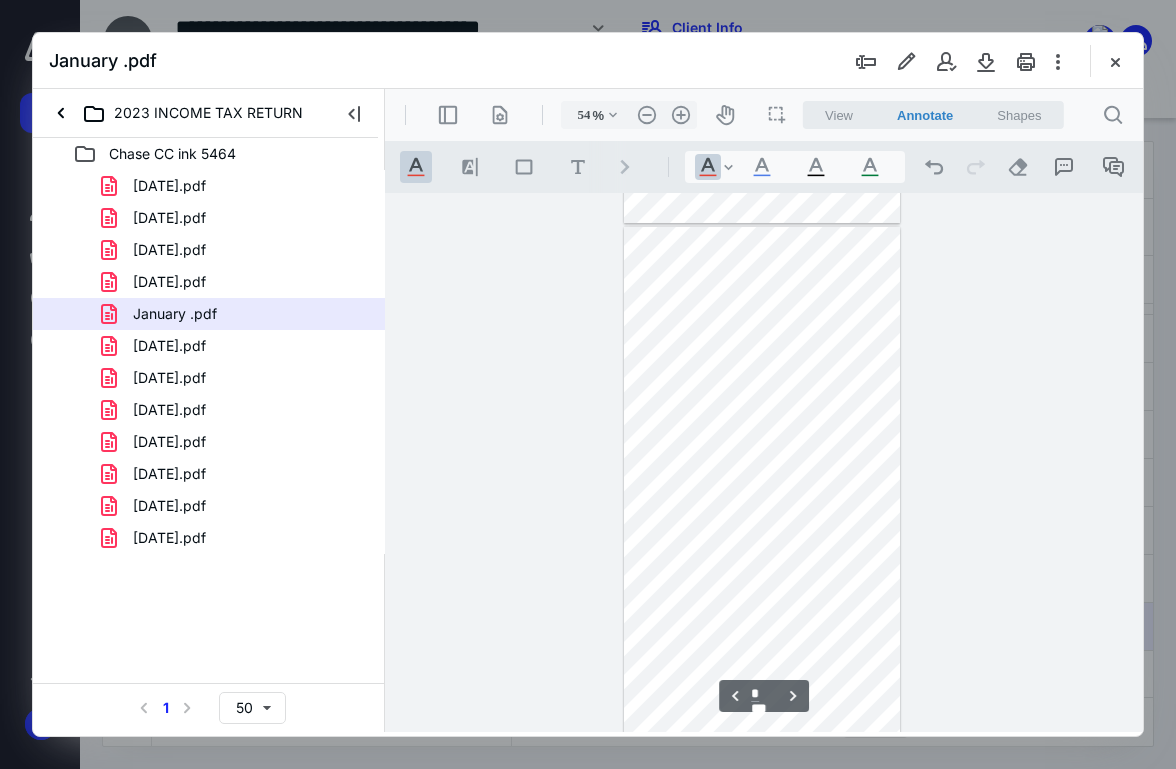 type on "*" 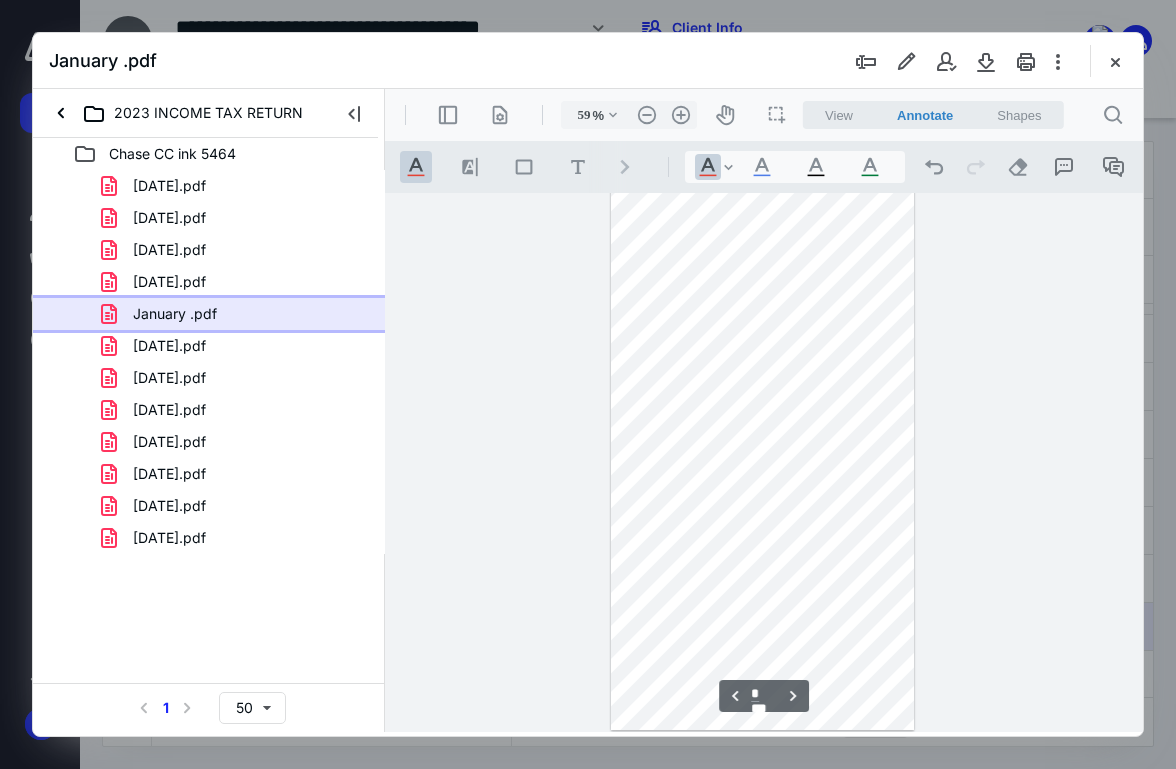 scroll, scrollTop: 1062, scrollLeft: 0, axis: vertical 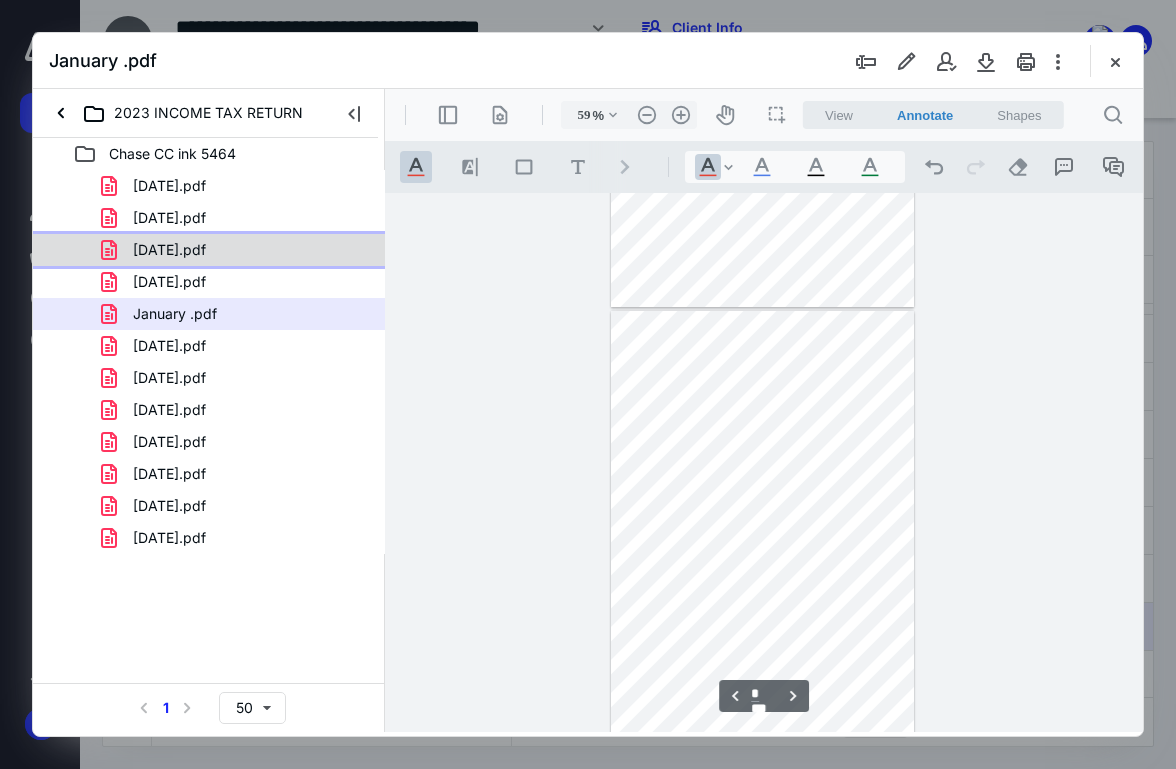 click on "[DATE].pdf" at bounding box center (169, 250) 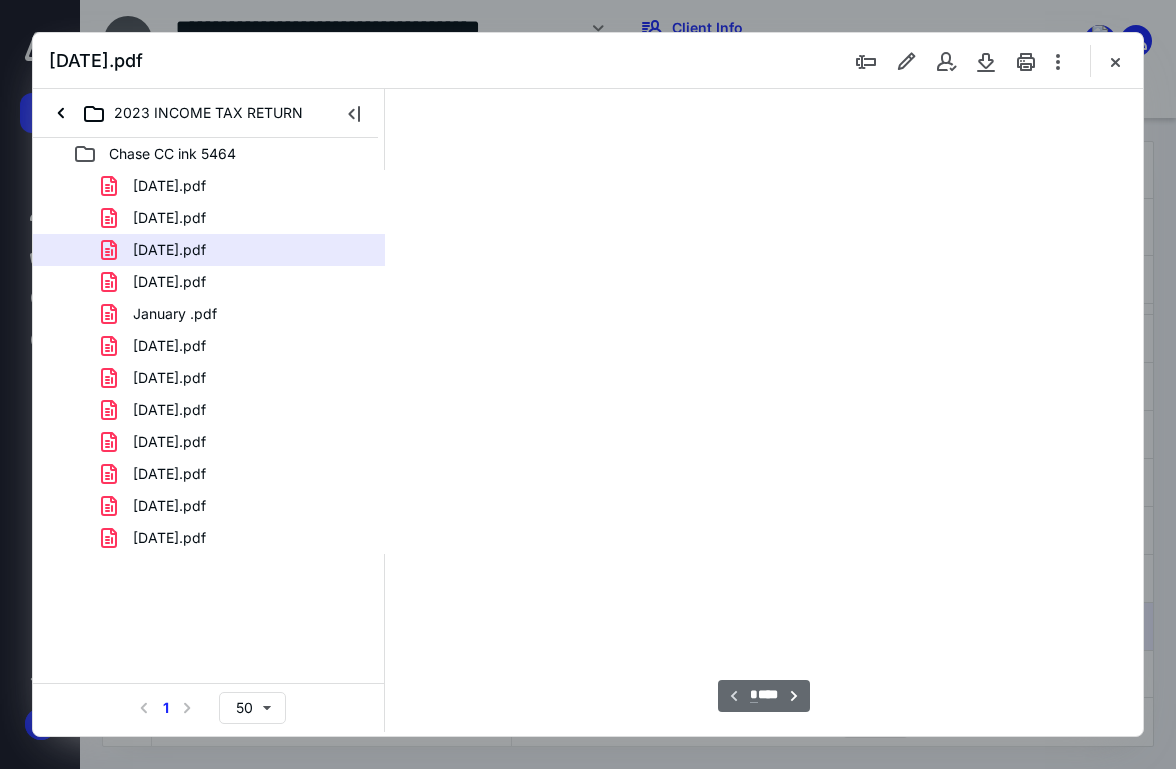 type on "54" 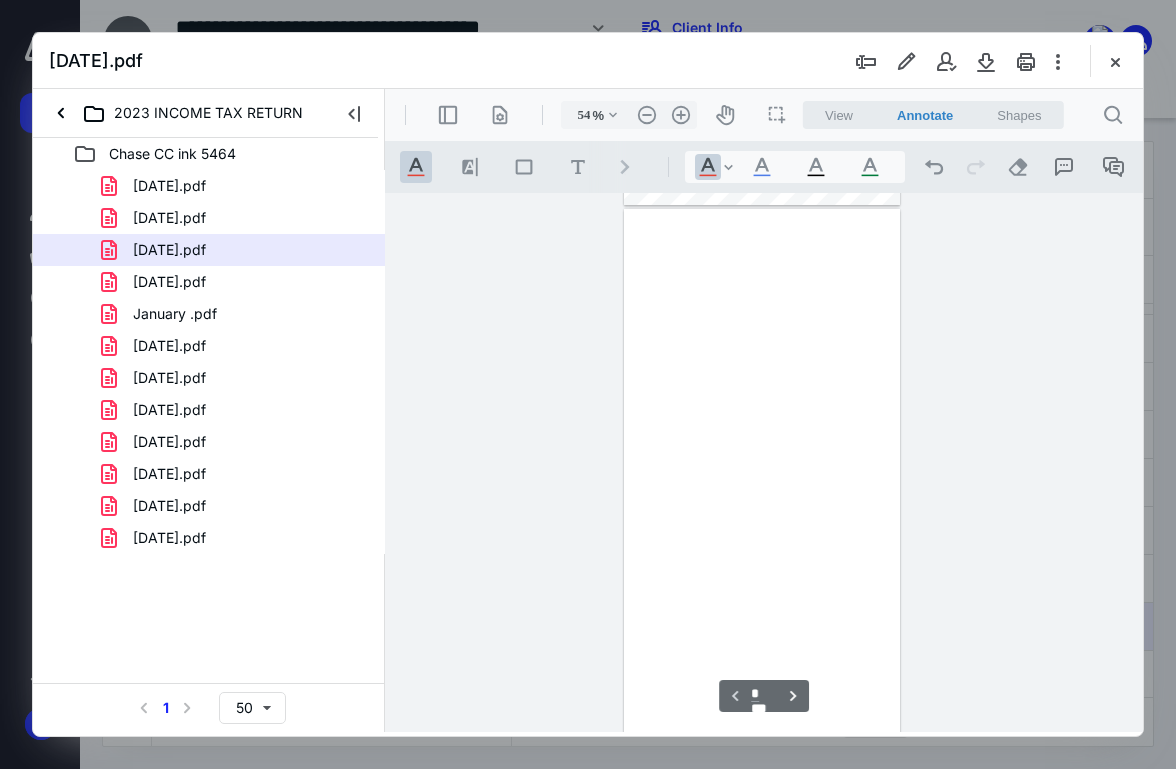 scroll, scrollTop: 106, scrollLeft: 0, axis: vertical 